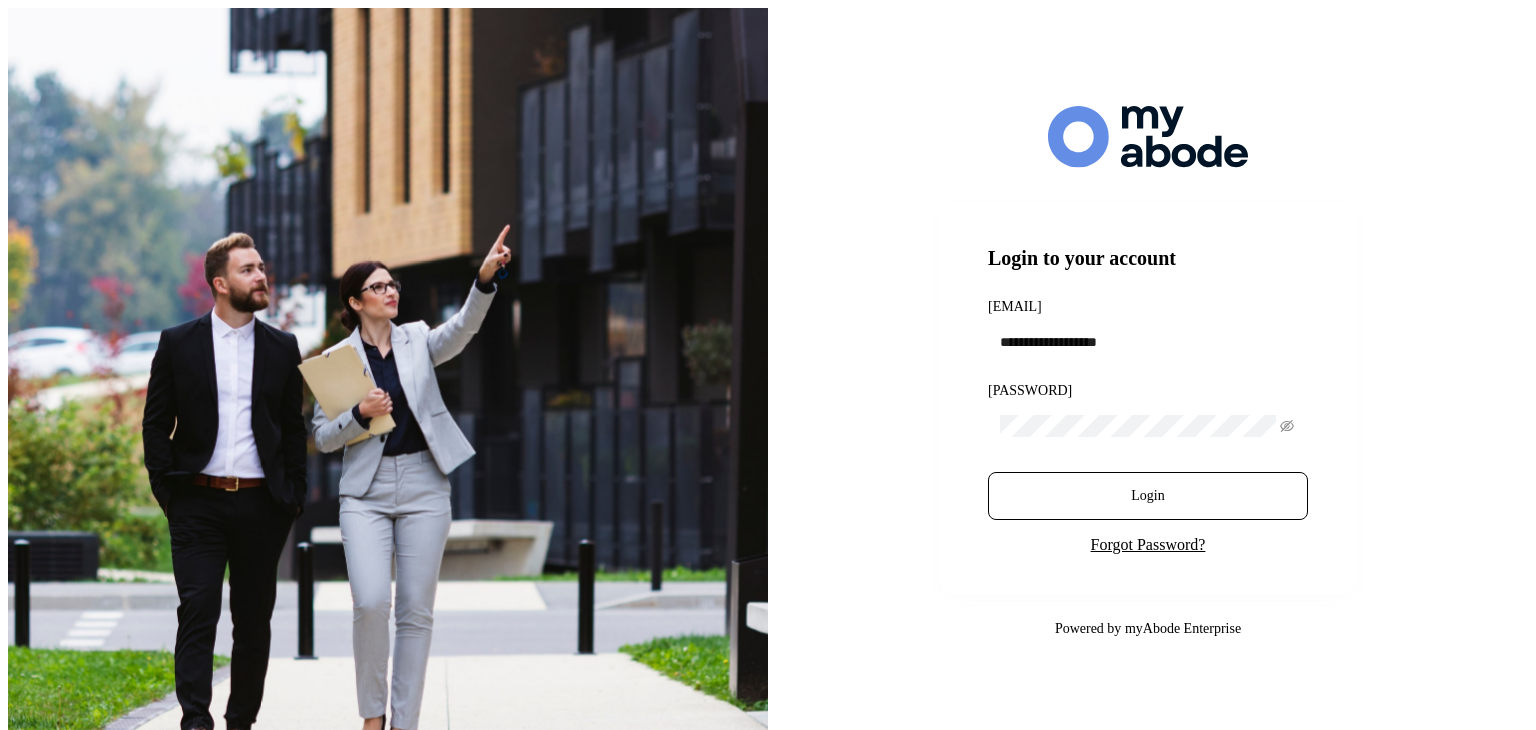scroll, scrollTop: 0, scrollLeft: 0, axis: both 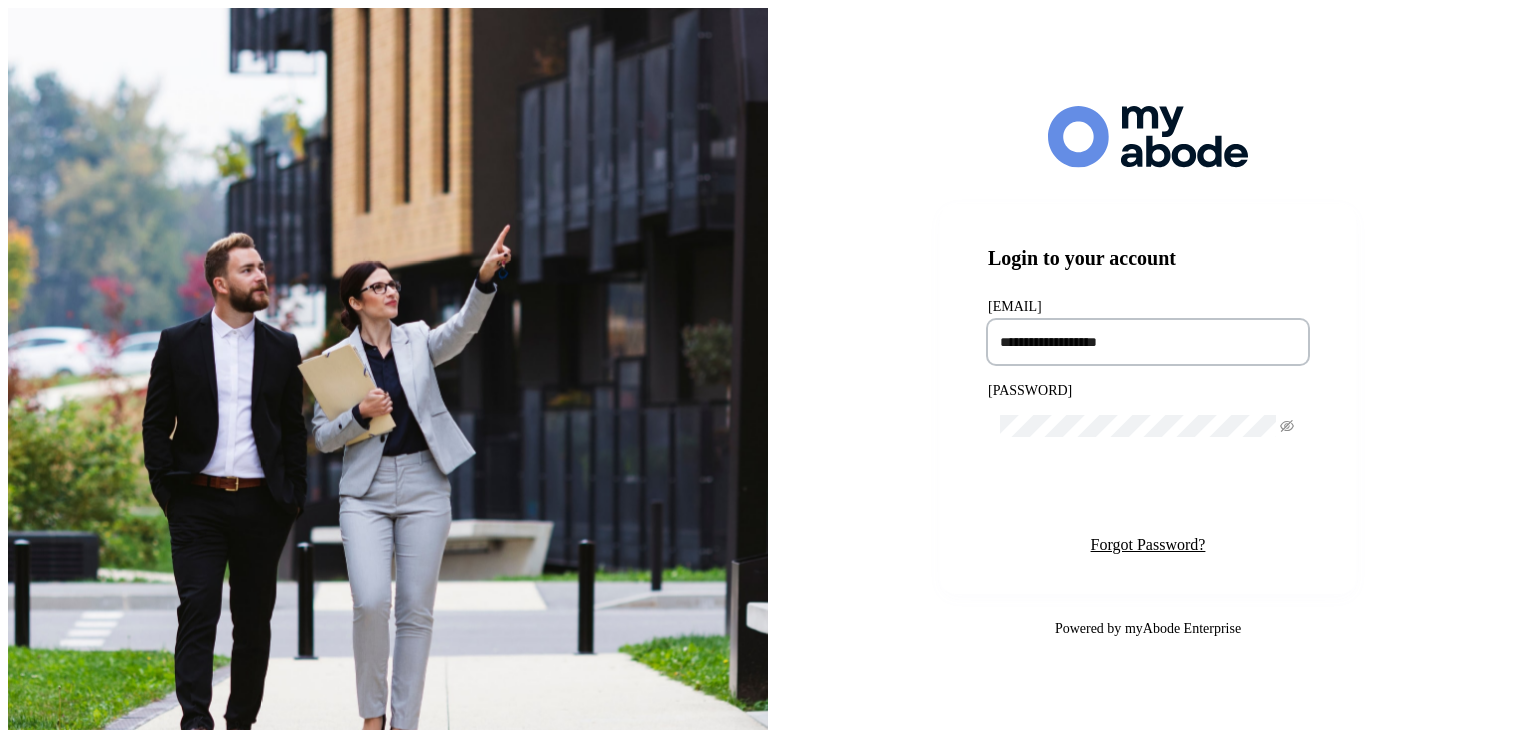 type on "**********" 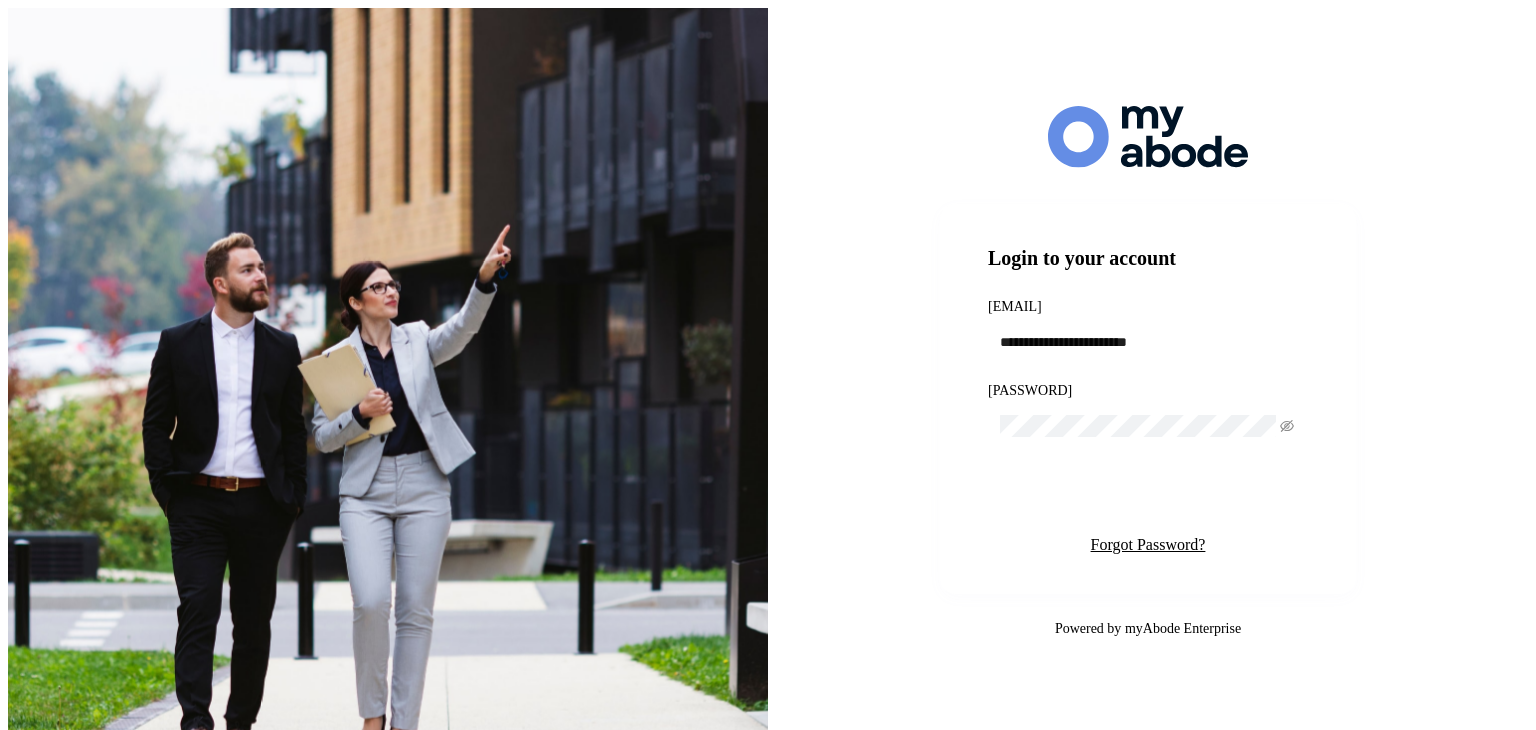 click on "Login" at bounding box center [1148, 496] 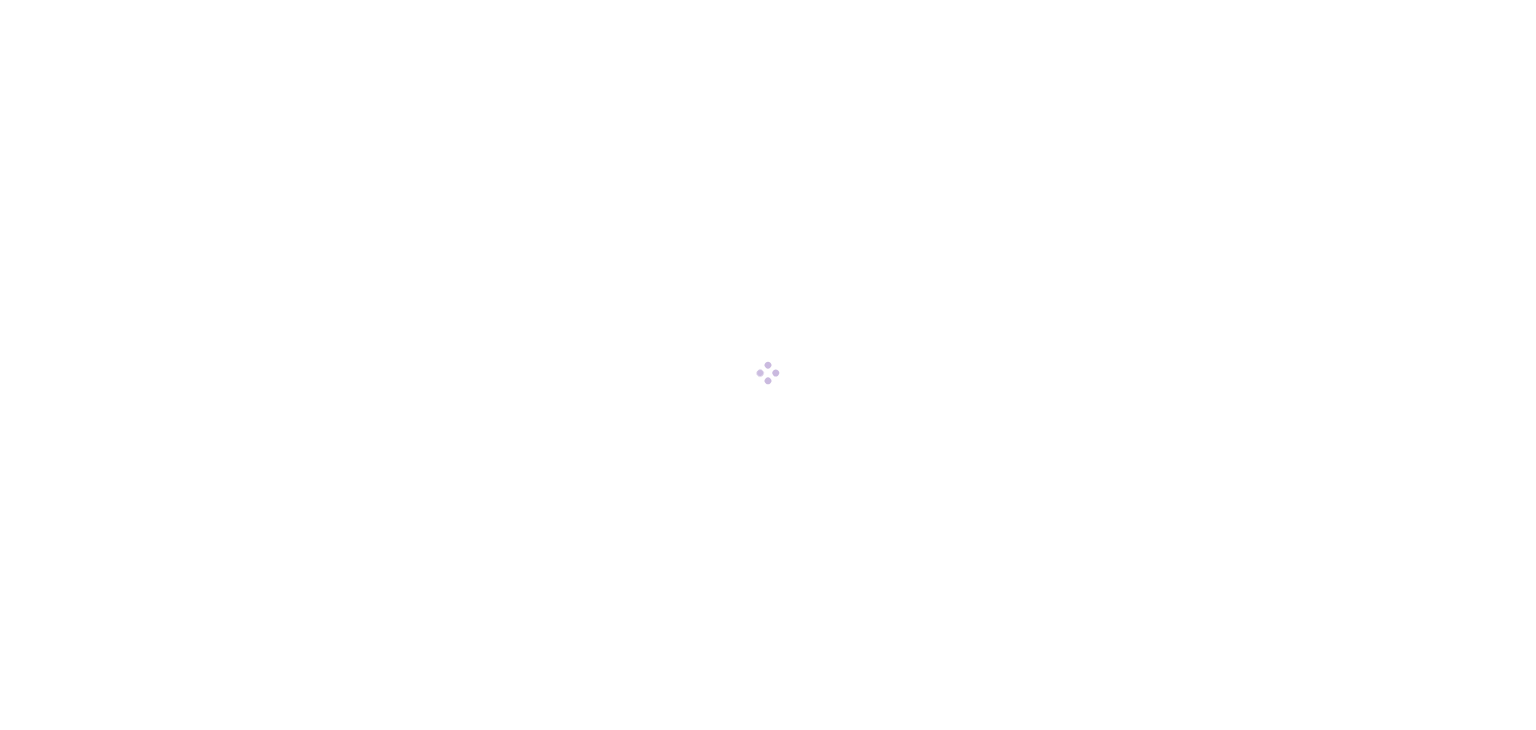 scroll, scrollTop: 0, scrollLeft: 0, axis: both 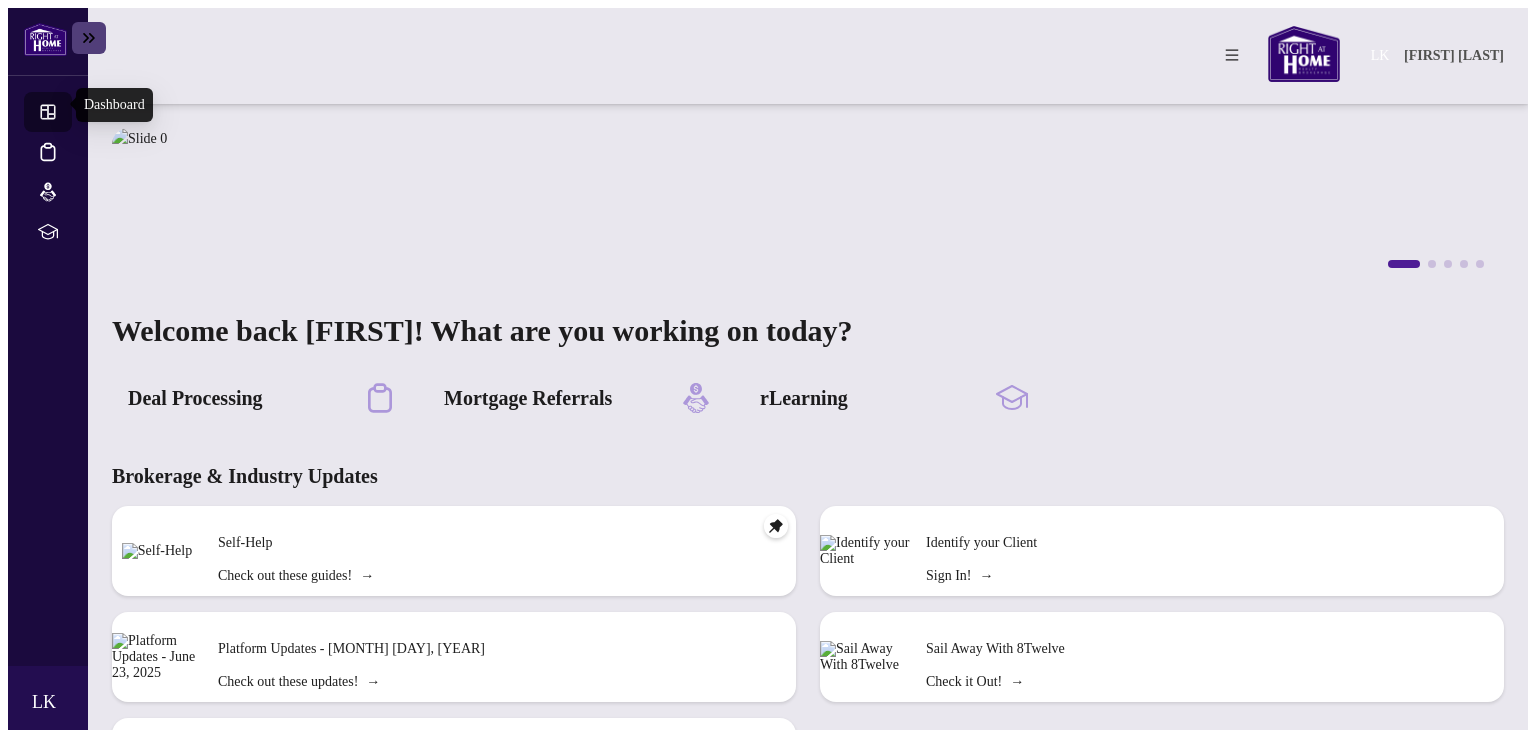 click on "Dashboard" at bounding box center [66, 114] 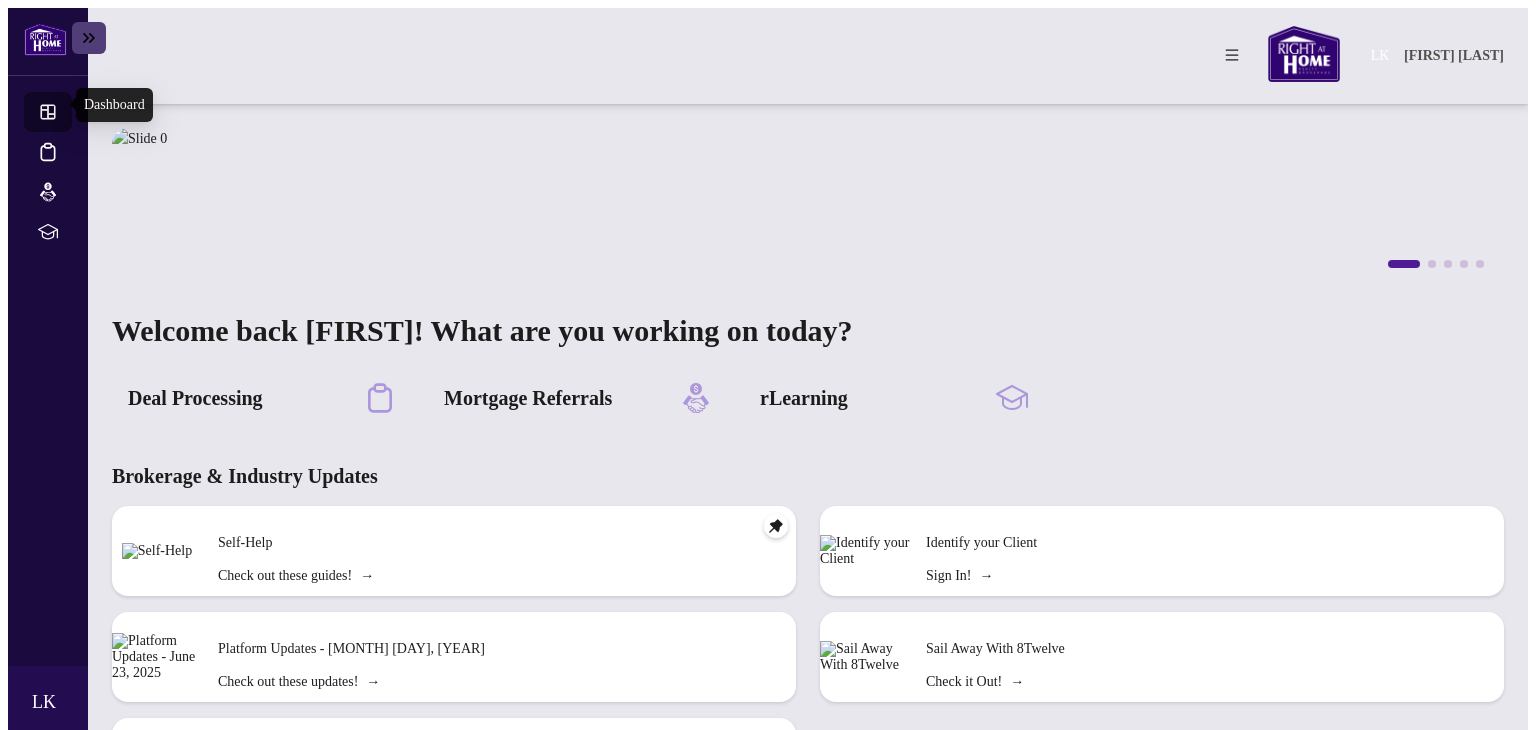 click on "Dashboard" at bounding box center [66, 114] 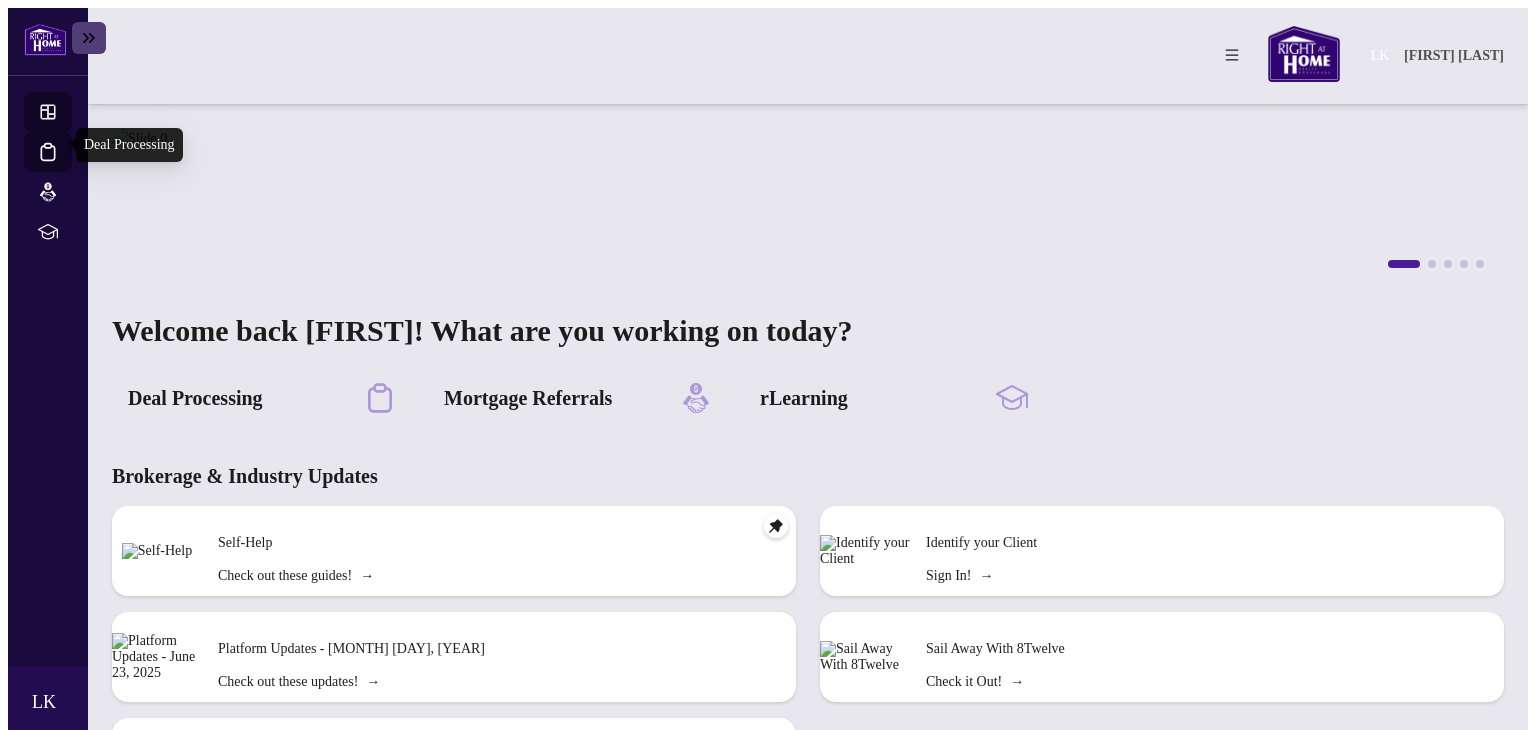 click on "Deal Processing" at bounding box center (66, 165) 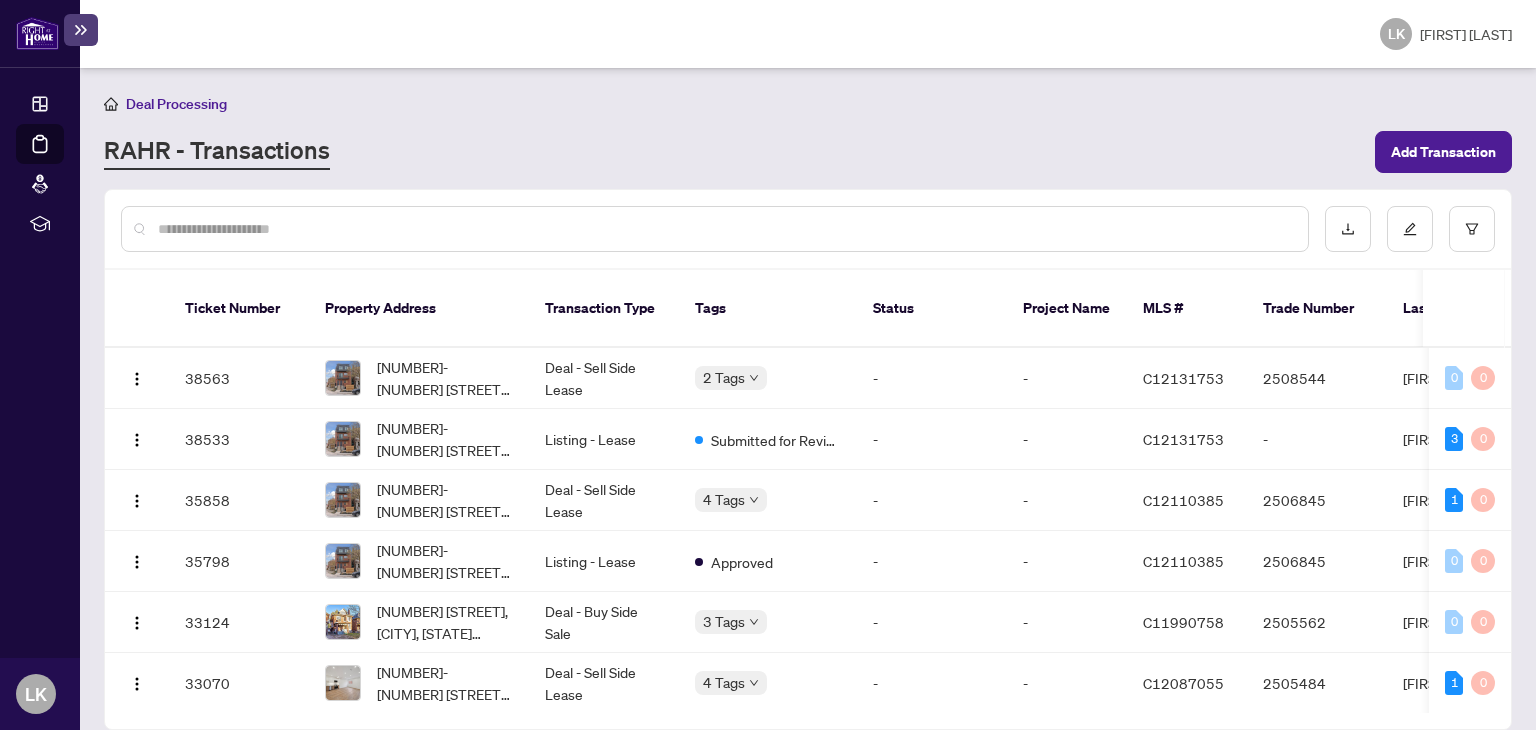 click at bounding box center [725, 229] 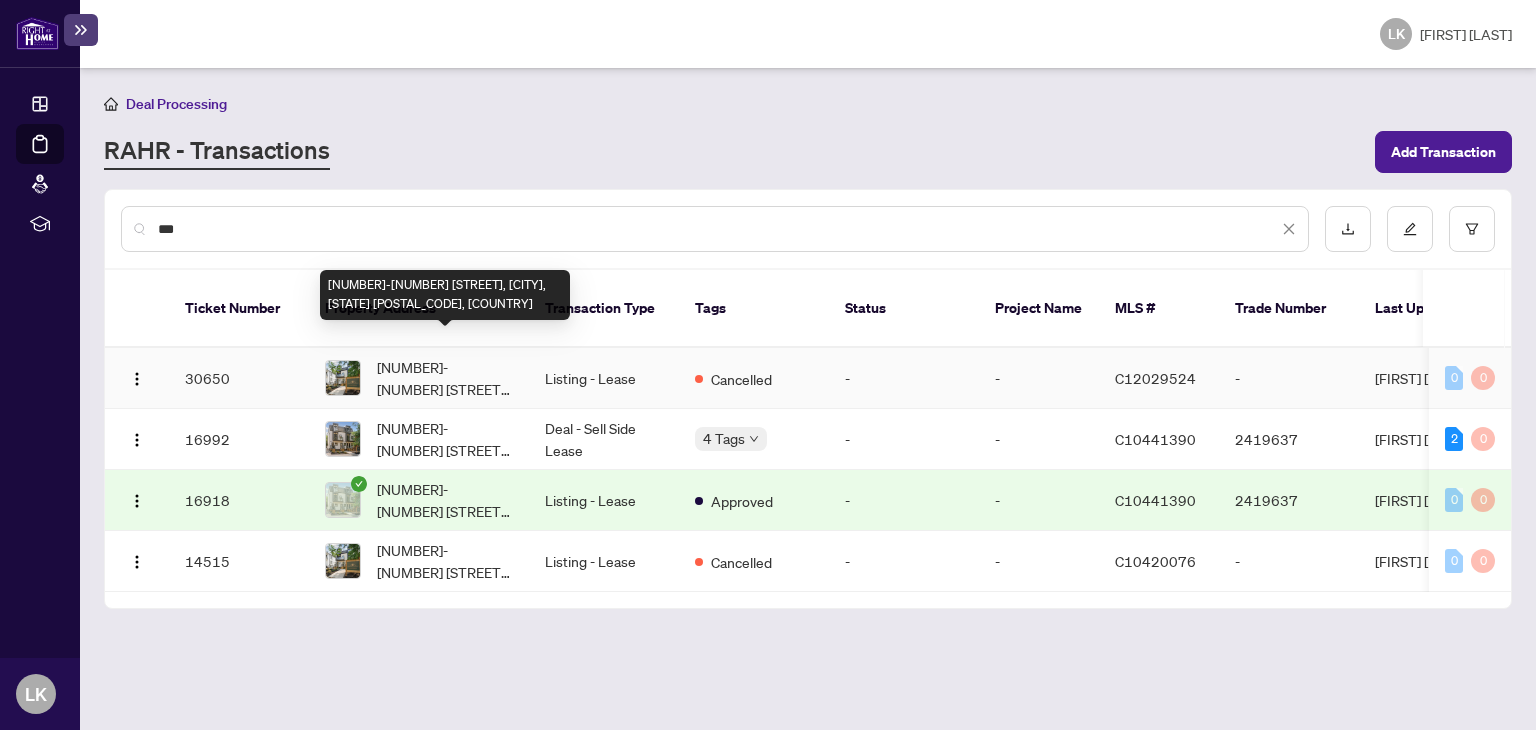 type on "***" 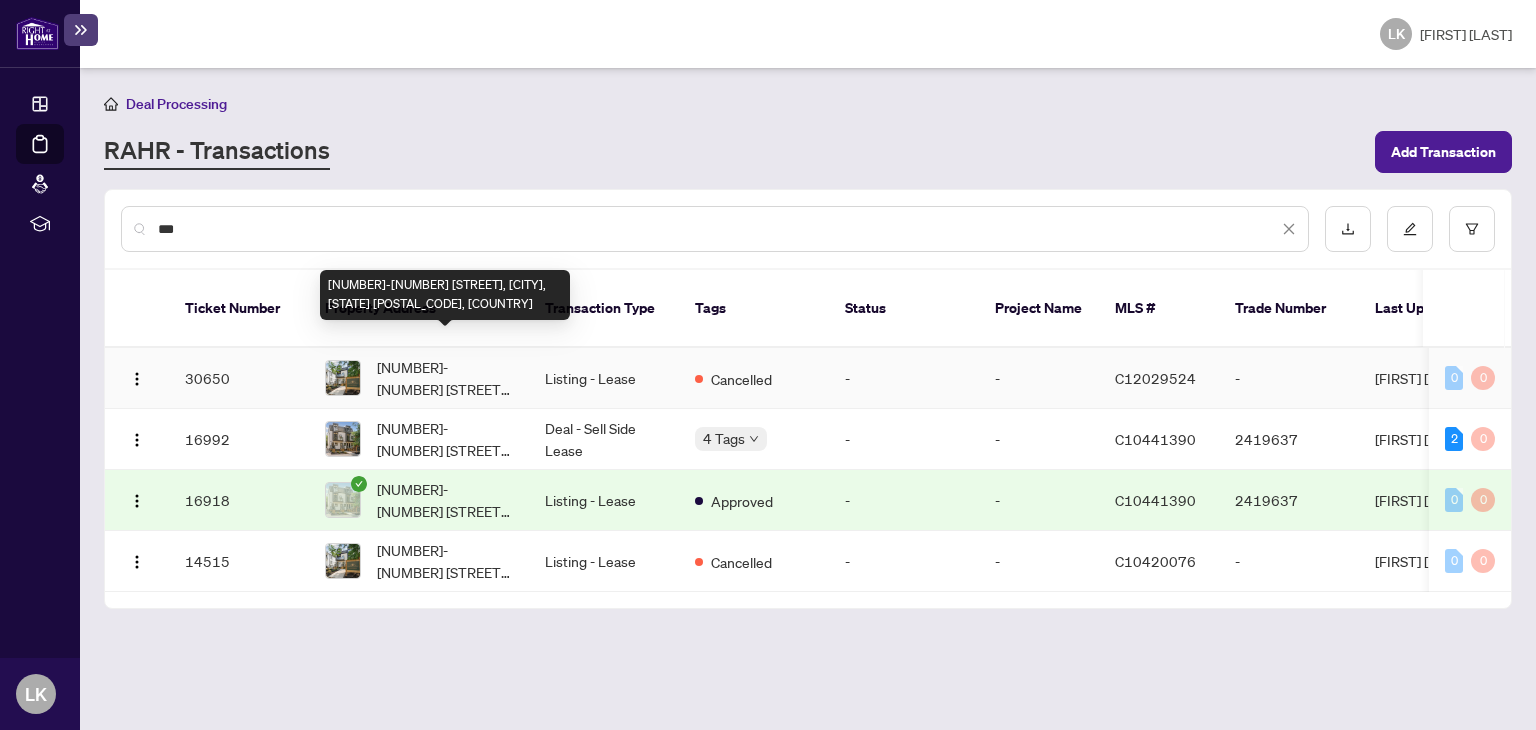 click on "3-367 Howland Ave, [CITY], [STATE] [POSTAL_CODE], [COUNTRY]" at bounding box center (445, 378) 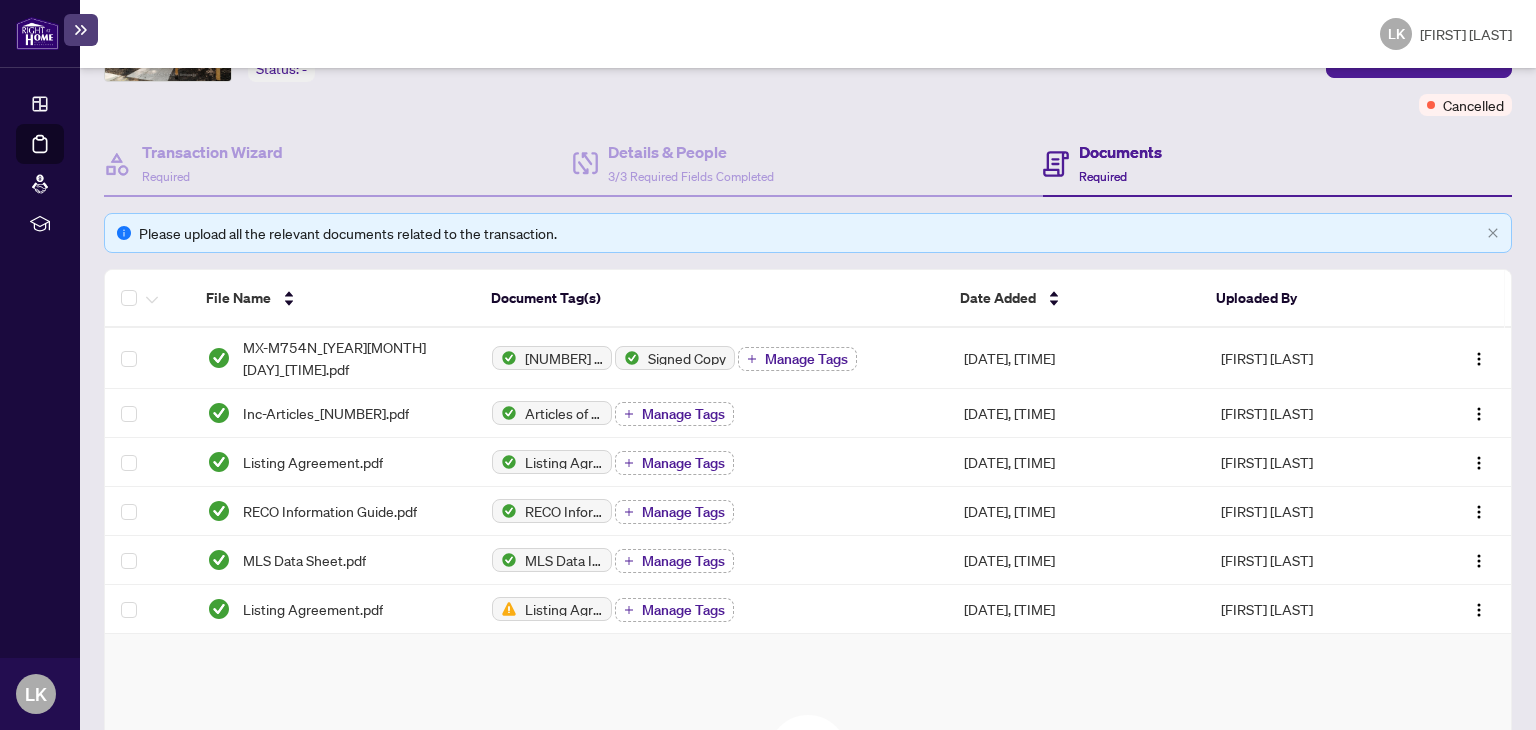 scroll, scrollTop: 200, scrollLeft: 0, axis: vertical 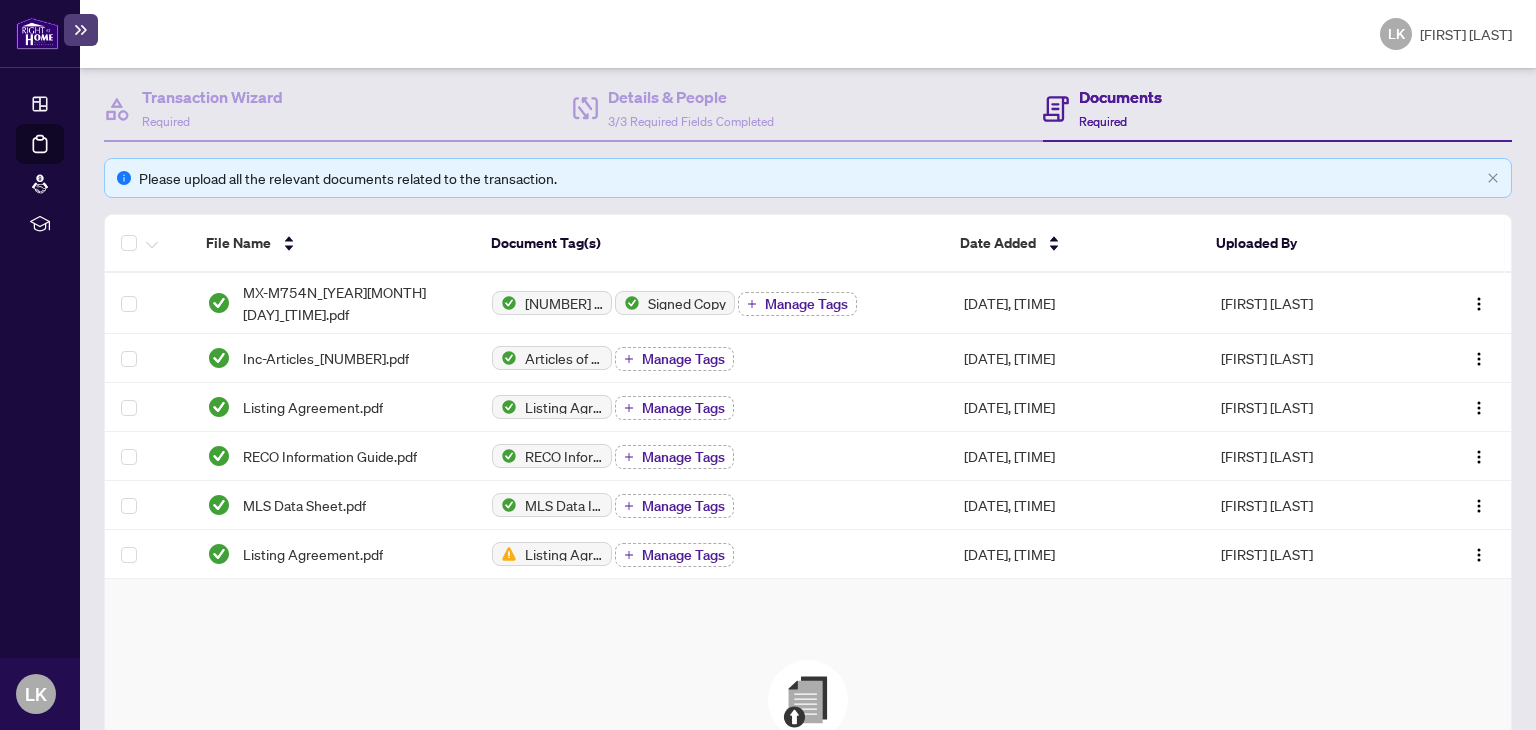 click on "Deal Processing" at bounding box center [63, 158] 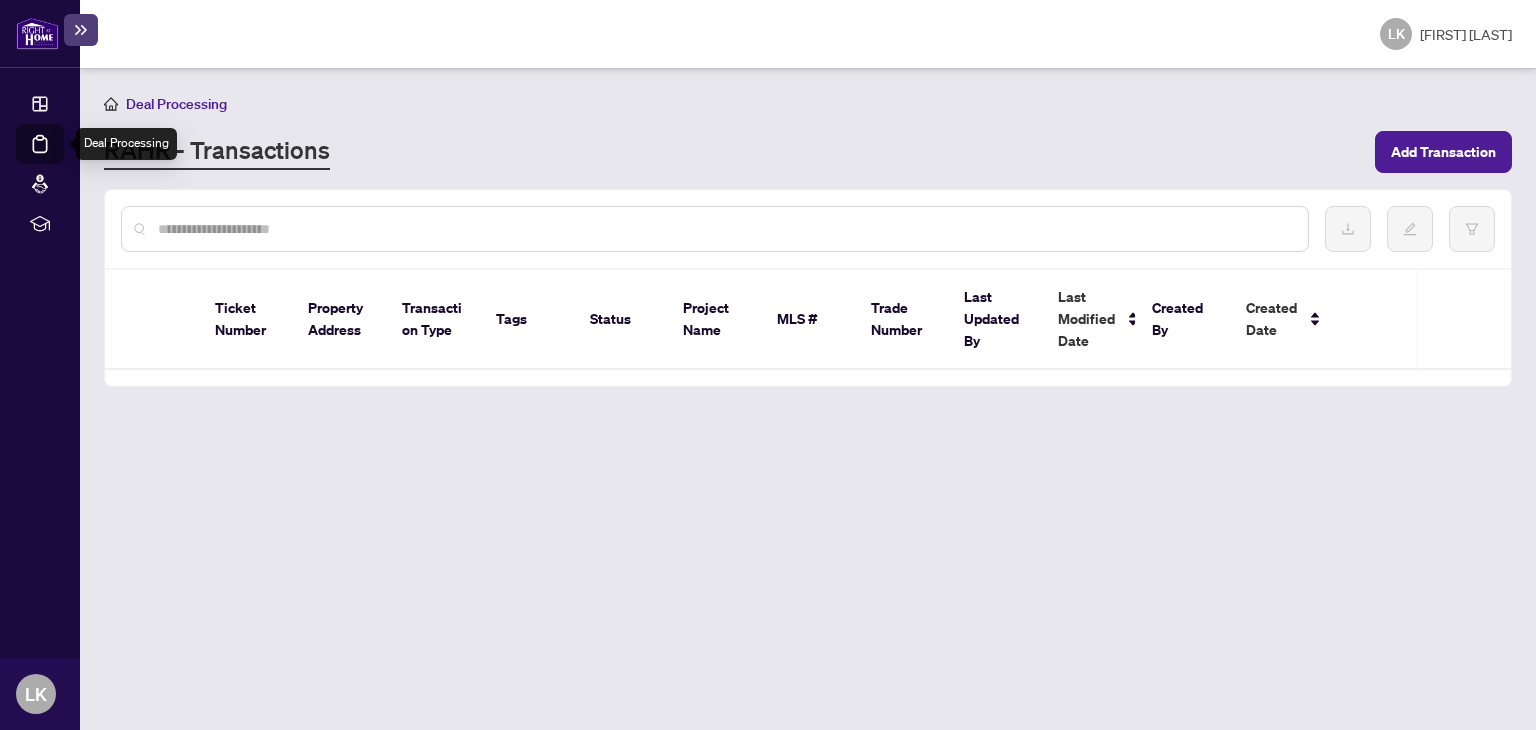 scroll, scrollTop: 0, scrollLeft: 0, axis: both 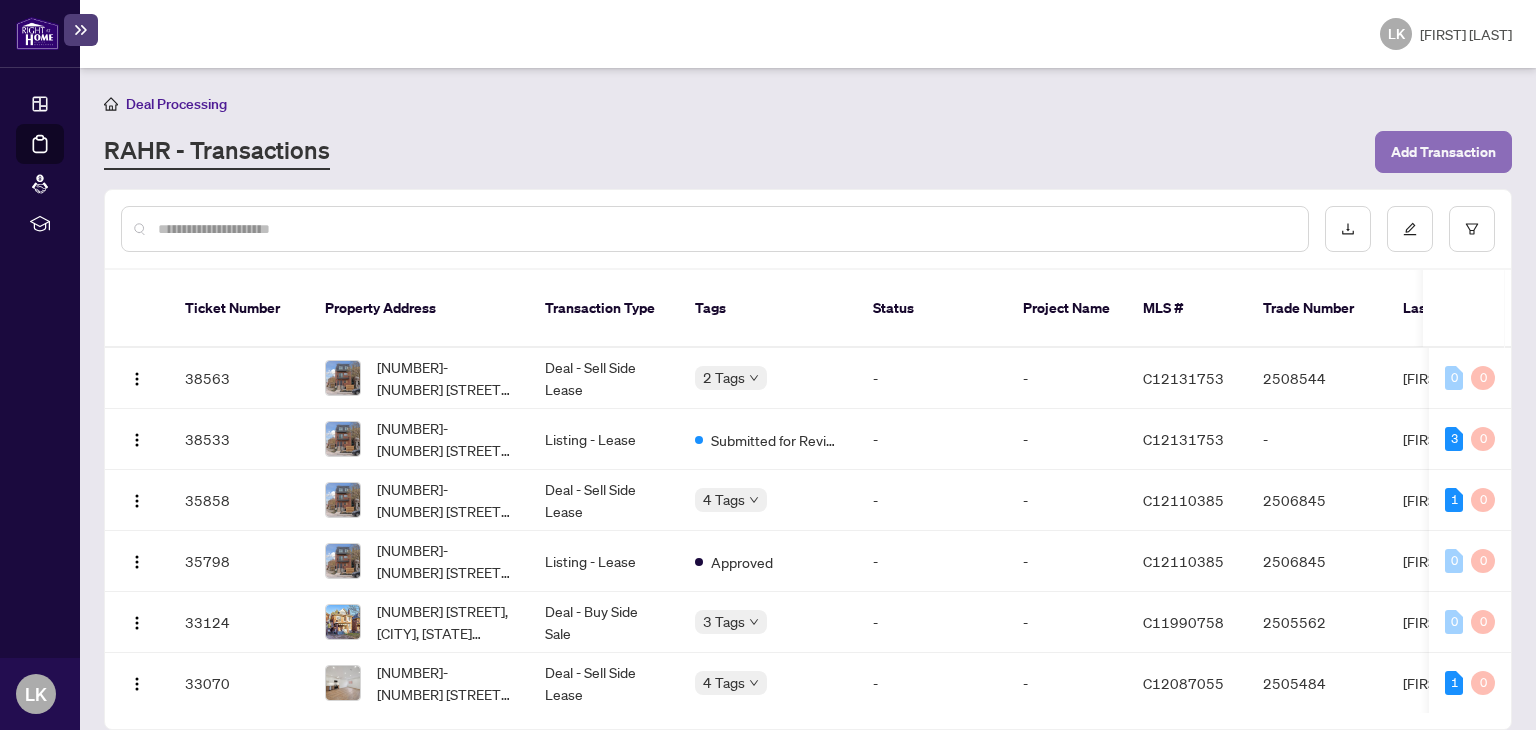 click on "Add Transaction" at bounding box center (1443, 152) 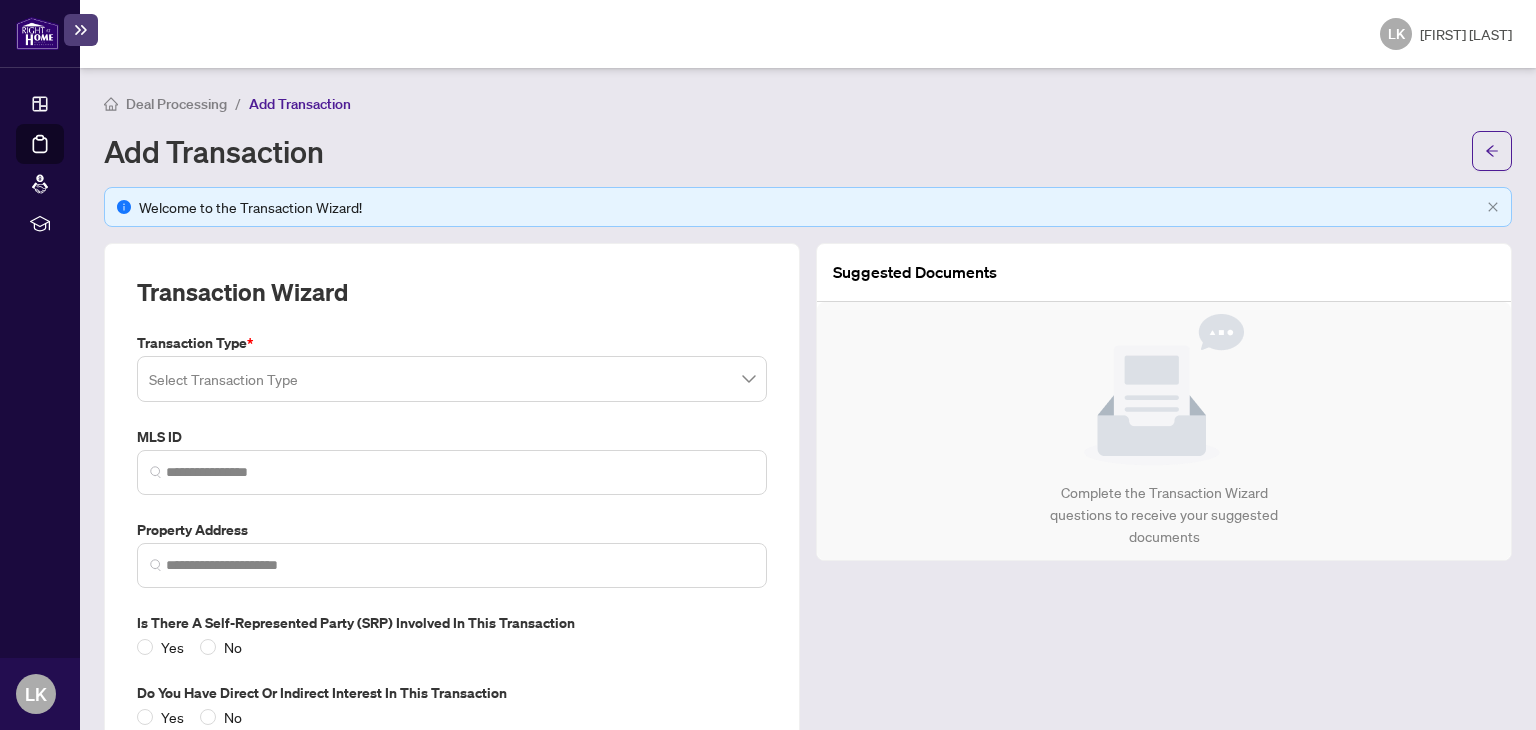click at bounding box center [452, 379] 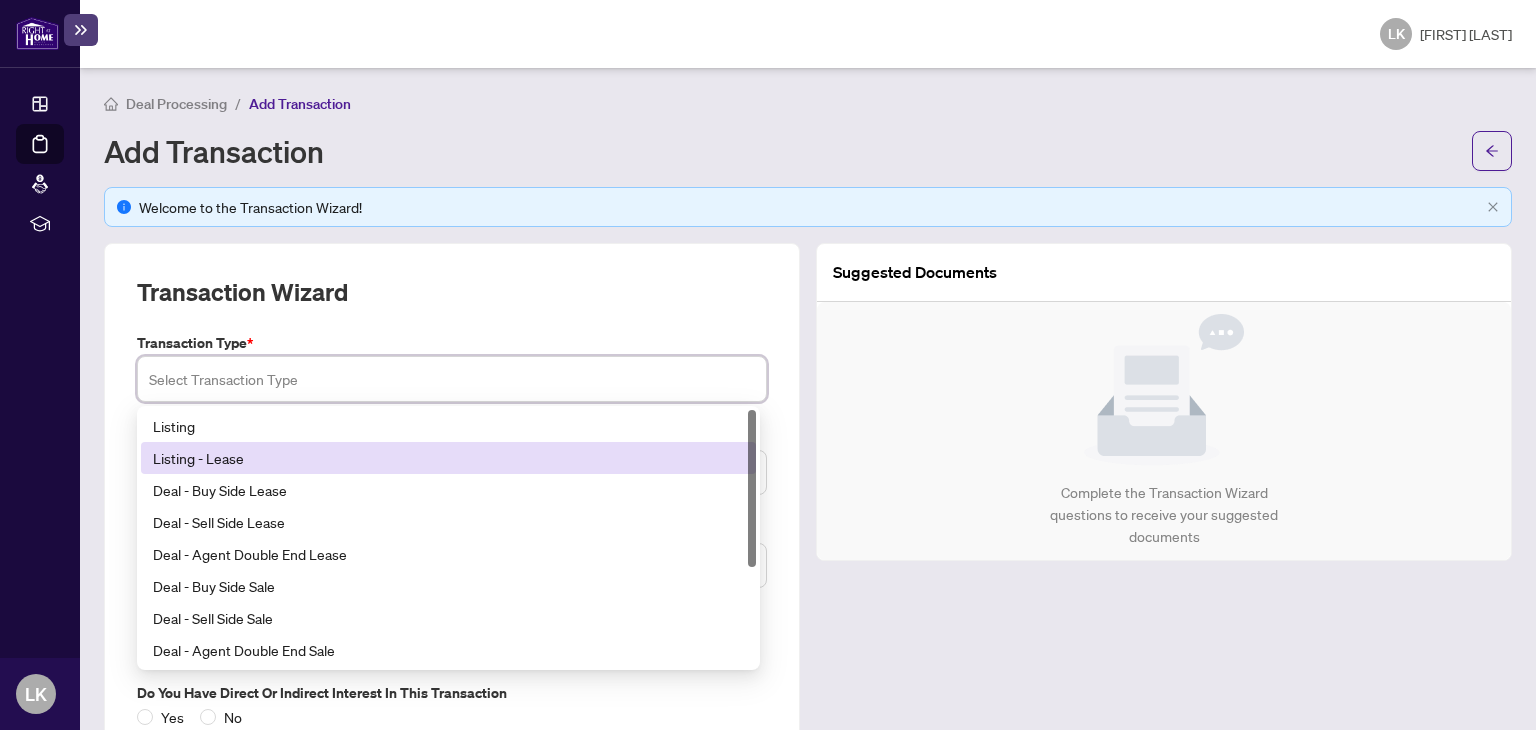 click on "Listing - Lease" at bounding box center [448, 458] 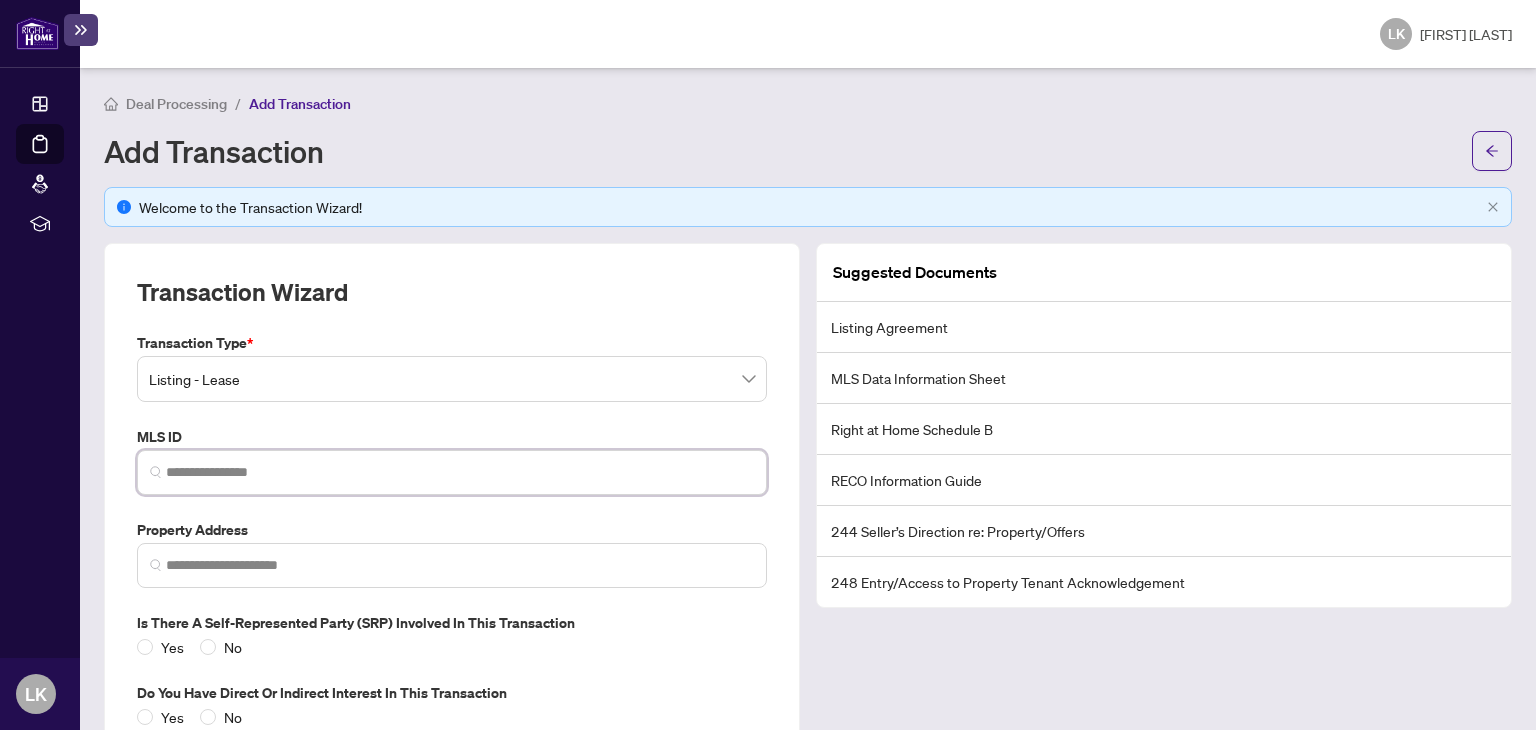 click at bounding box center (460, 472) 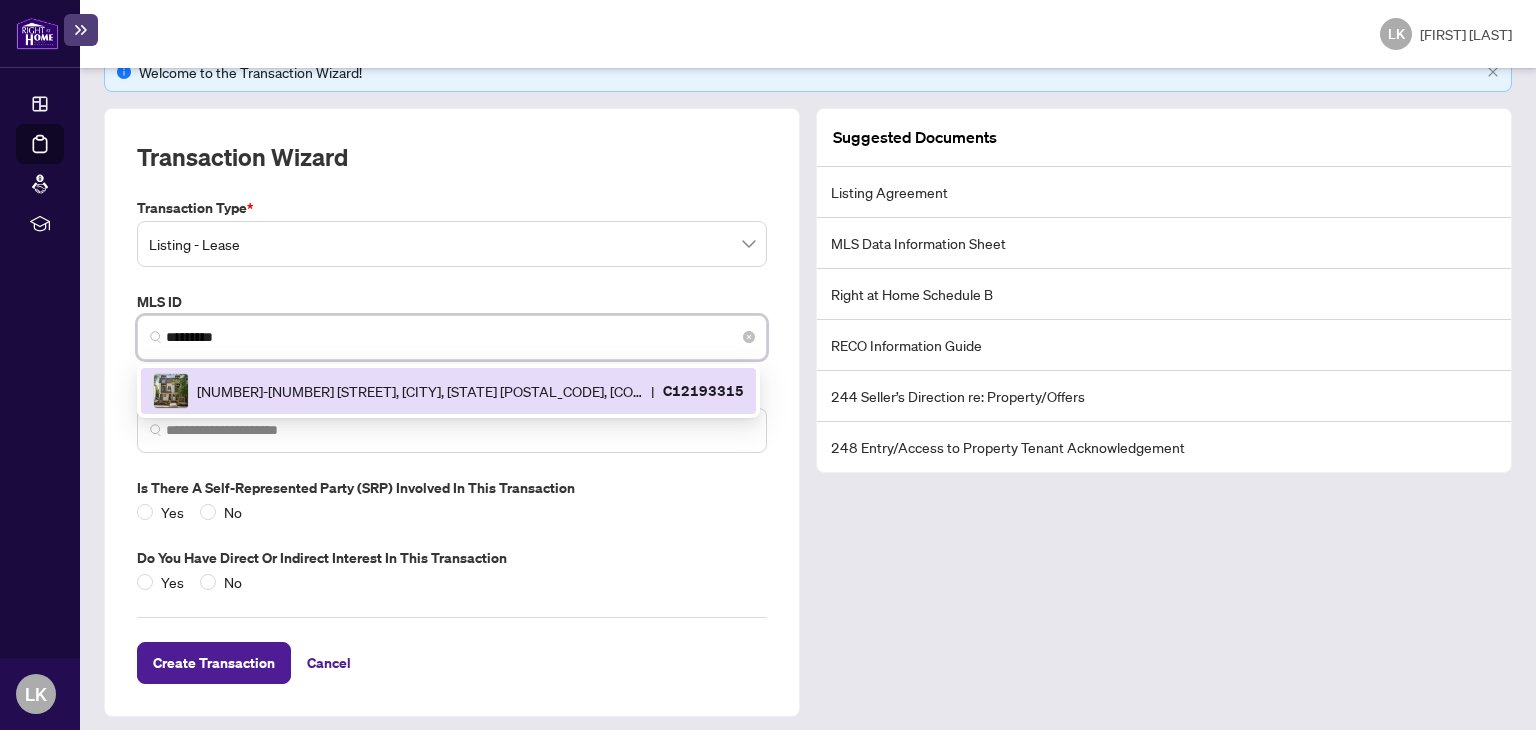 scroll, scrollTop: 143, scrollLeft: 0, axis: vertical 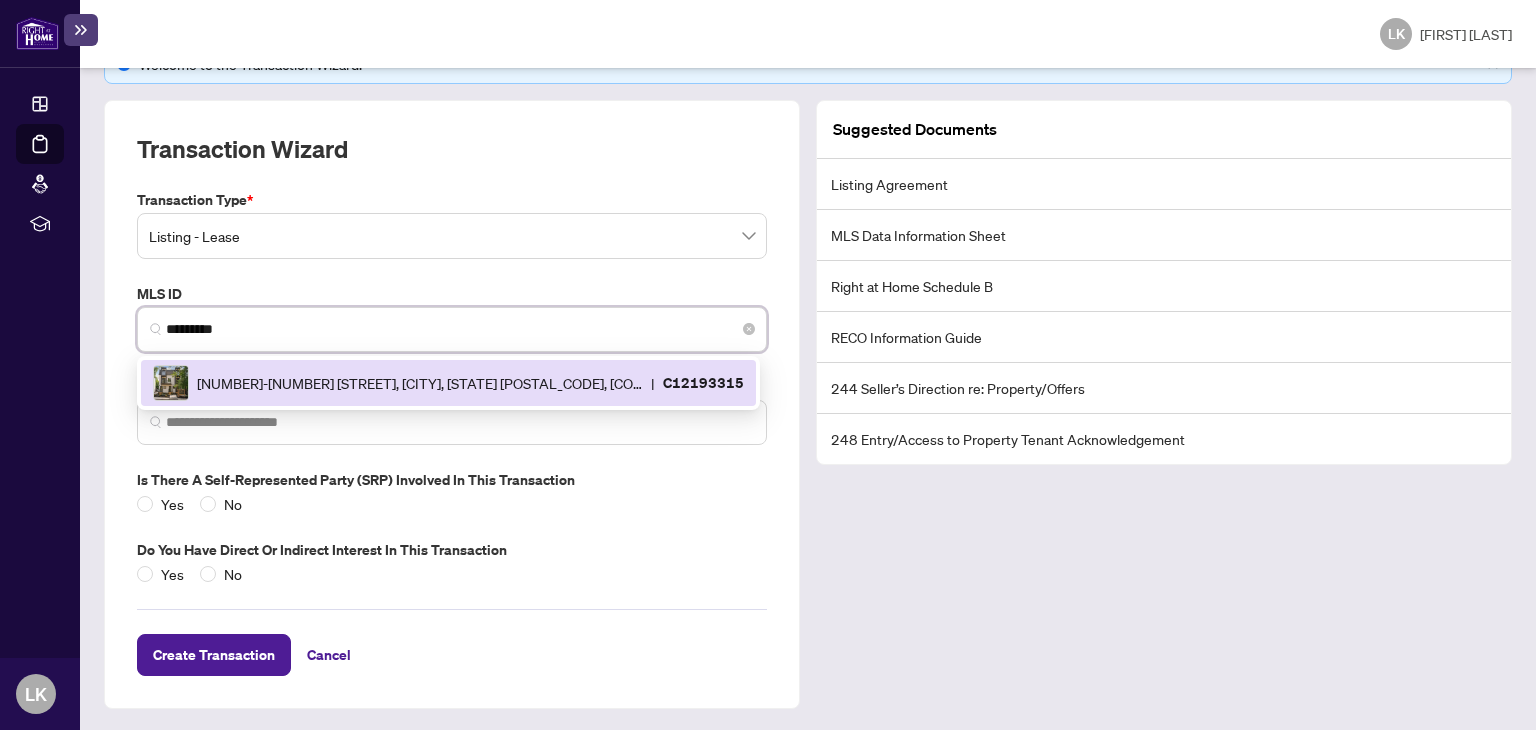 click on "367 Howland Ave, Toronto, Ontario M5R 3C1, Canada" at bounding box center [420, 383] 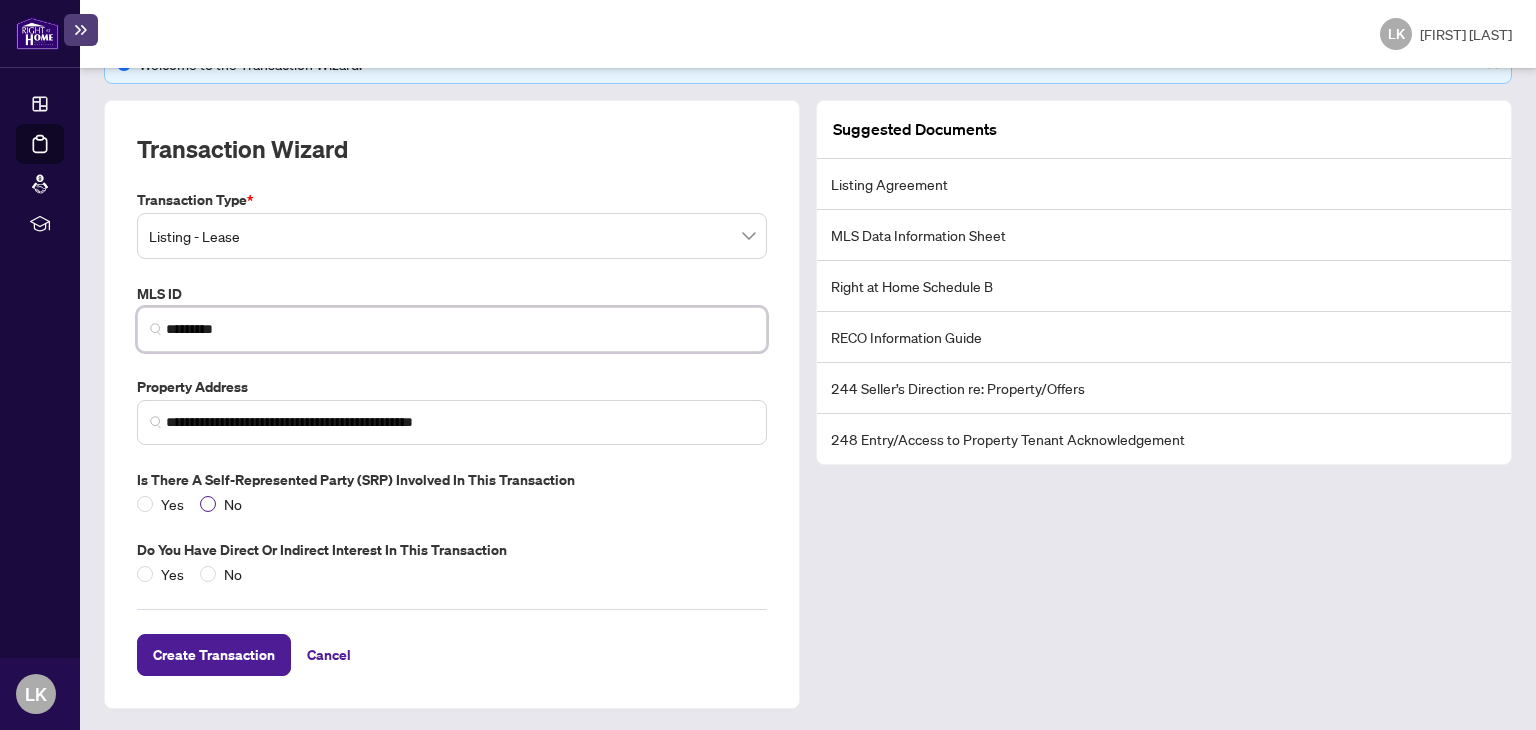 type on "*********" 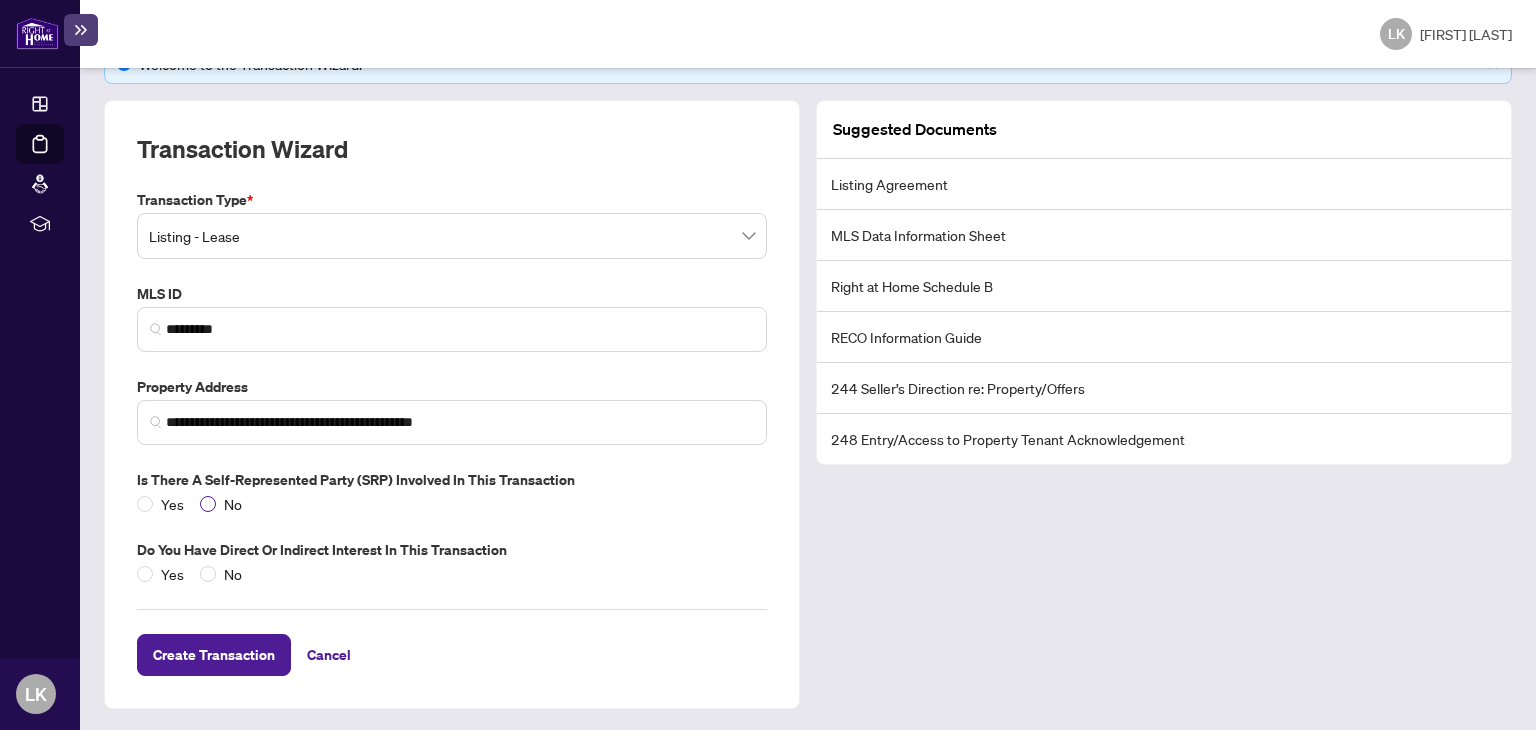click on "No" at bounding box center (172, 504) 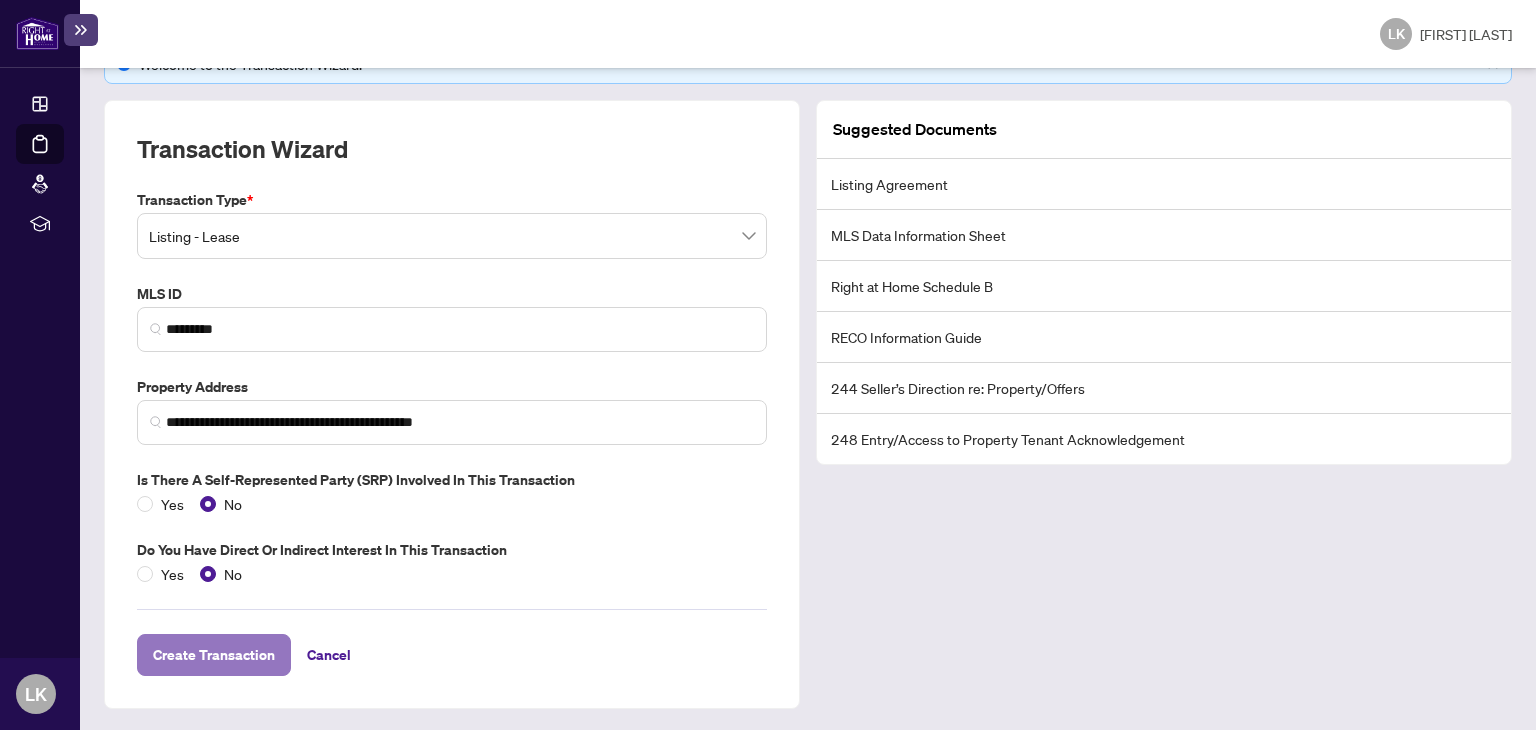 click on "Create Transaction" at bounding box center [214, 655] 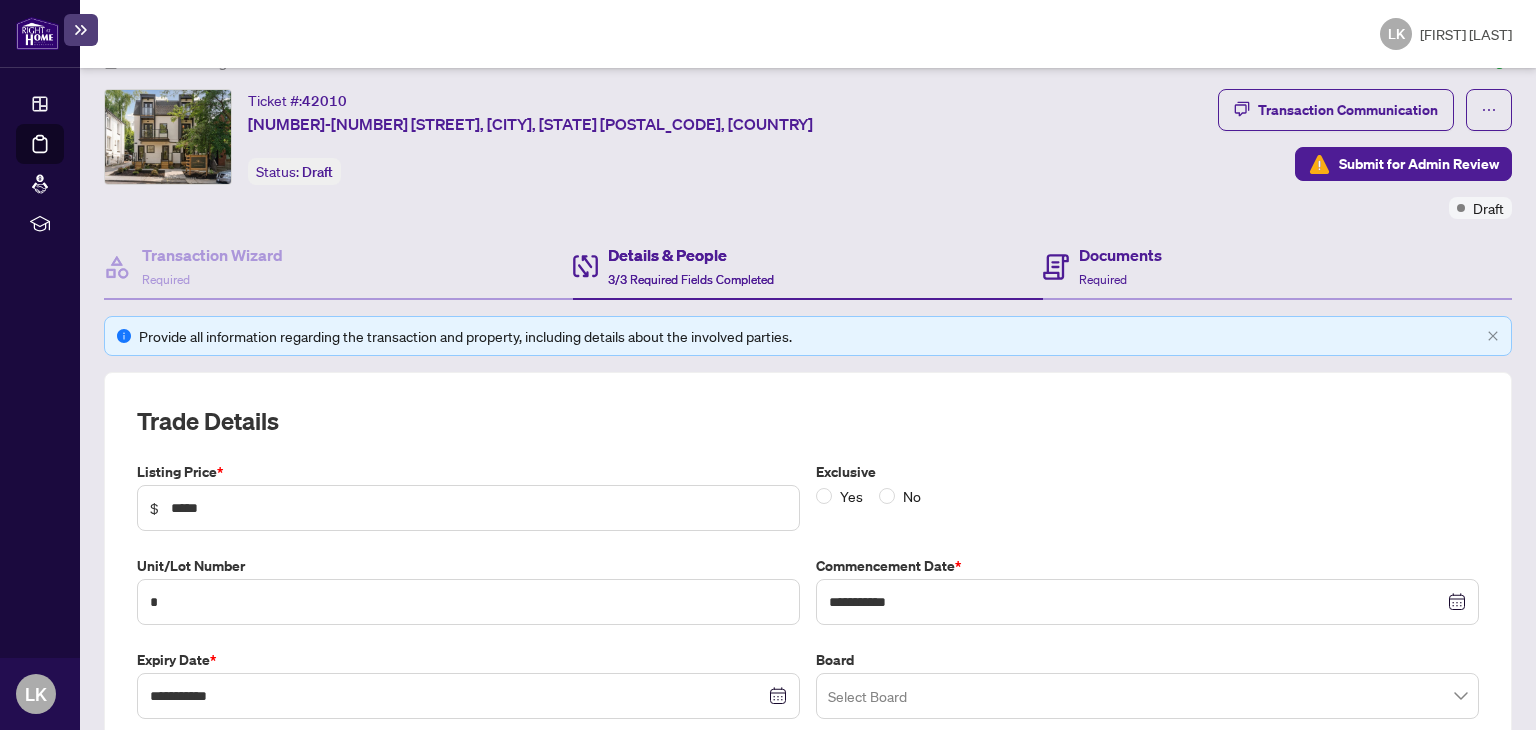 scroll, scrollTop: 0, scrollLeft: 0, axis: both 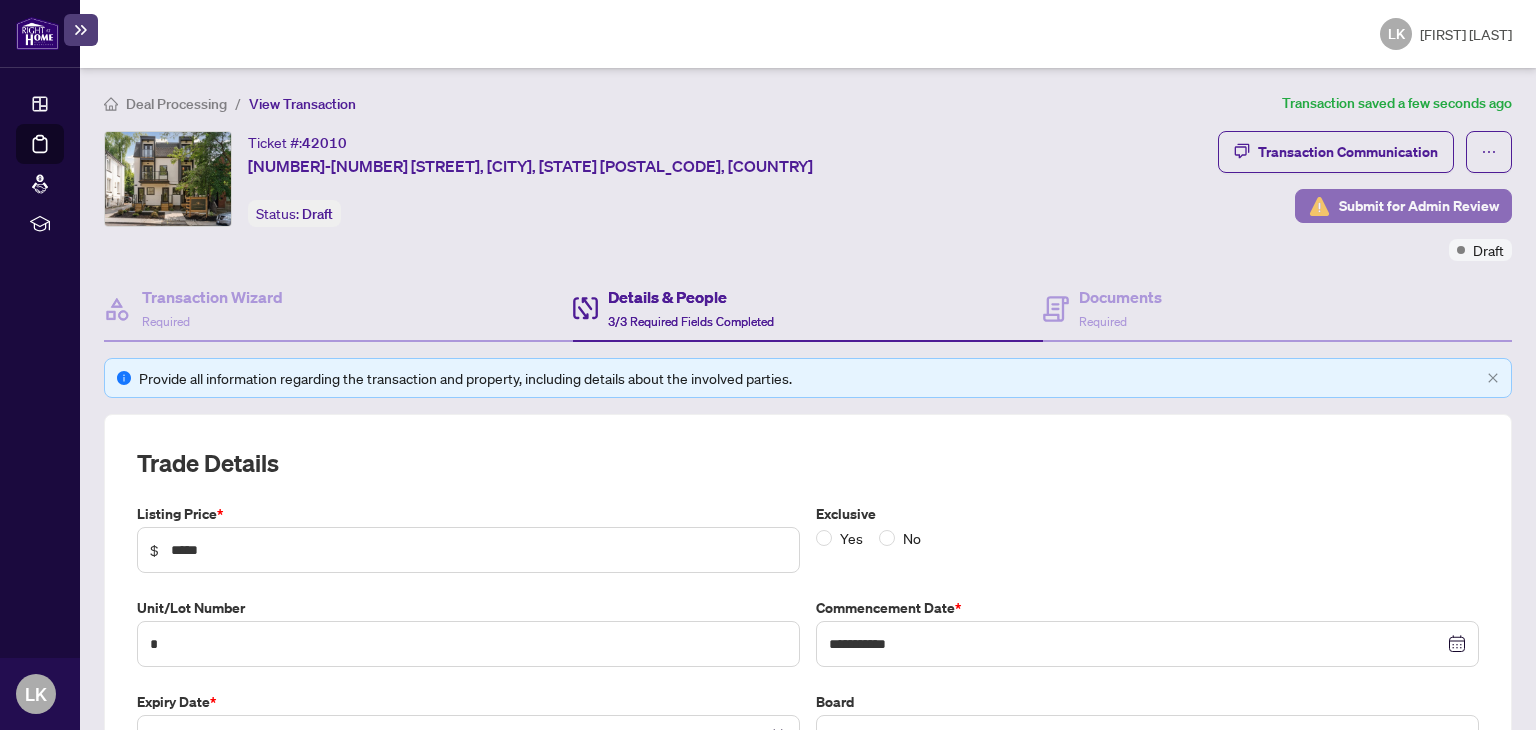 click on "Submit for Admin Review" at bounding box center (1419, 206) 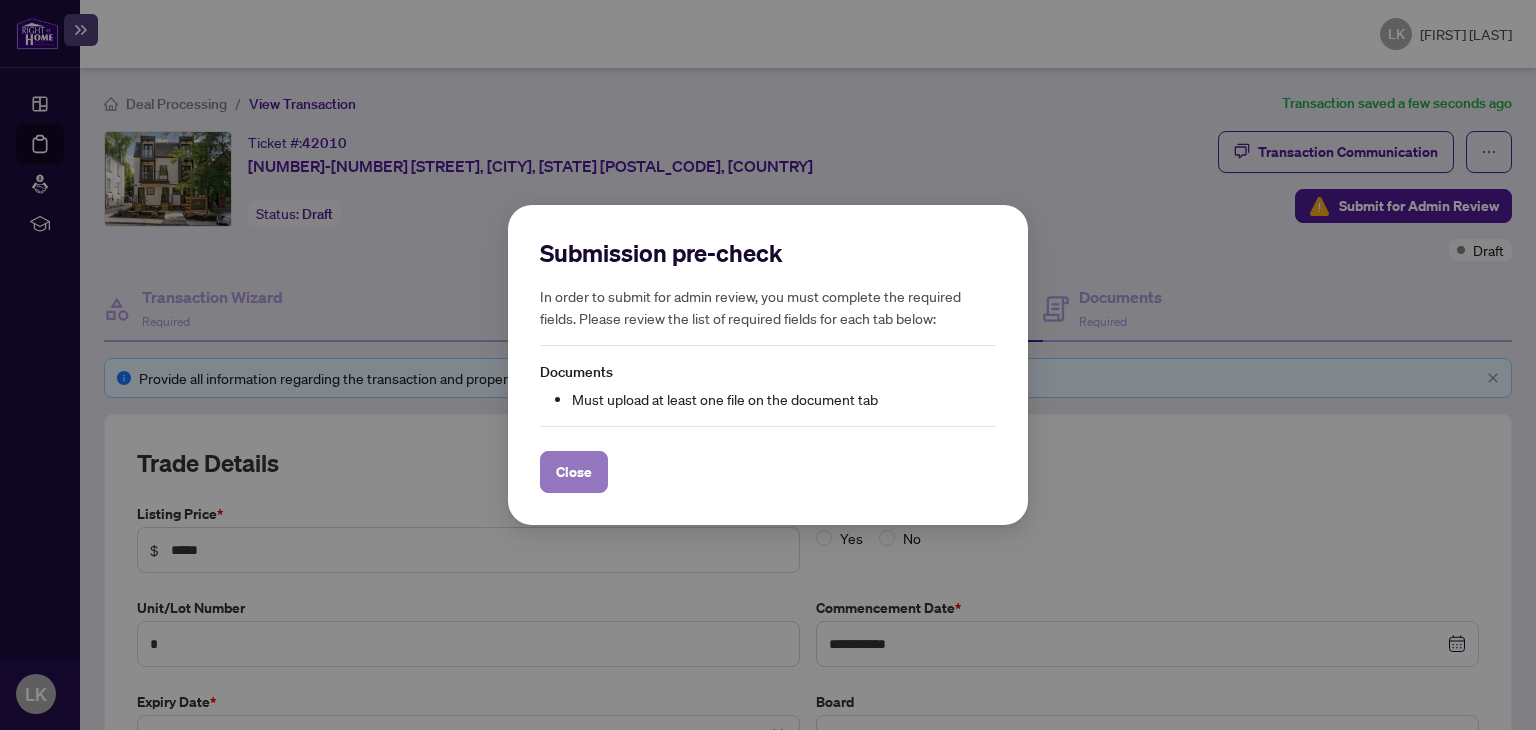 click on "Close" at bounding box center [574, 472] 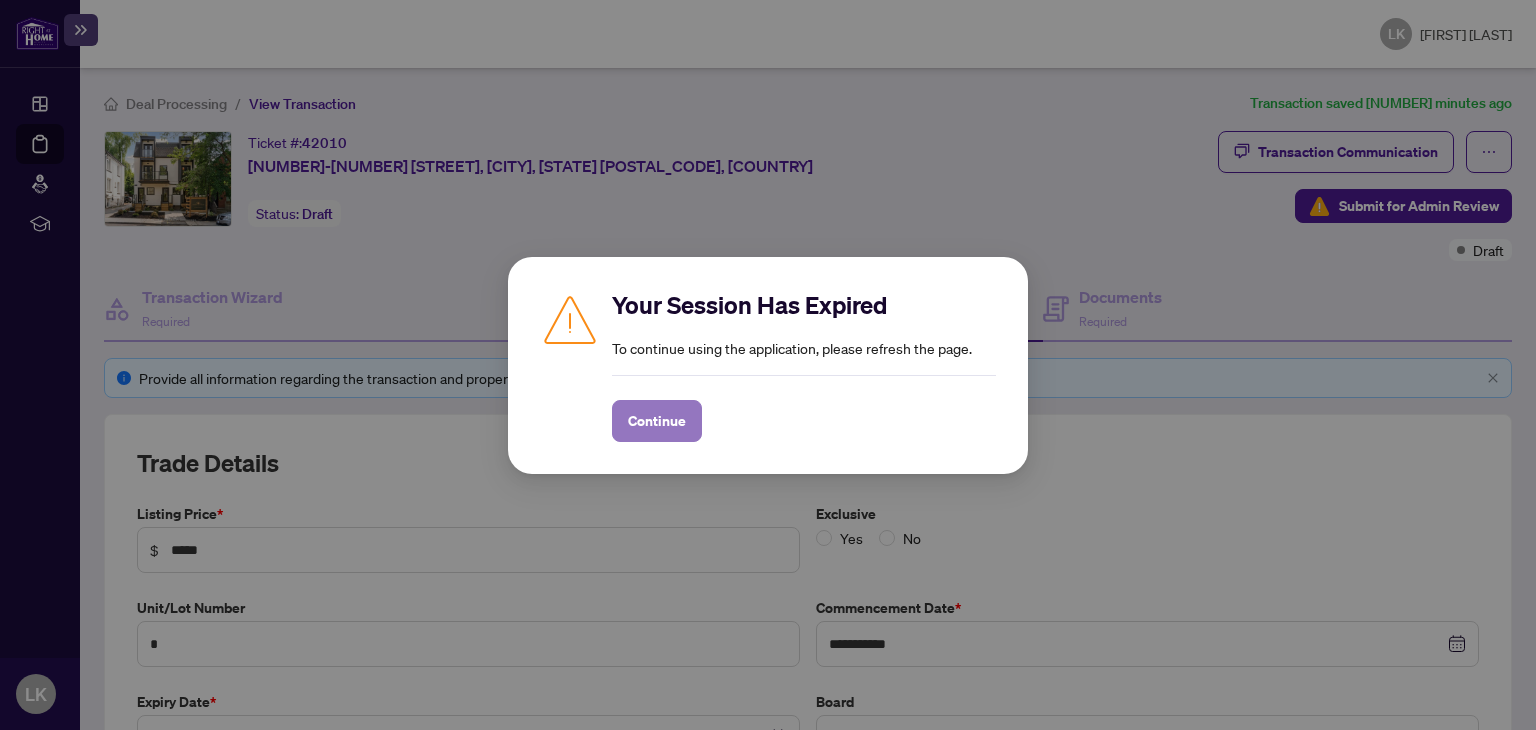 click on "Continue" at bounding box center (0, 0) 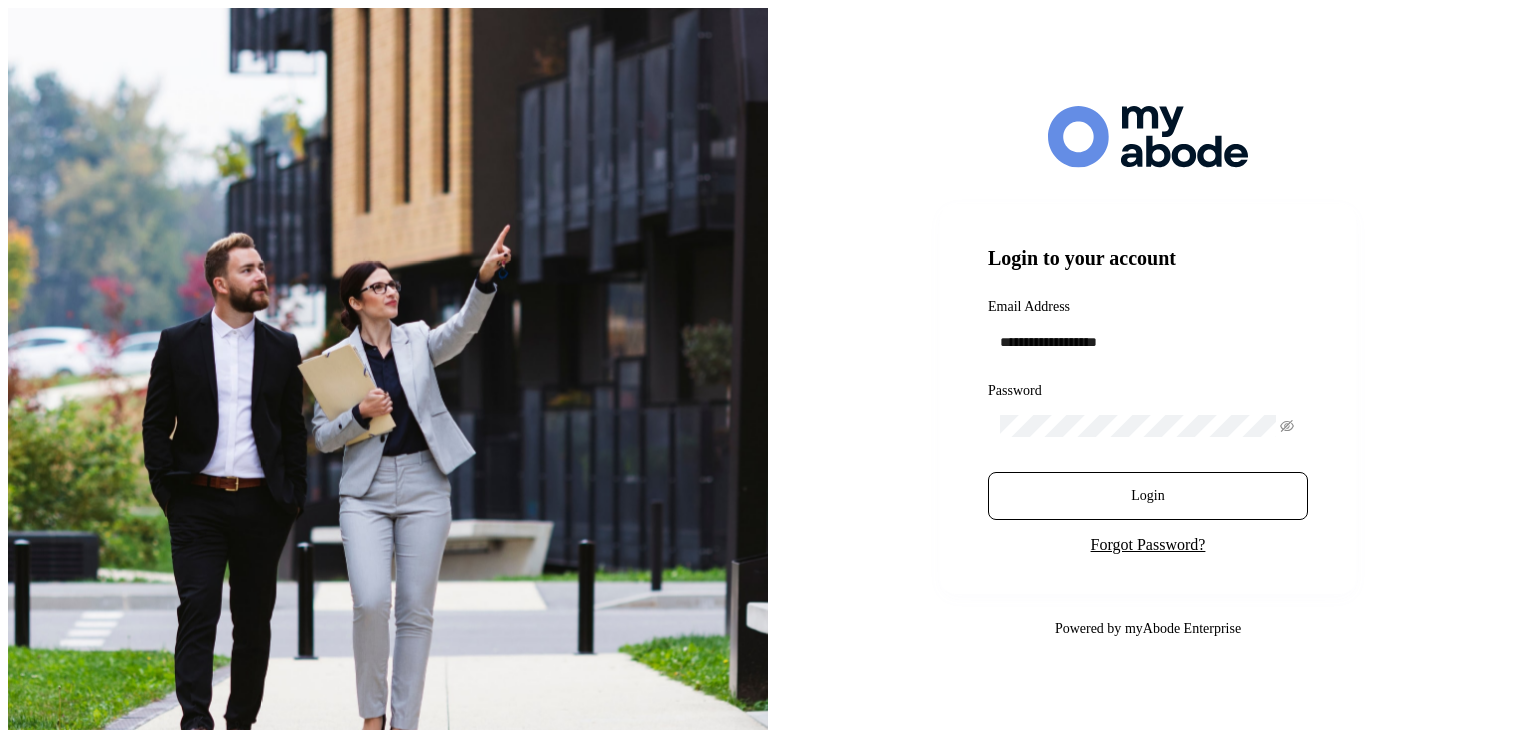 scroll, scrollTop: 0, scrollLeft: 0, axis: both 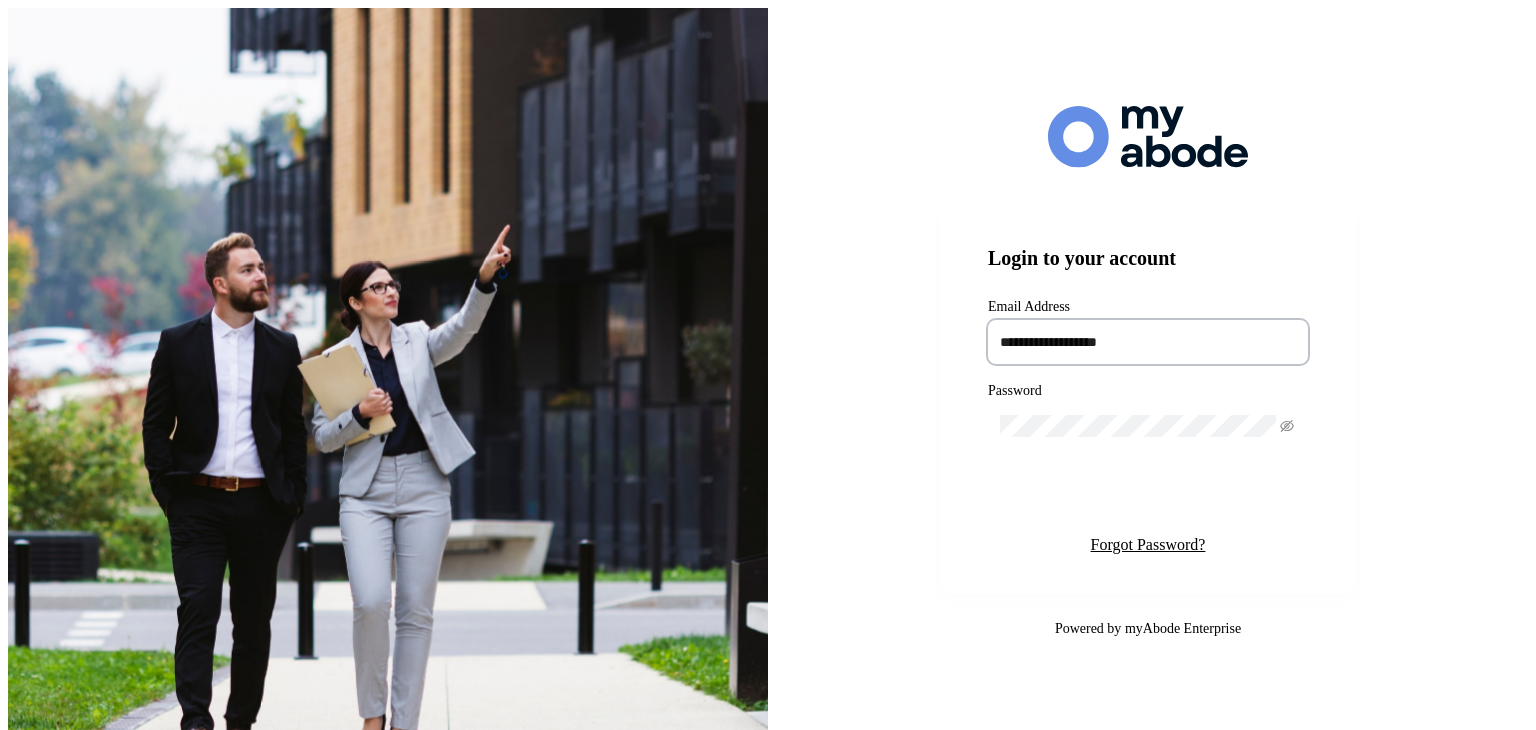 type on "**********" 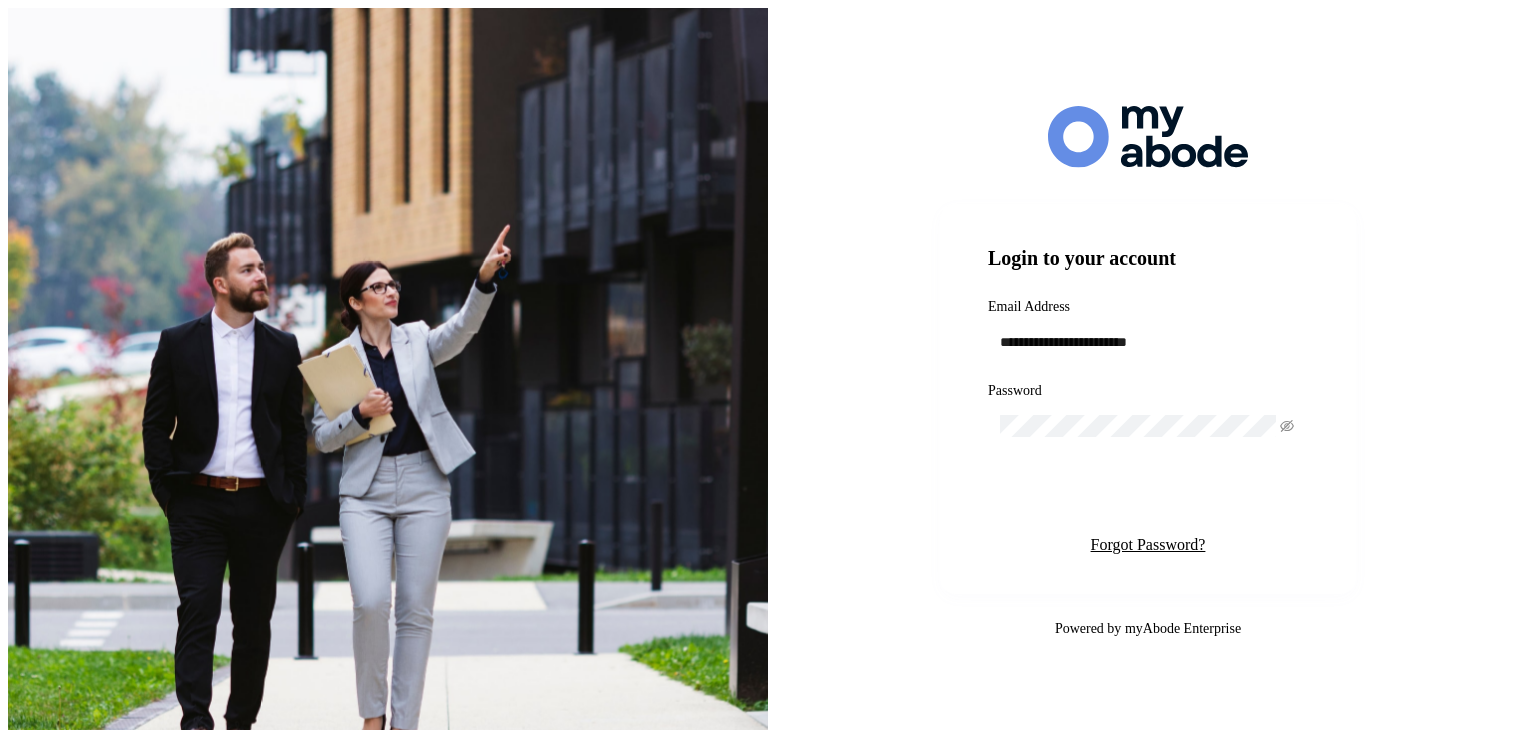 click on "Login" at bounding box center [1148, 496] 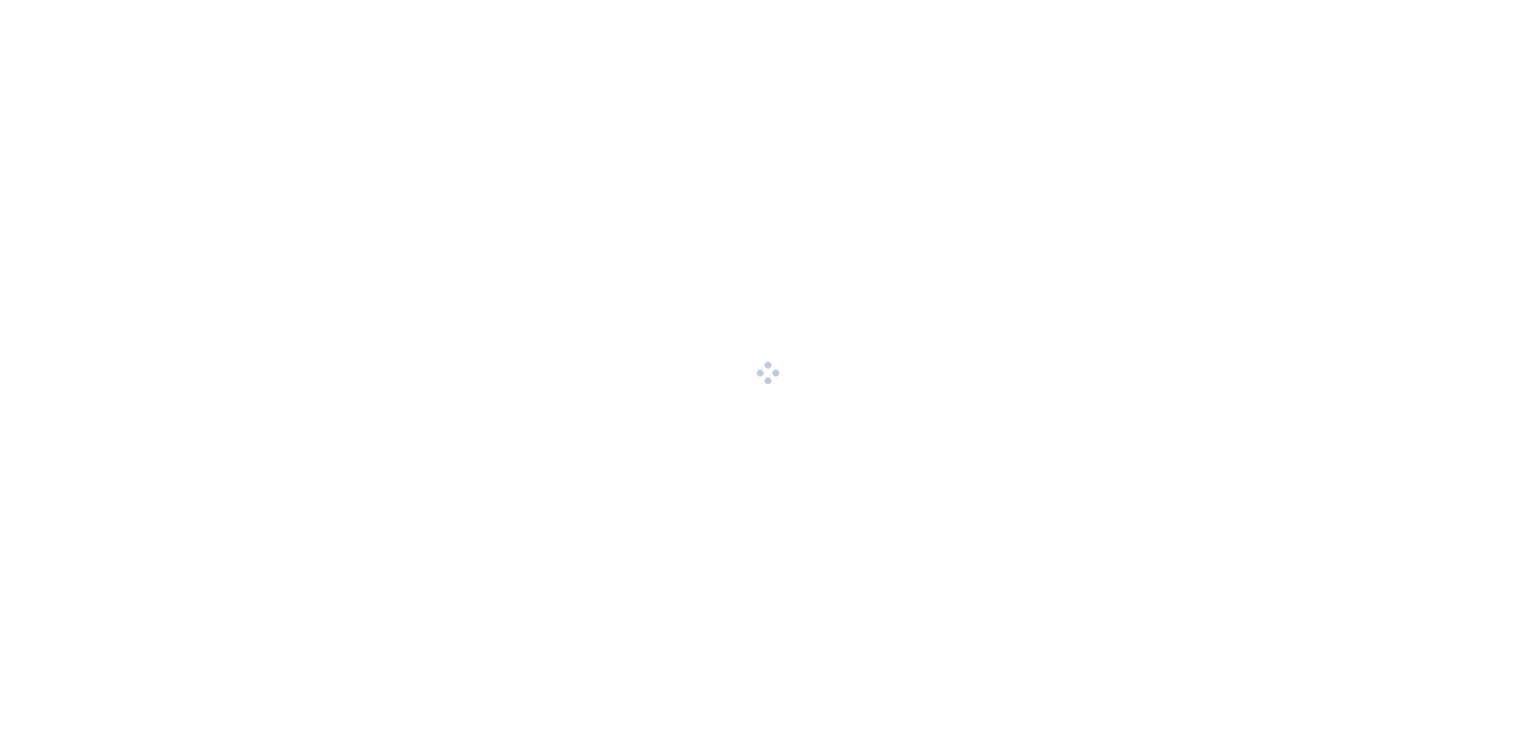 scroll, scrollTop: 0, scrollLeft: 0, axis: both 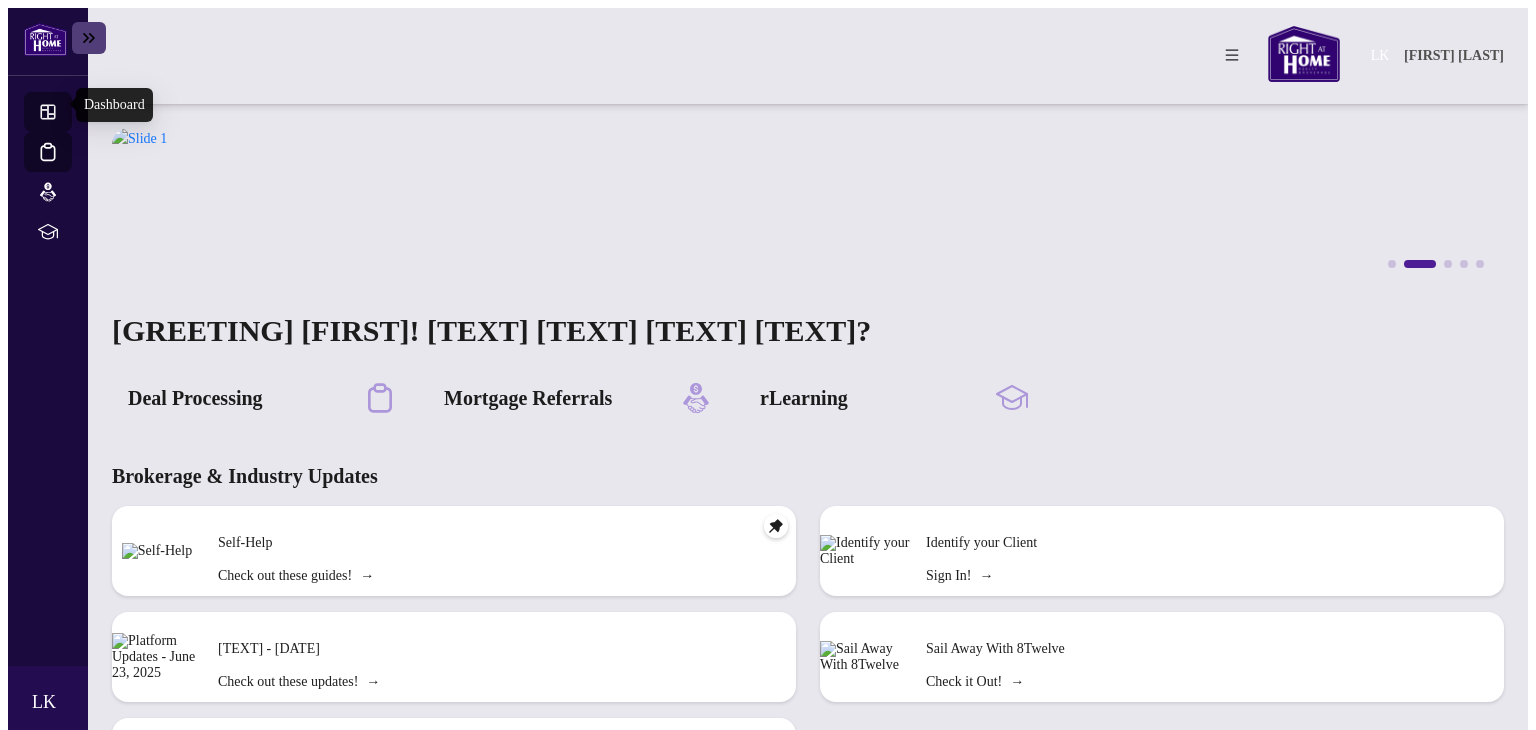 click on "Deal Processing" at bounding box center [66, 165] 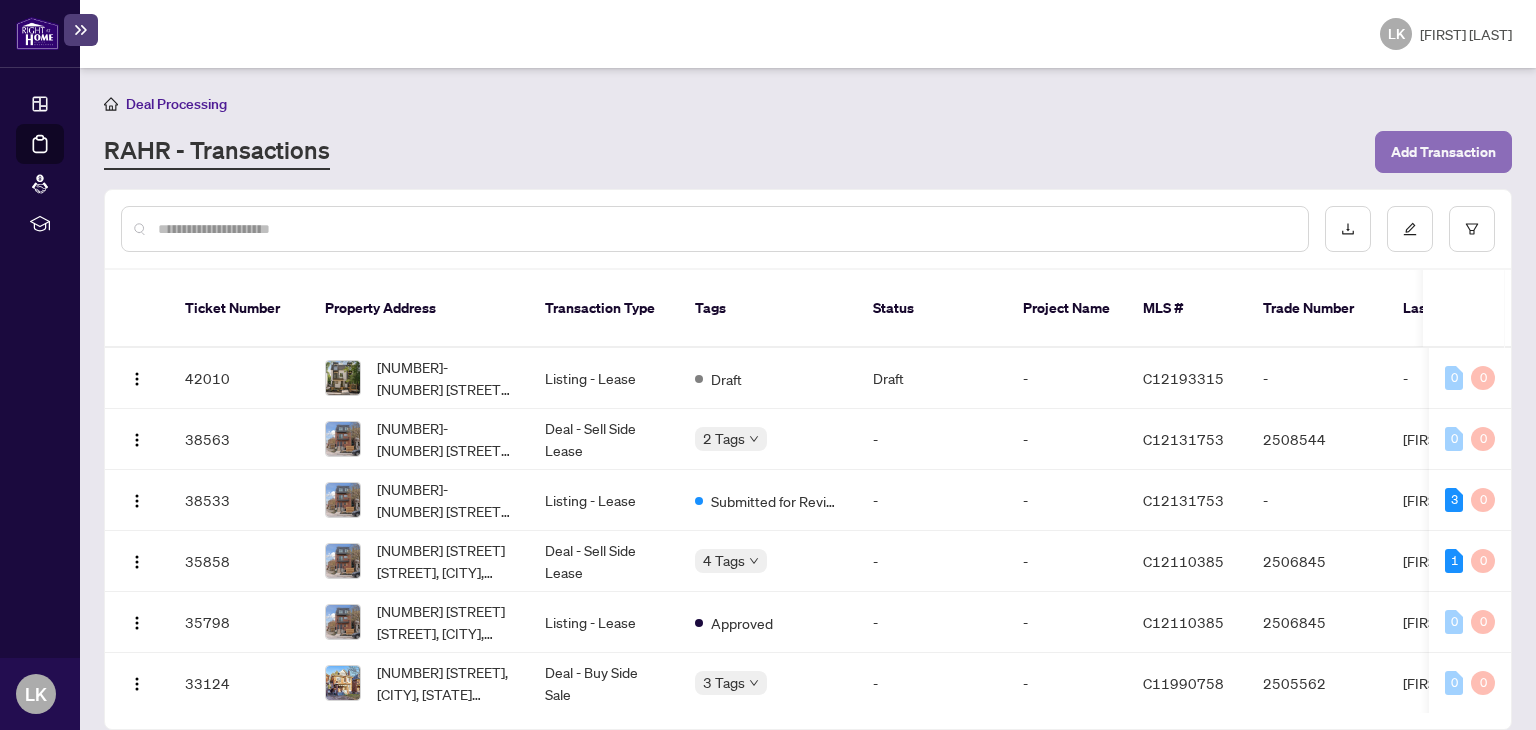 click on "Add Transaction" at bounding box center [1443, 152] 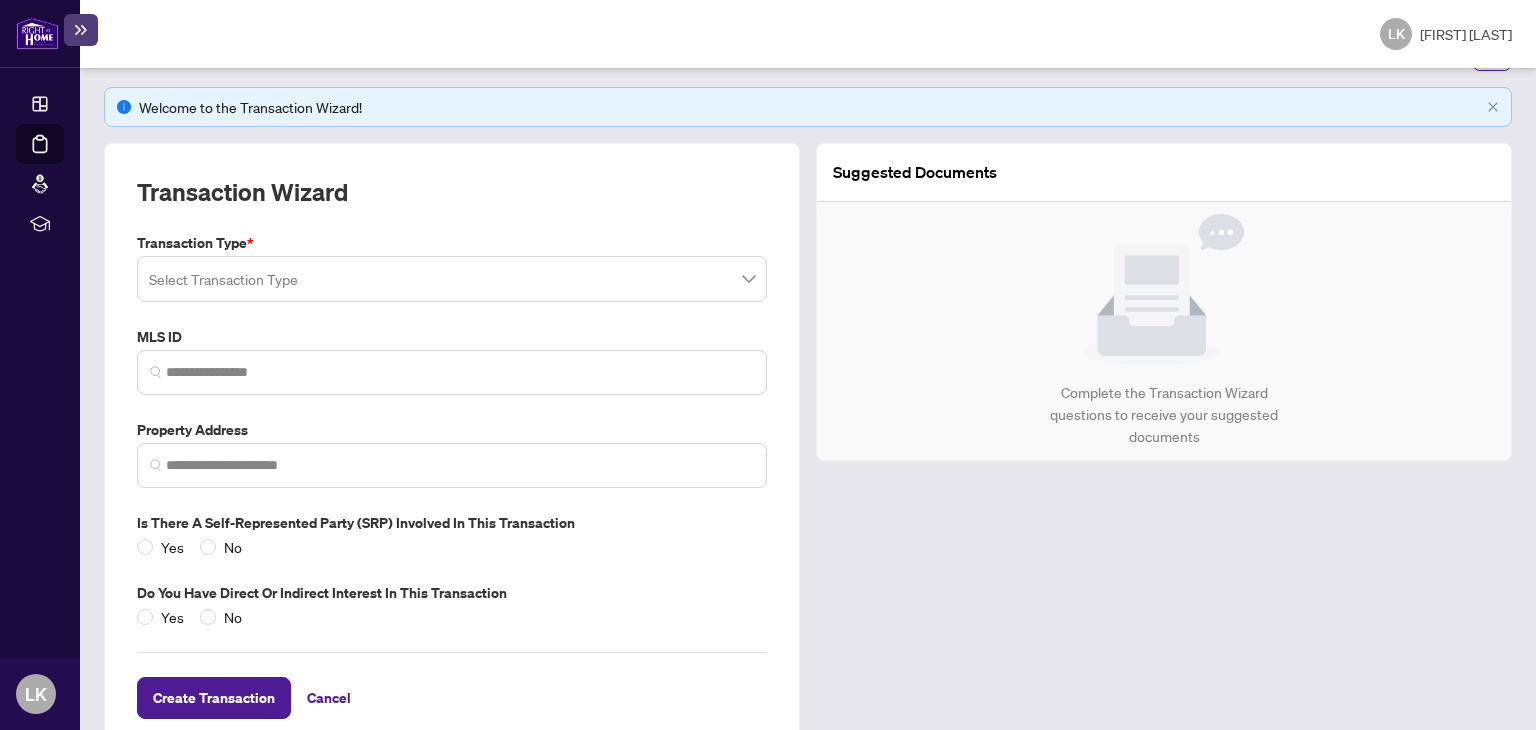 scroll, scrollTop: 143, scrollLeft: 0, axis: vertical 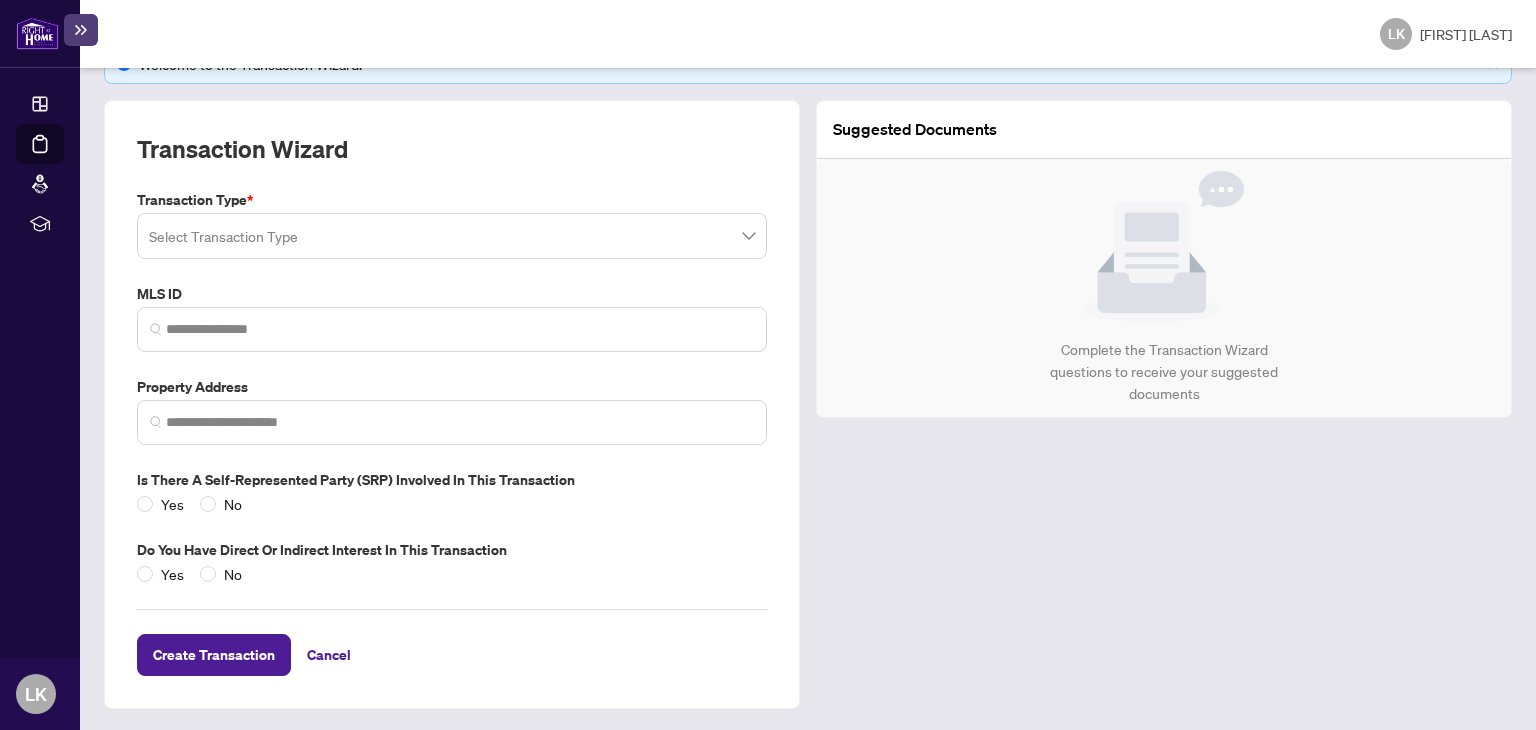 click at bounding box center [452, 236] 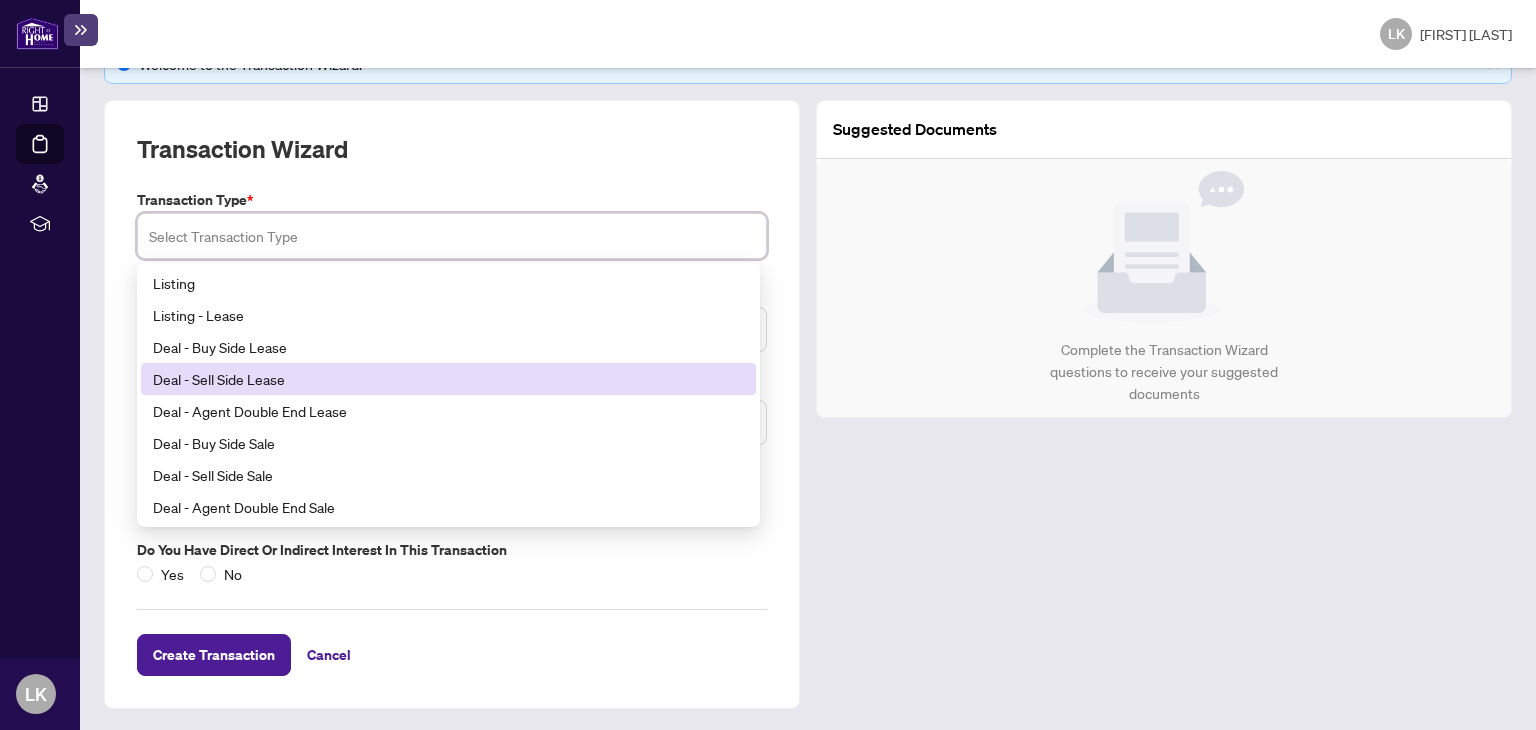 click on "Deal - Sell Side Lease" at bounding box center [448, 379] 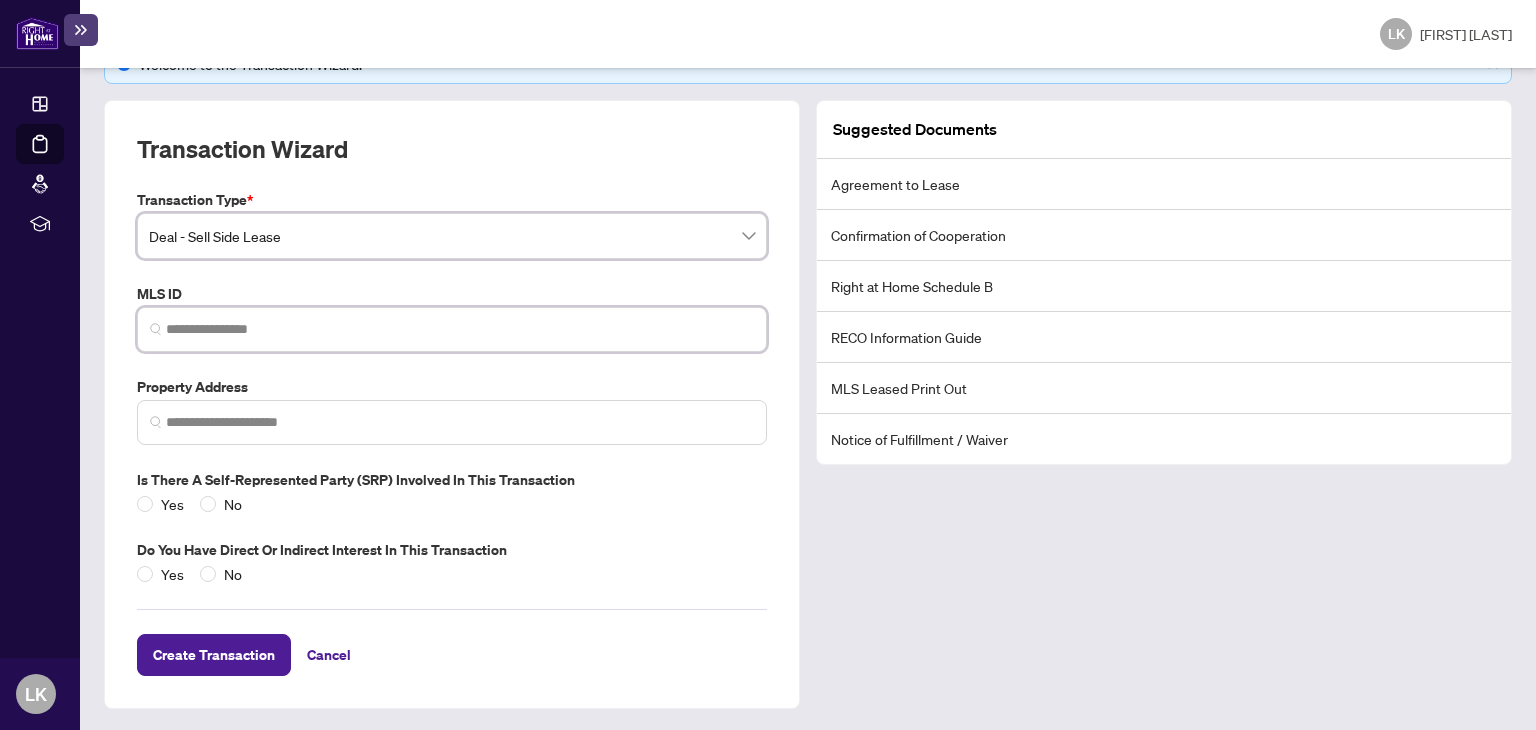 click at bounding box center (460, 329) 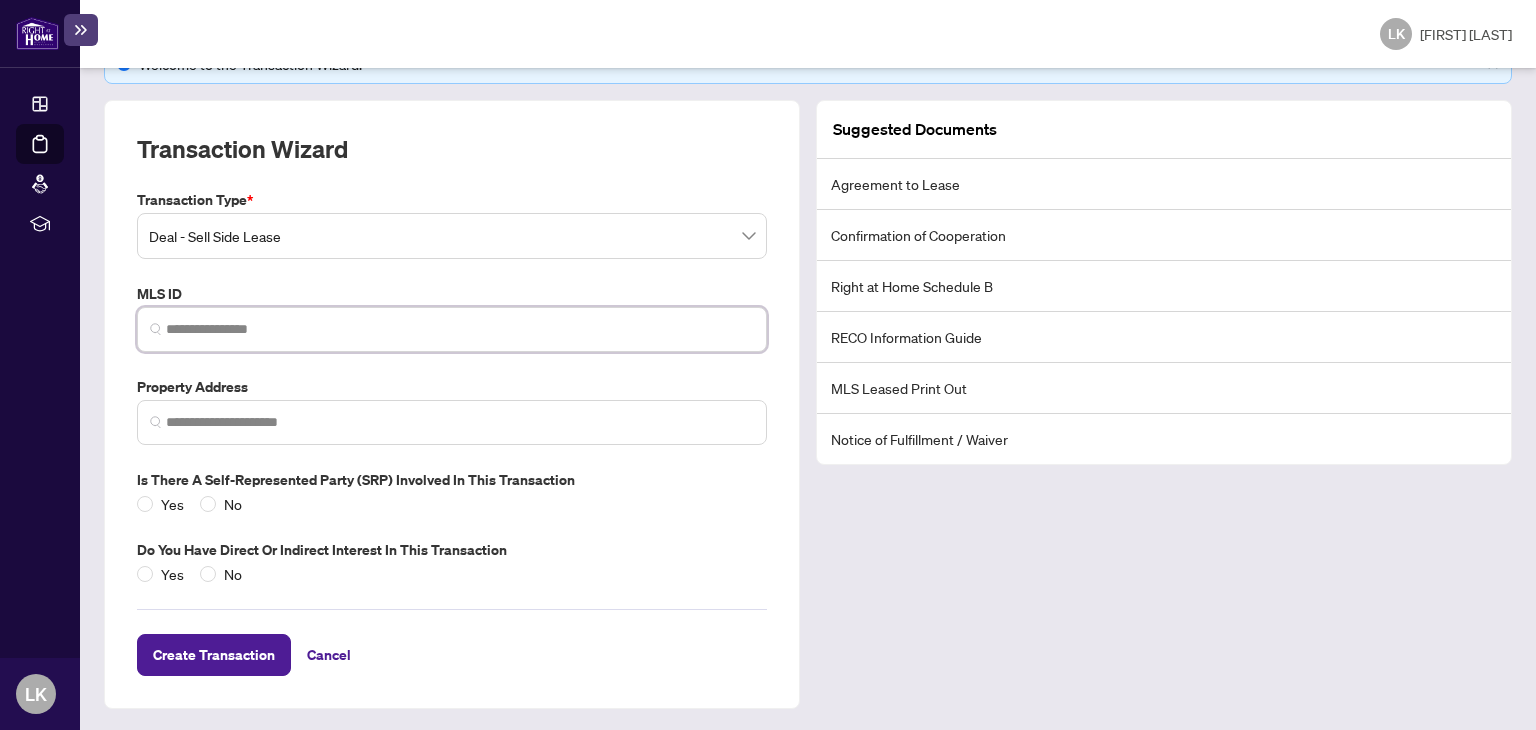 paste on "*********" 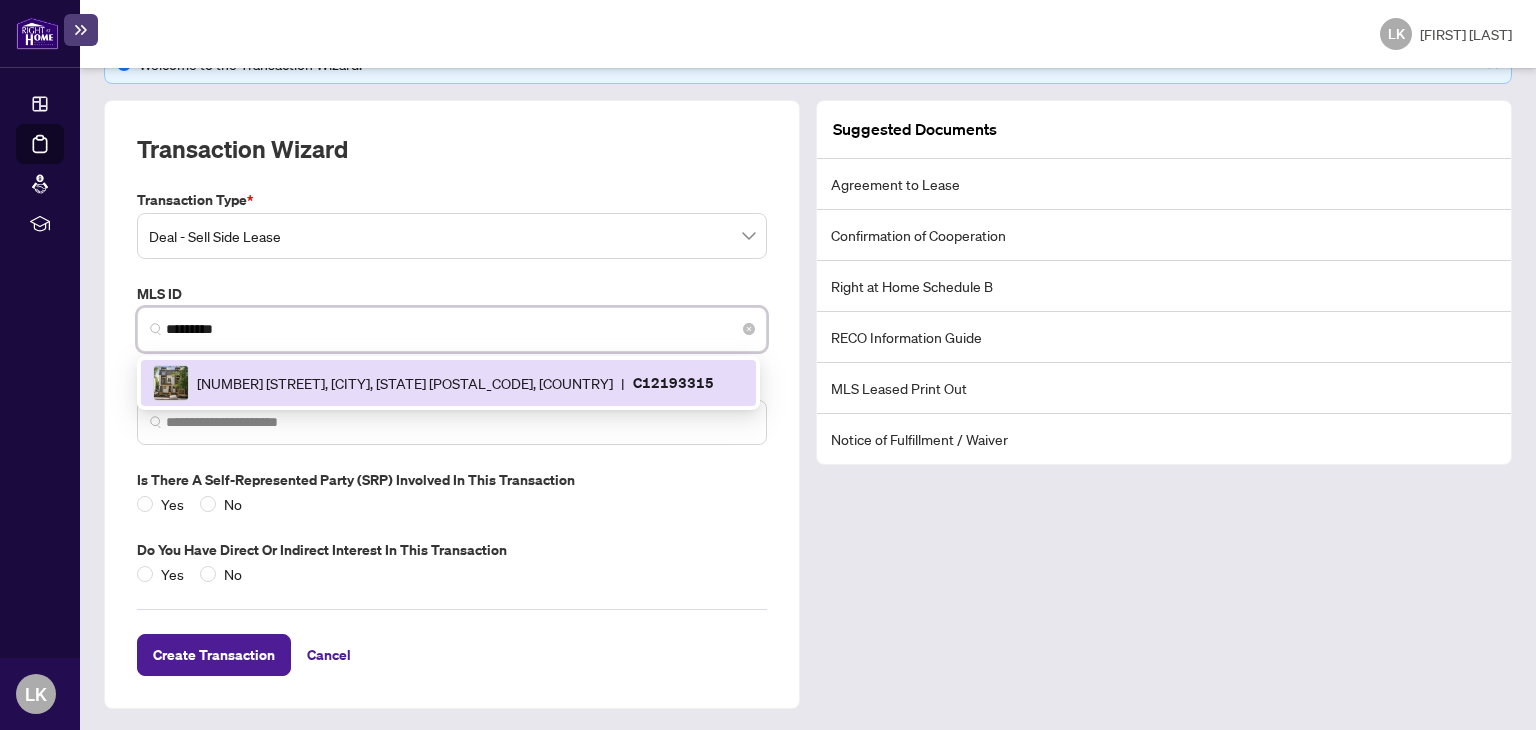 click on "367 Howland Ave, Toronto, Ontario M5R 3C1, Canada | C12193315" at bounding box center [448, 383] 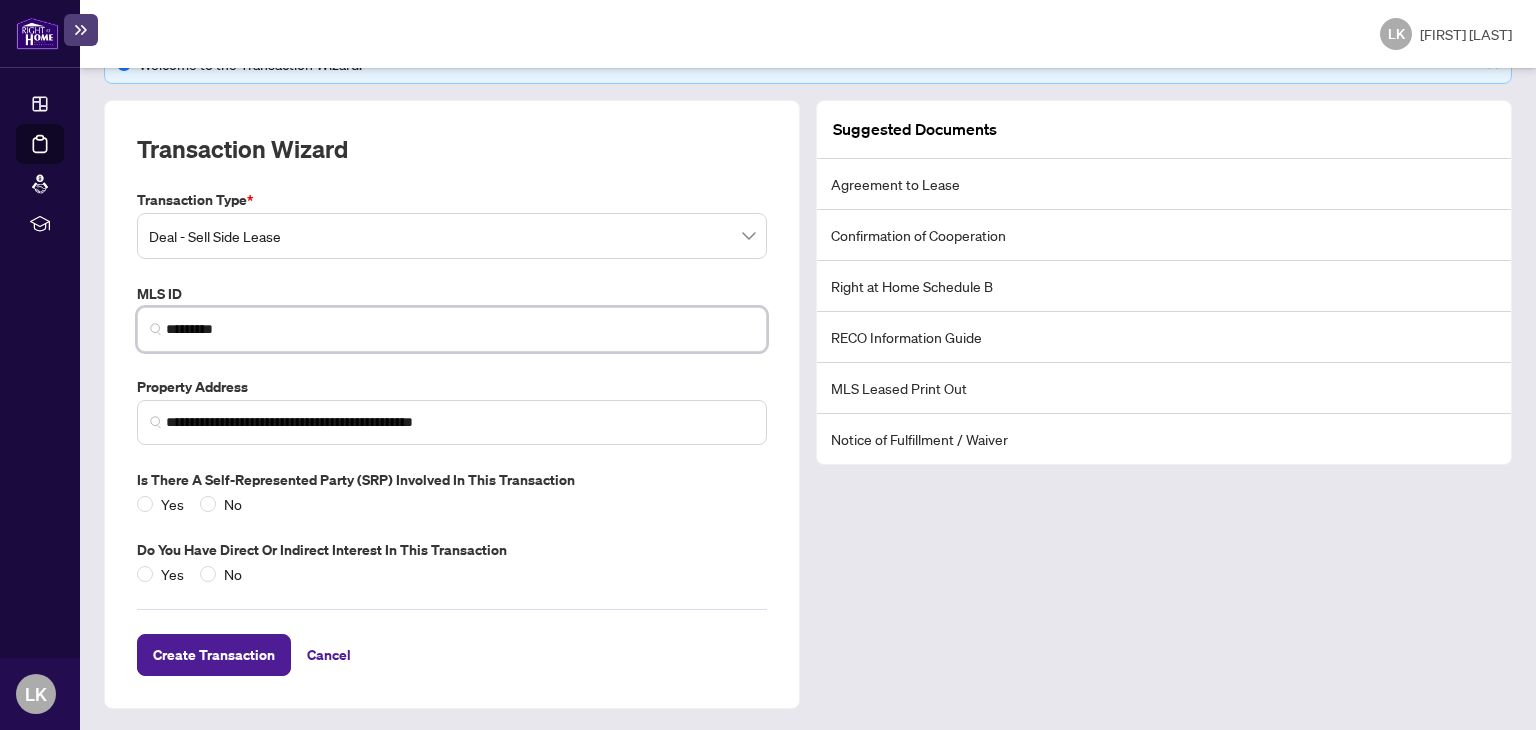 type on "*********" 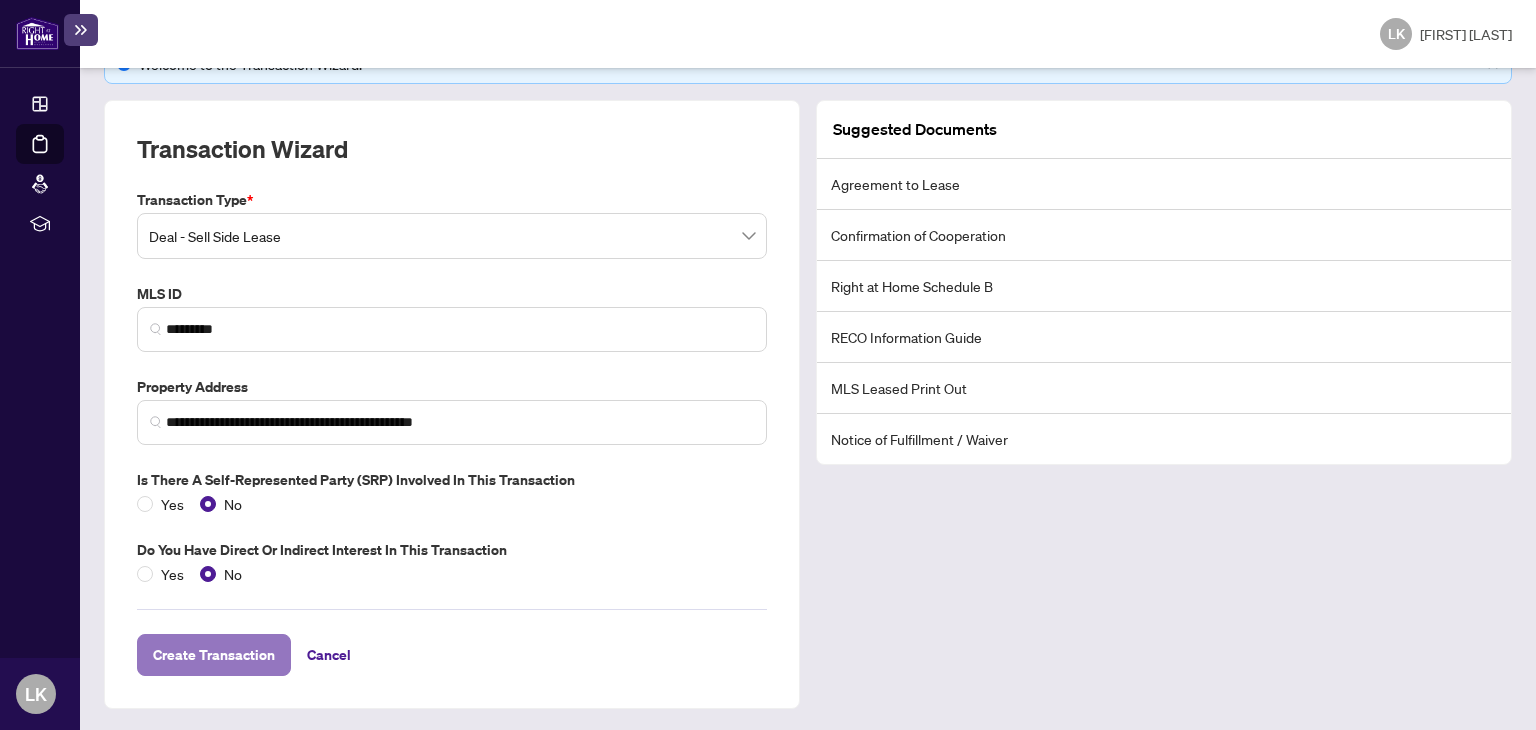 click on "Create Transaction" at bounding box center (214, 655) 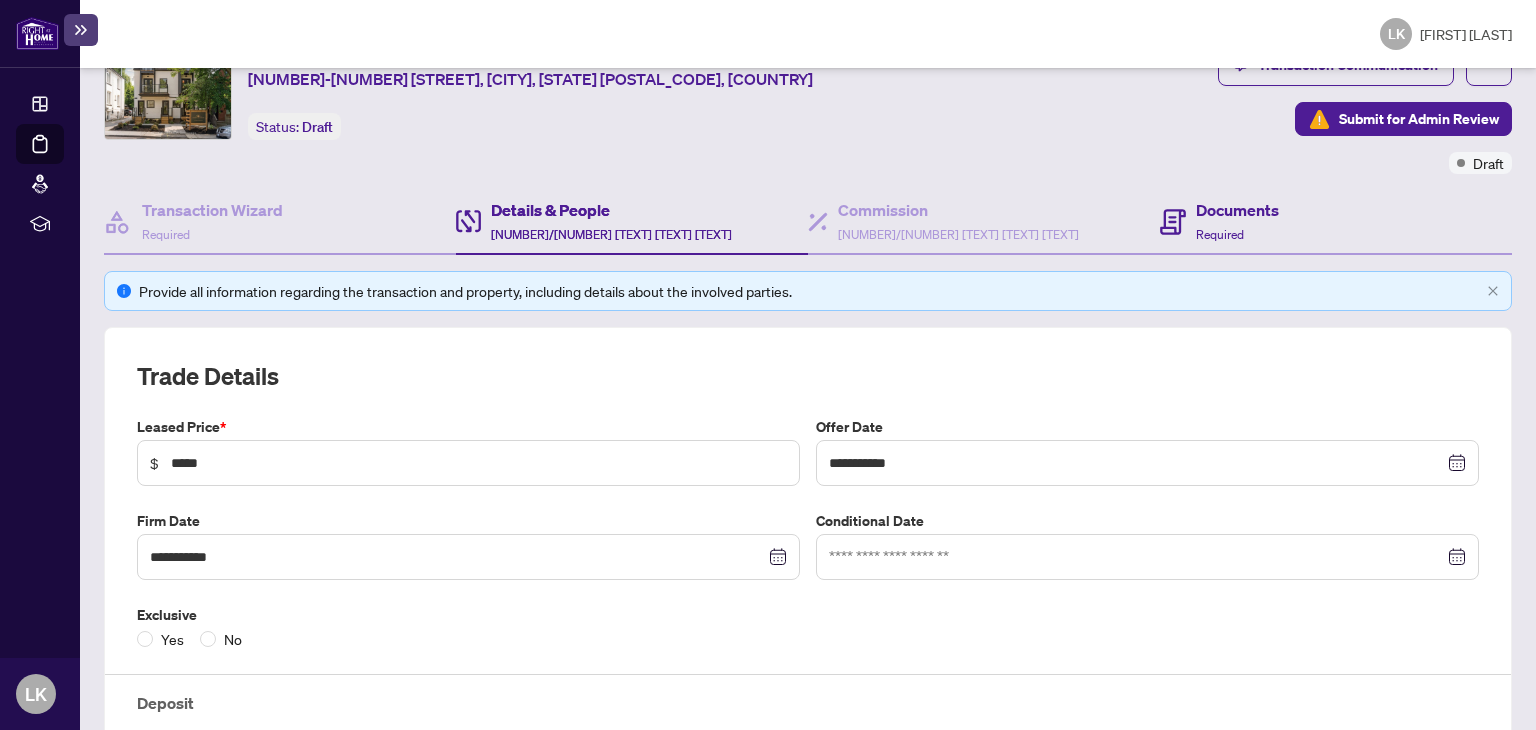 scroll, scrollTop: 0, scrollLeft: 0, axis: both 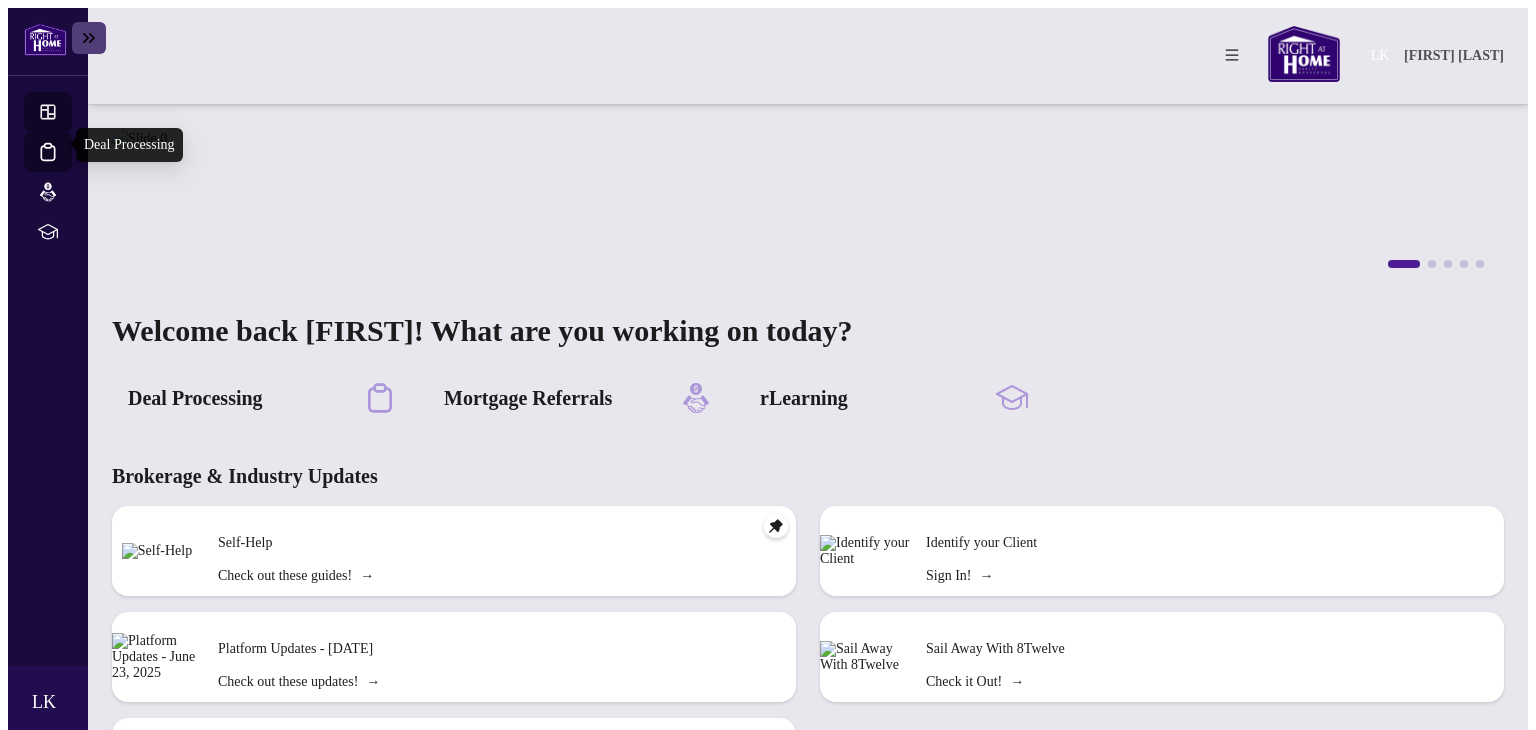 click on "Deal Processing" at bounding box center [66, 165] 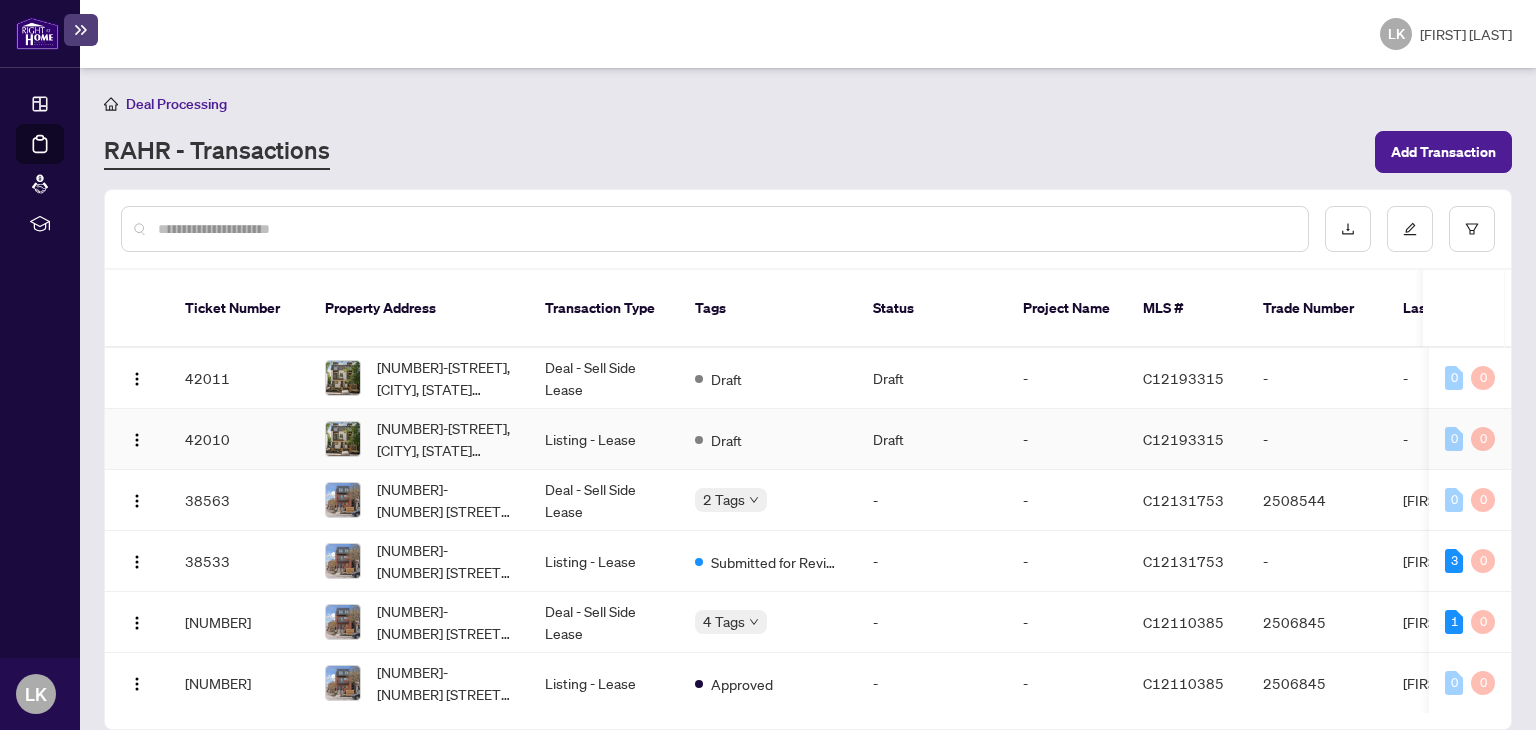 click on "Listing - Lease" at bounding box center [604, 439] 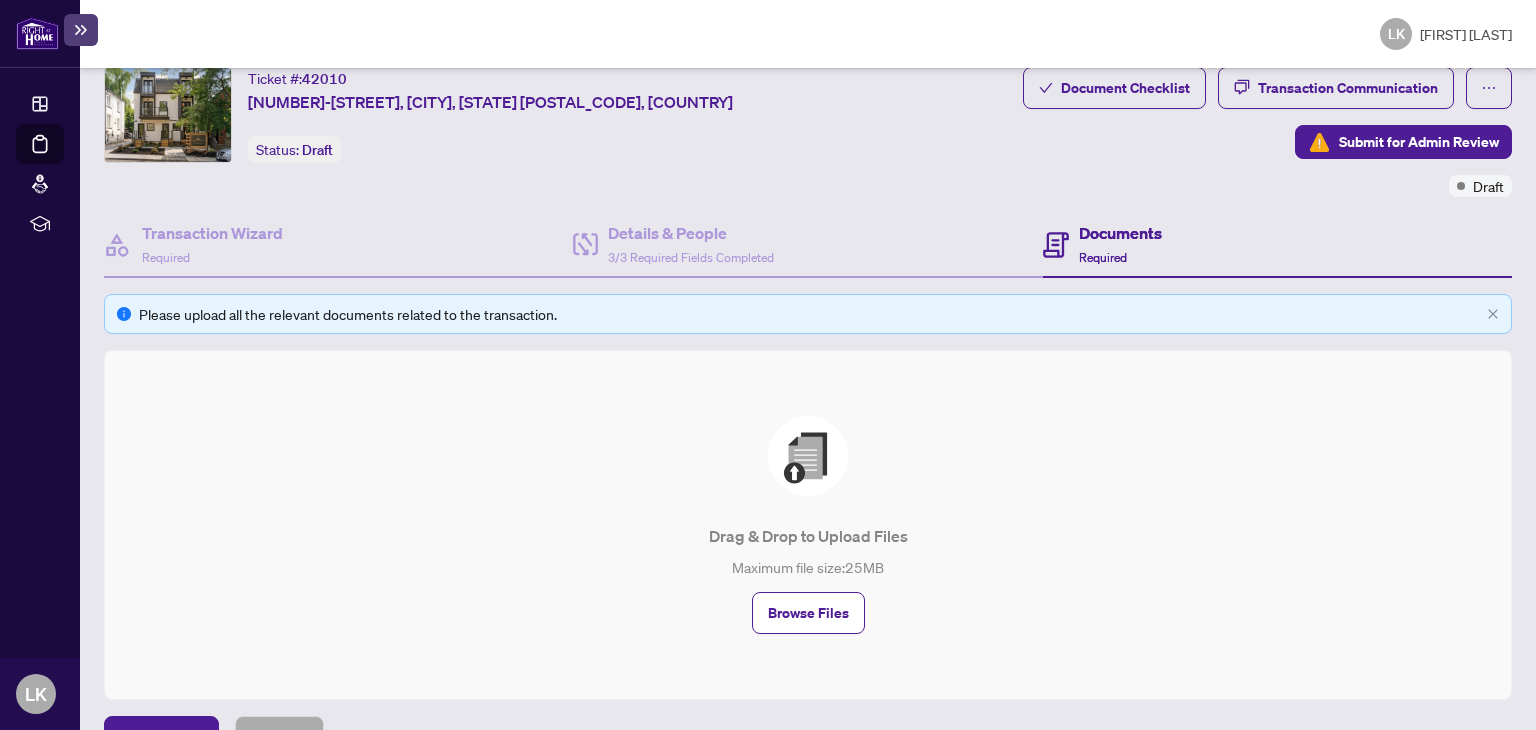 scroll, scrollTop: 0, scrollLeft: 0, axis: both 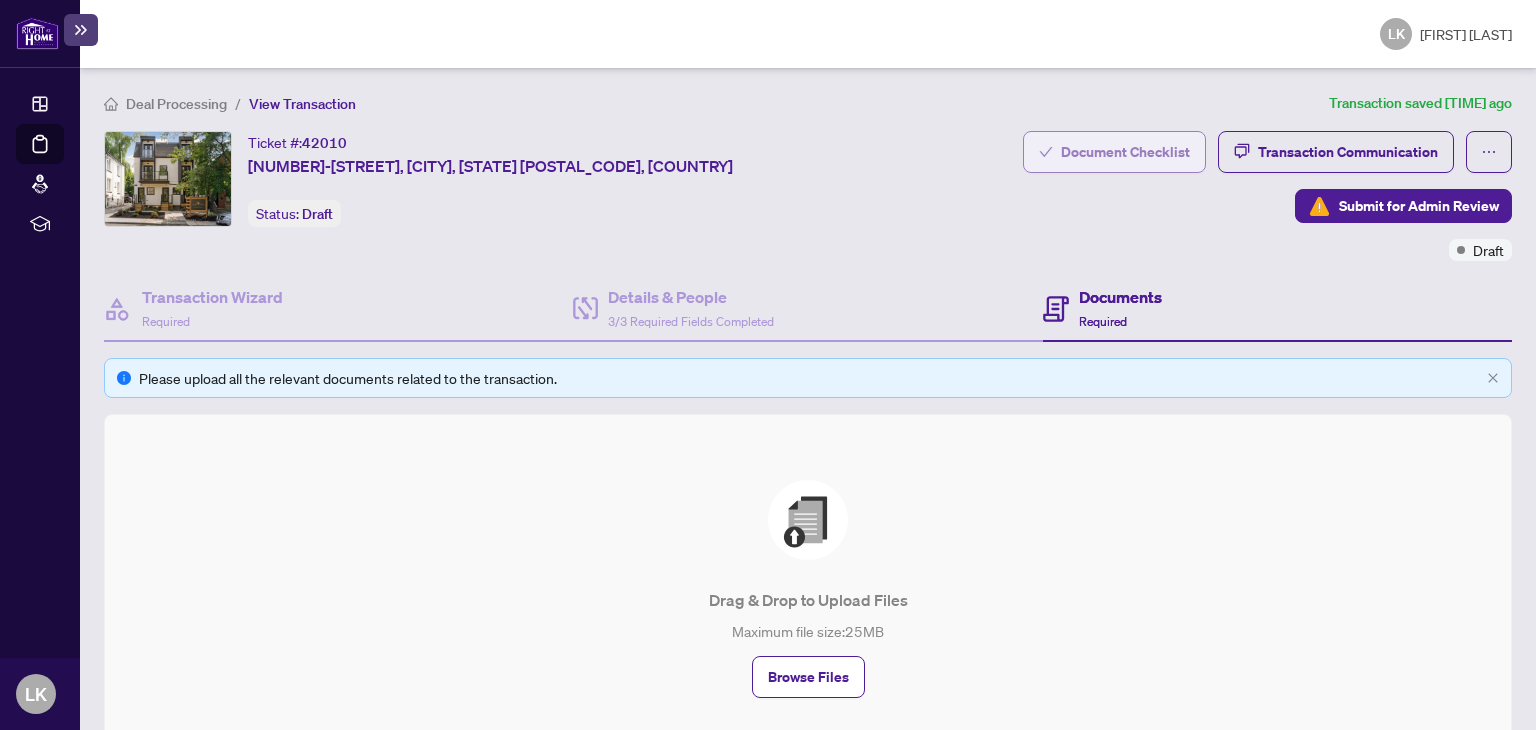 click on "Document Checklist" at bounding box center (1125, 152) 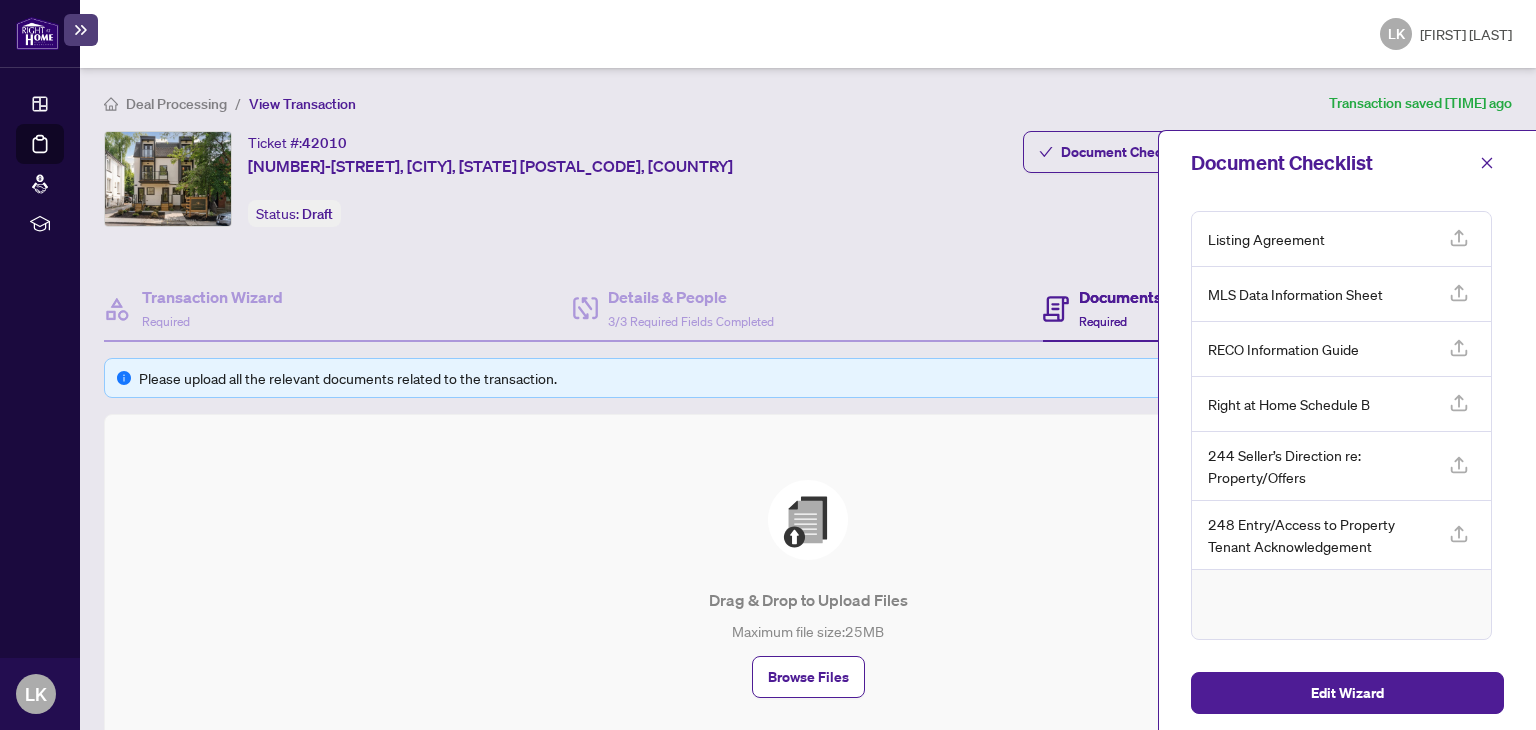 click at bounding box center [1459, 238] 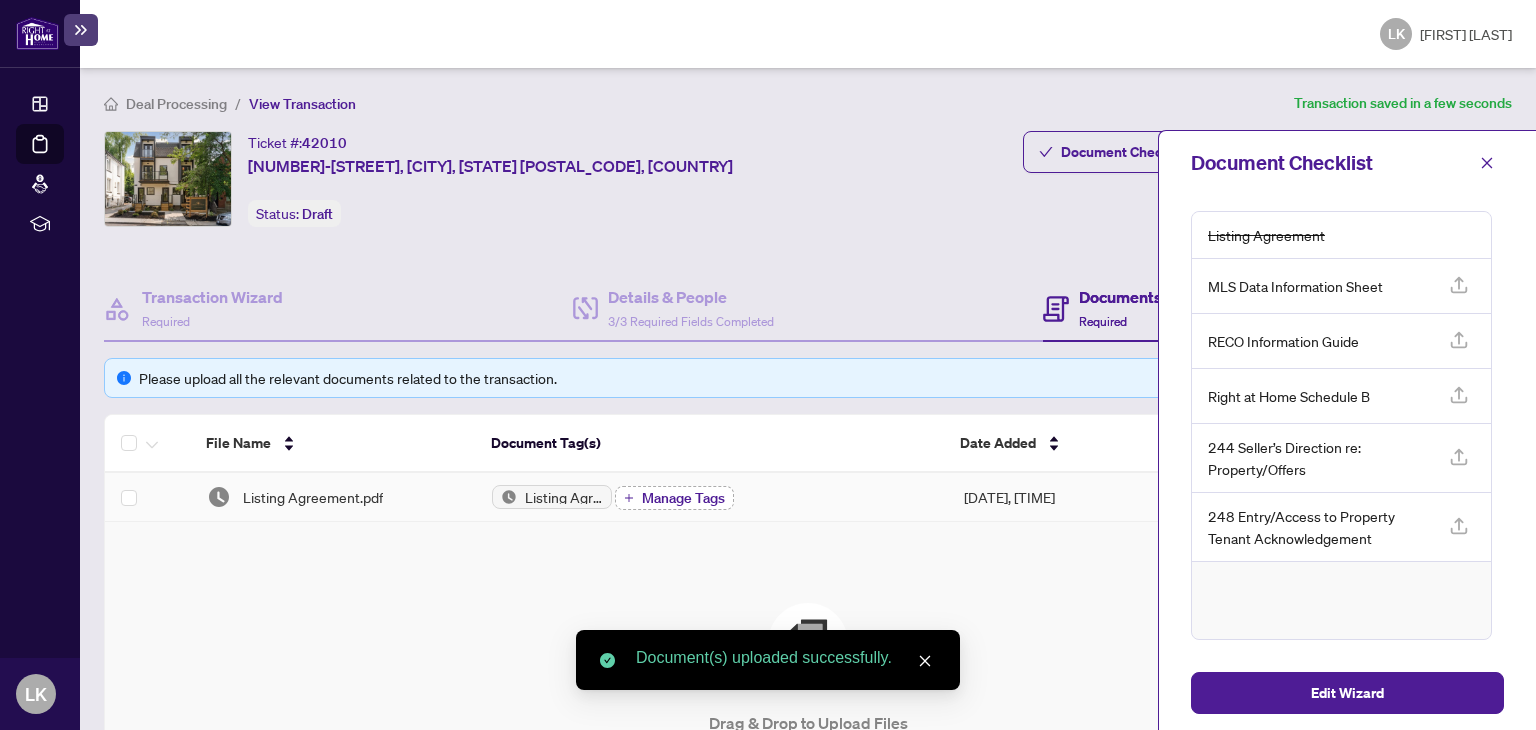 click on "Manage Tags" at bounding box center [683, 498] 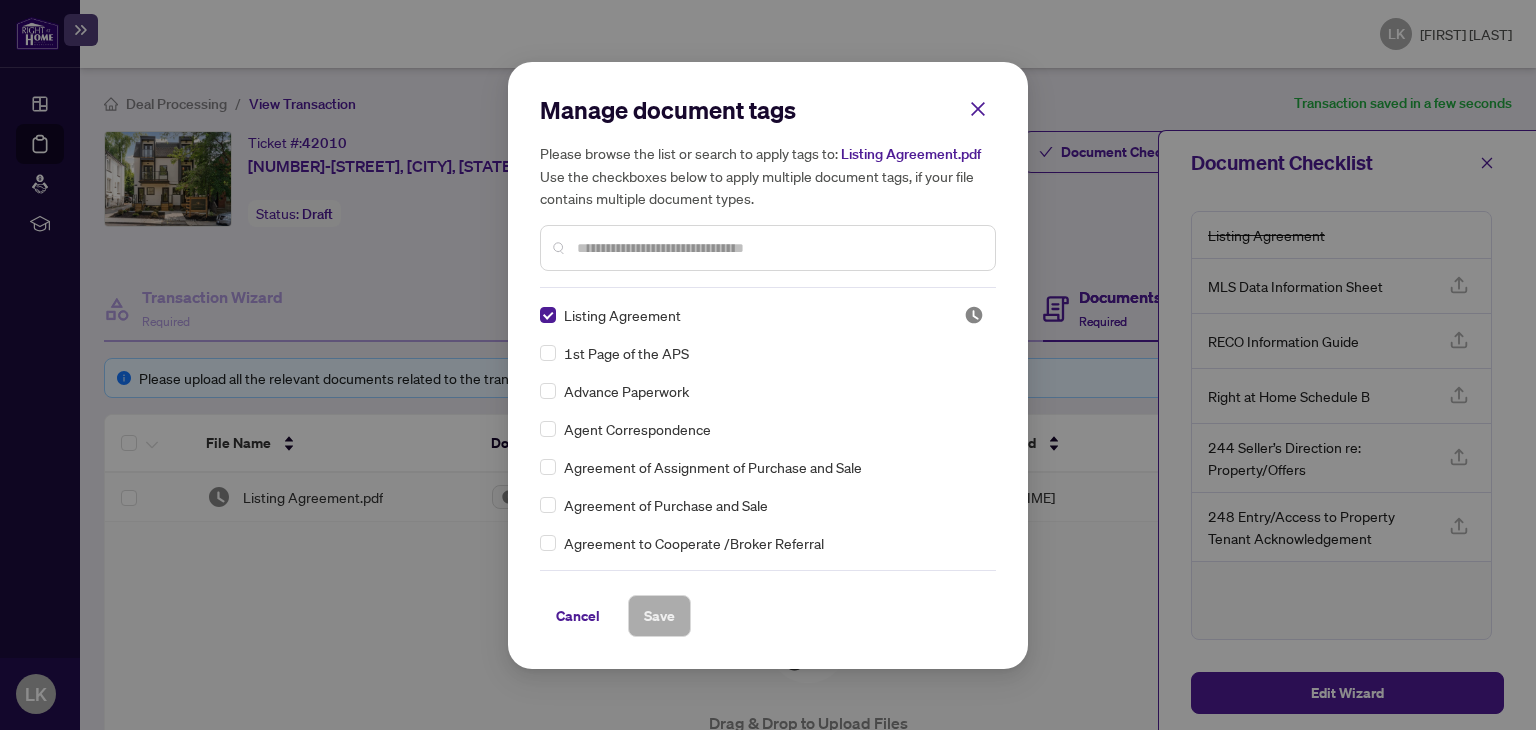 click at bounding box center [778, 248] 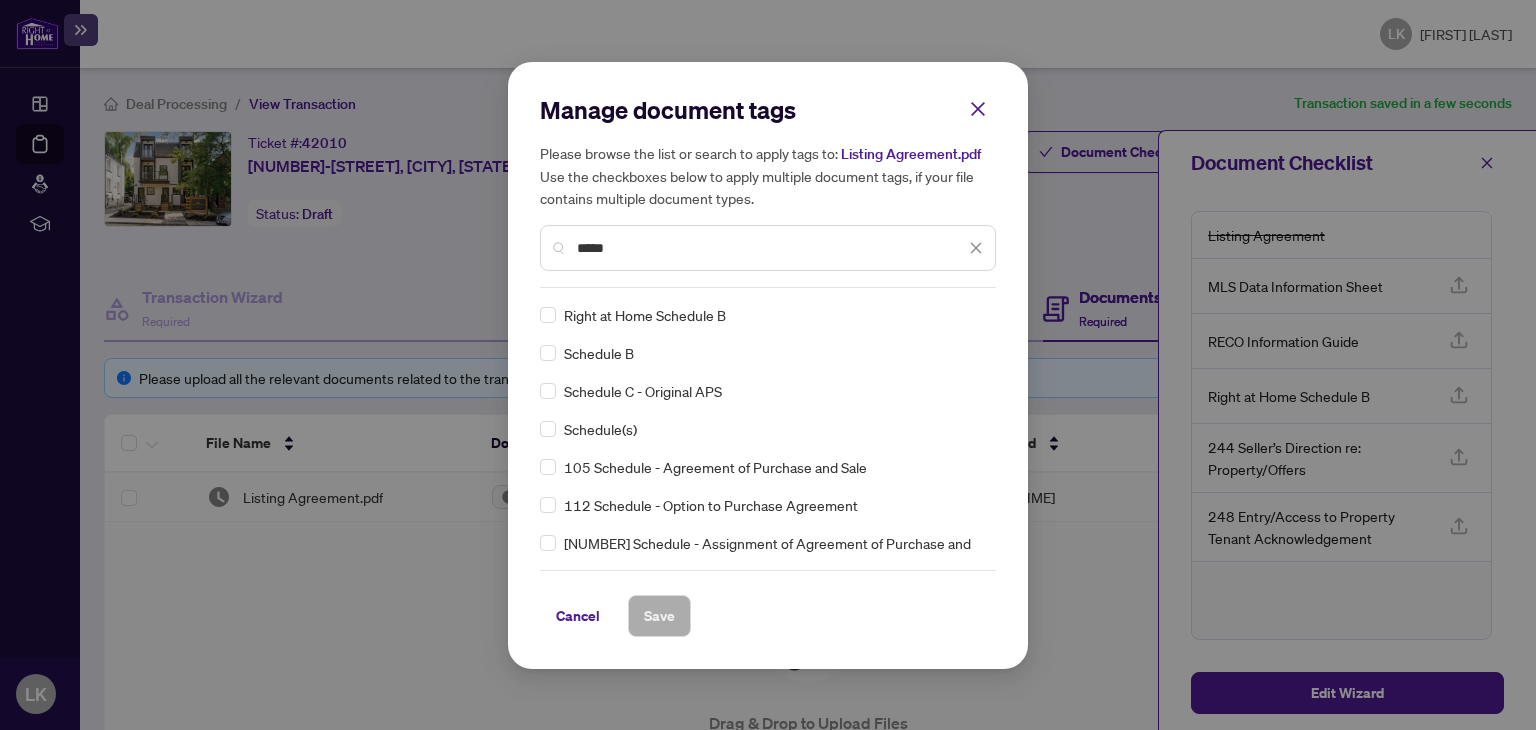 type on "*****" 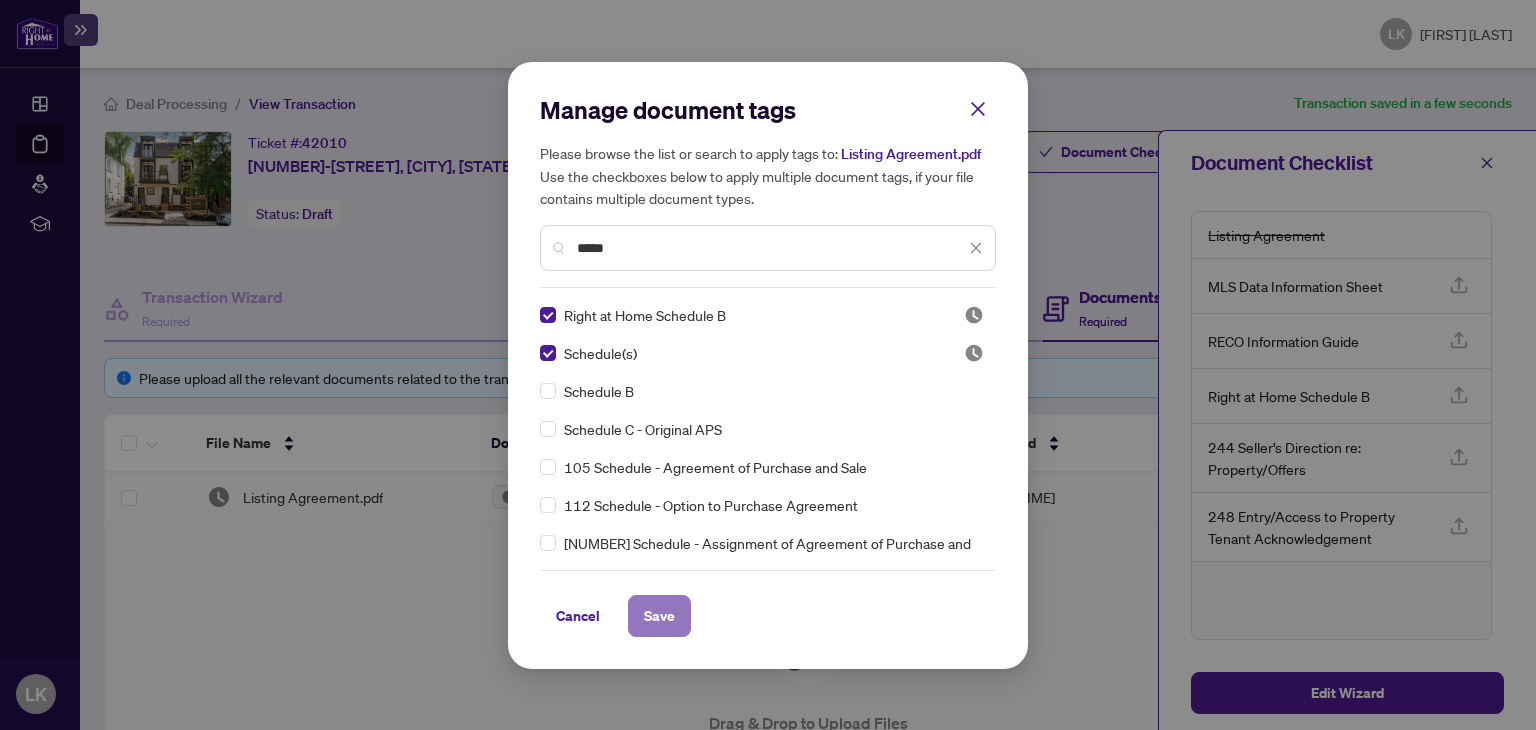 click on "Save" at bounding box center [659, 616] 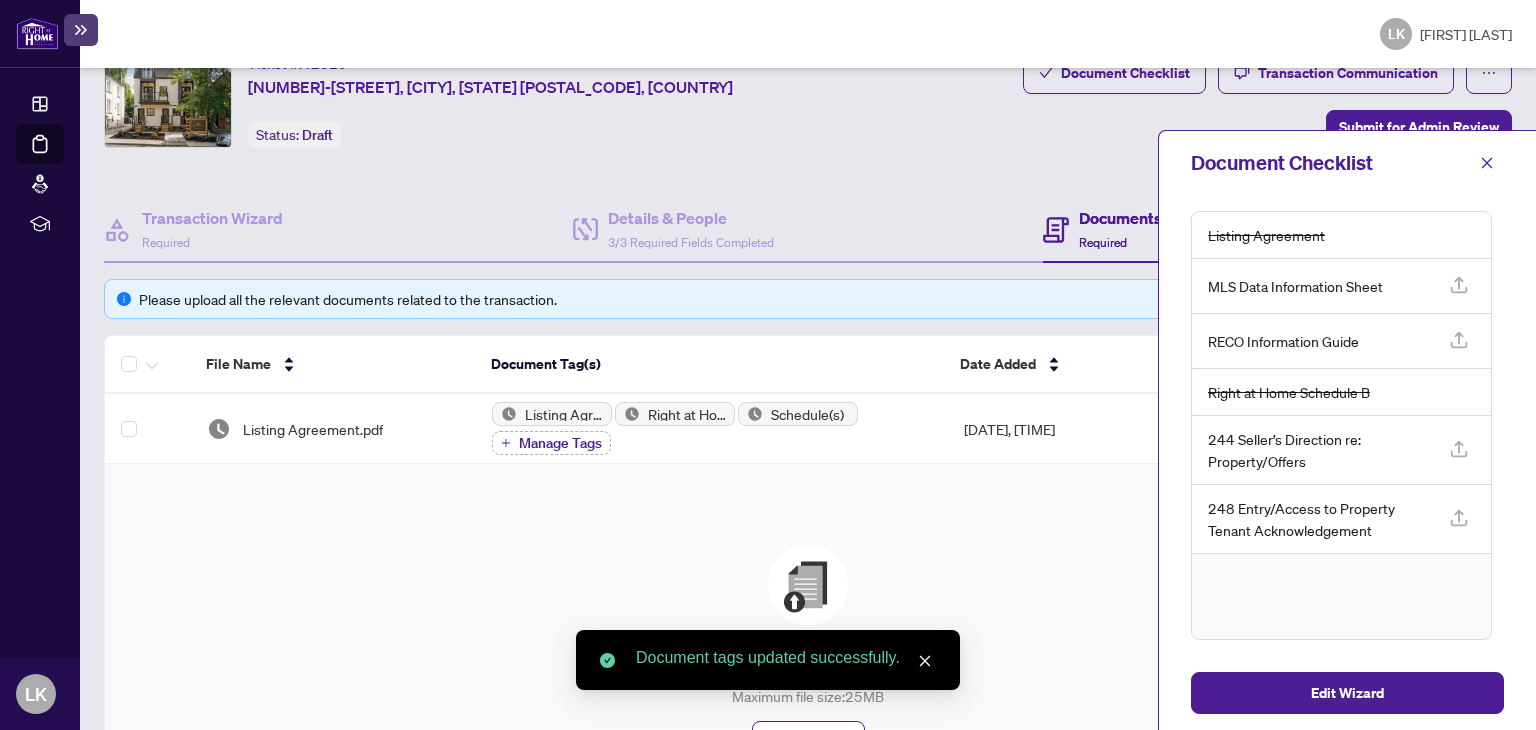 scroll, scrollTop: 100, scrollLeft: 0, axis: vertical 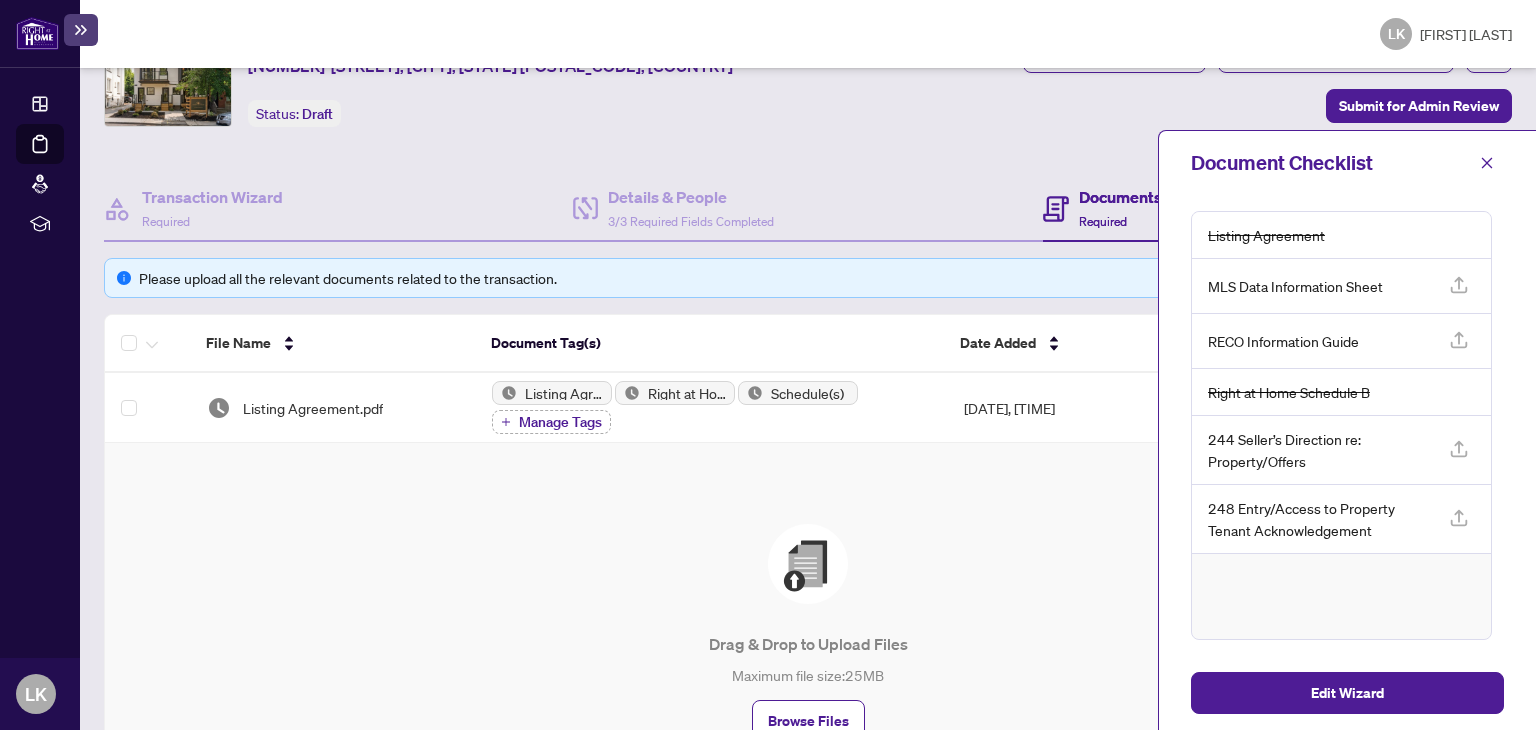 click at bounding box center [1458, 283] 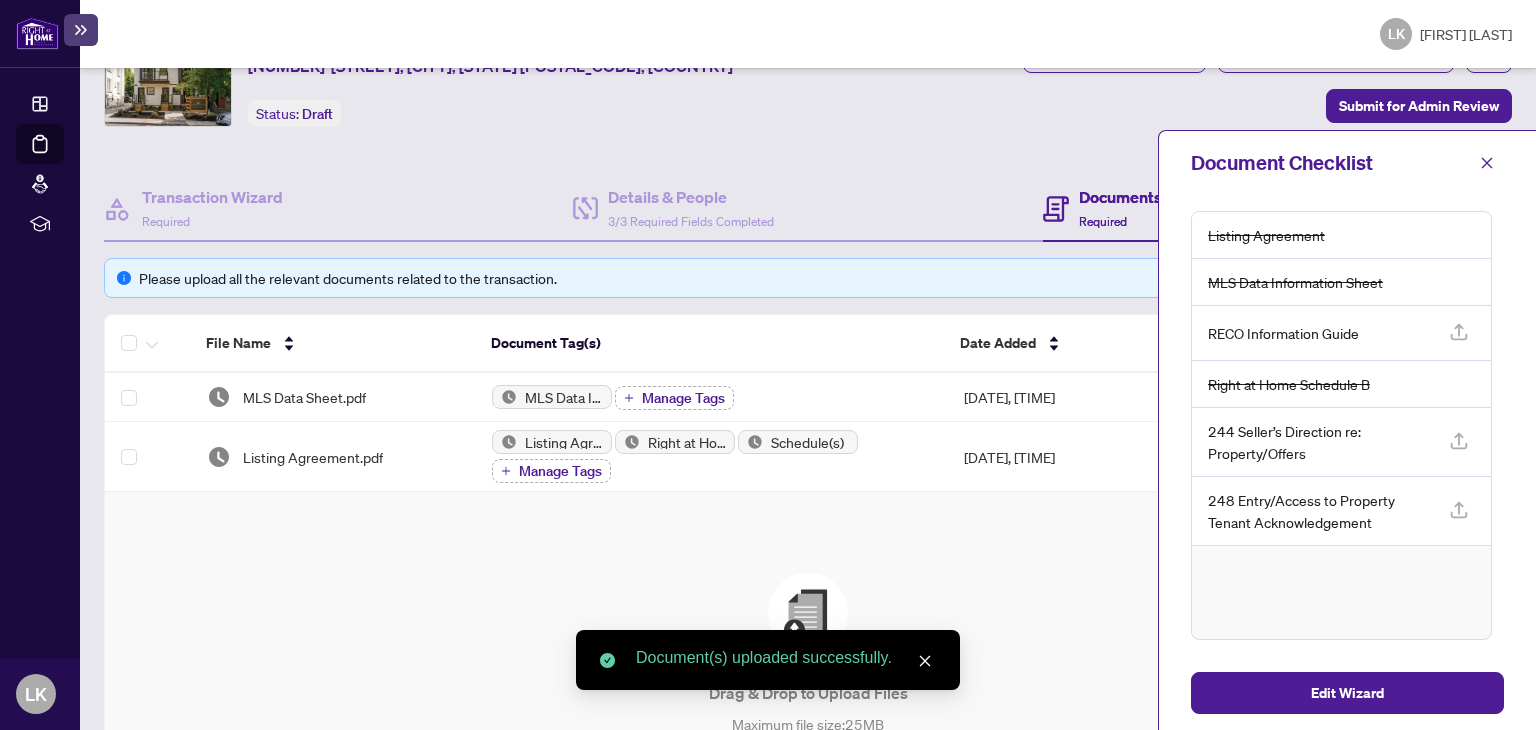 click at bounding box center (1459, 332) 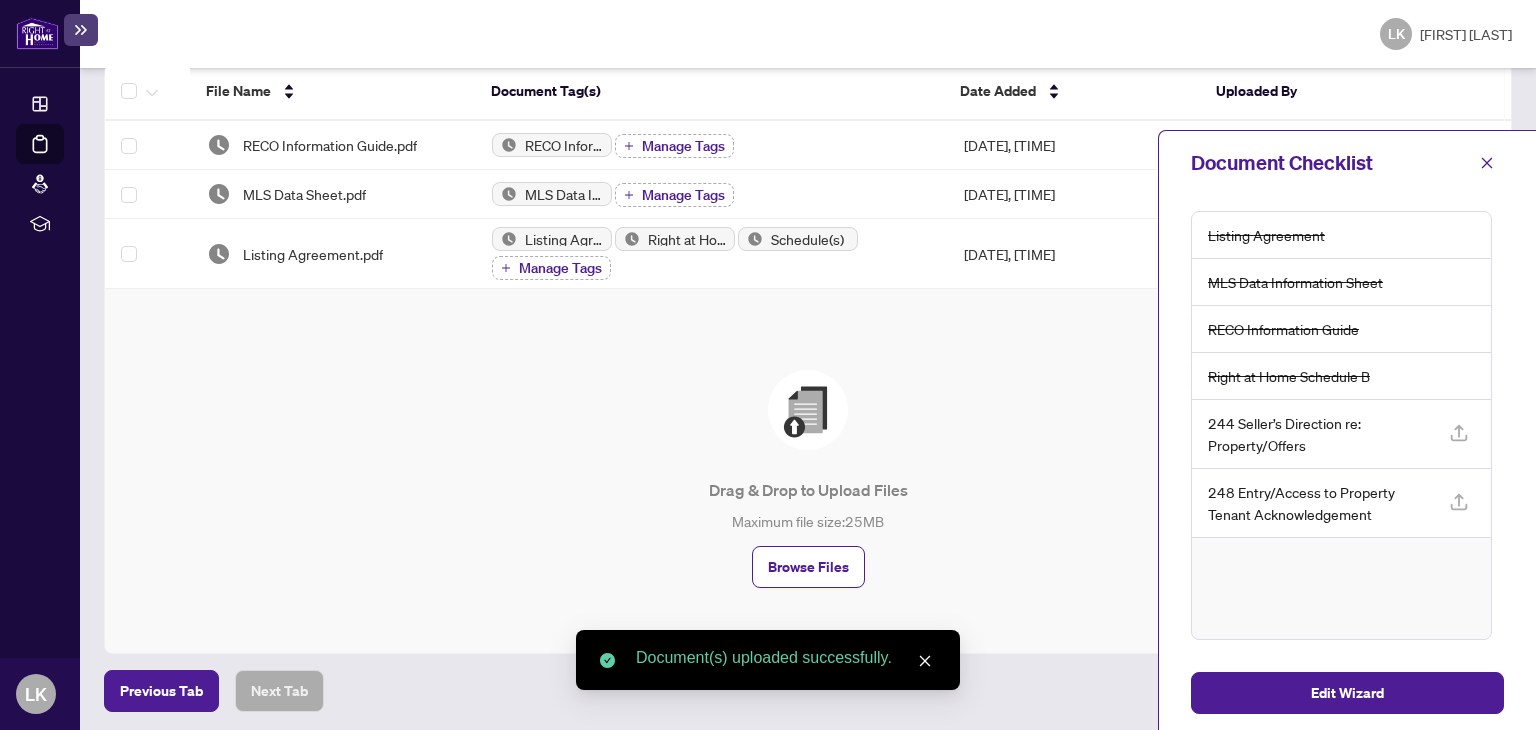 scroll, scrollTop: 152, scrollLeft: 0, axis: vertical 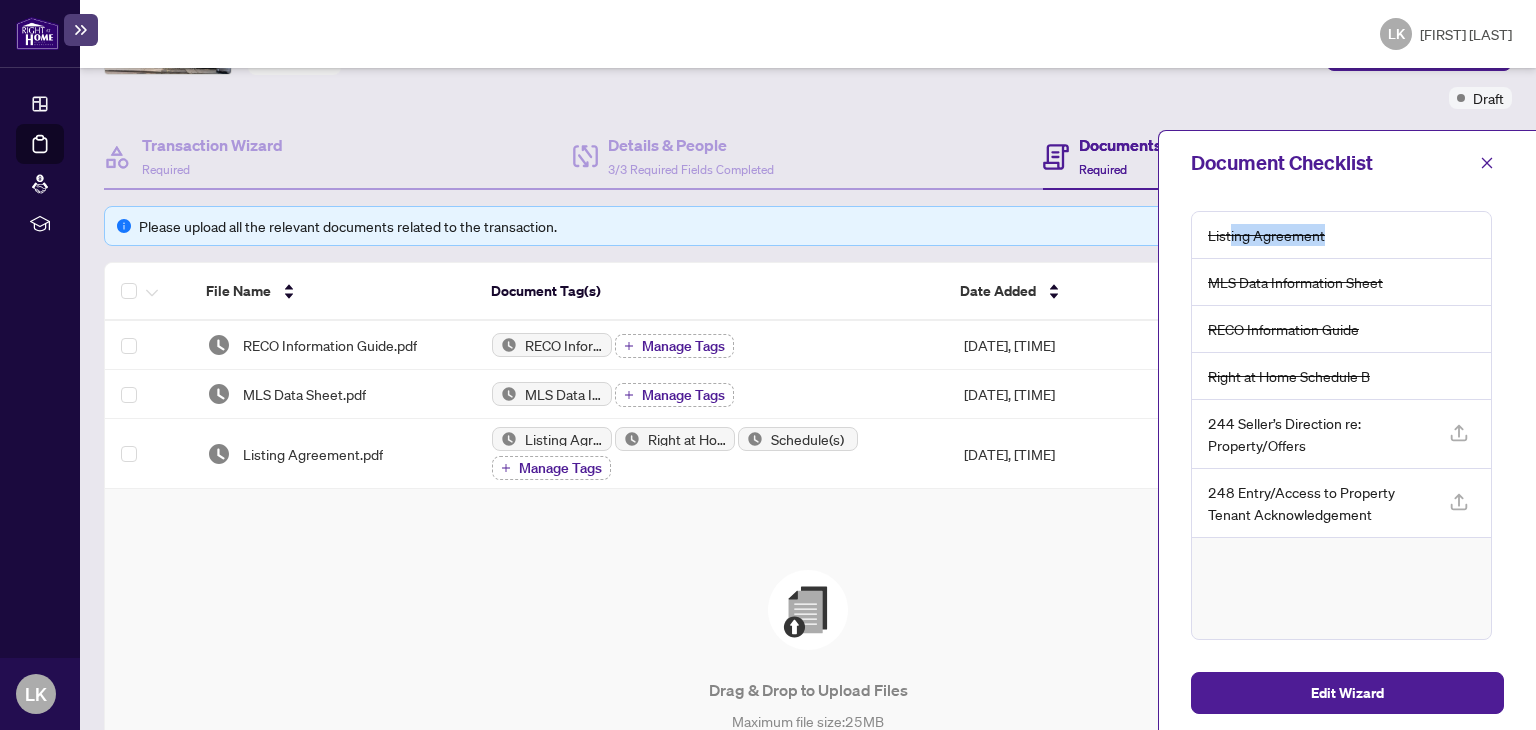 drag, startPoint x: 1320, startPoint y: 233, endPoint x: 1227, endPoint y: 239, distance: 93.193344 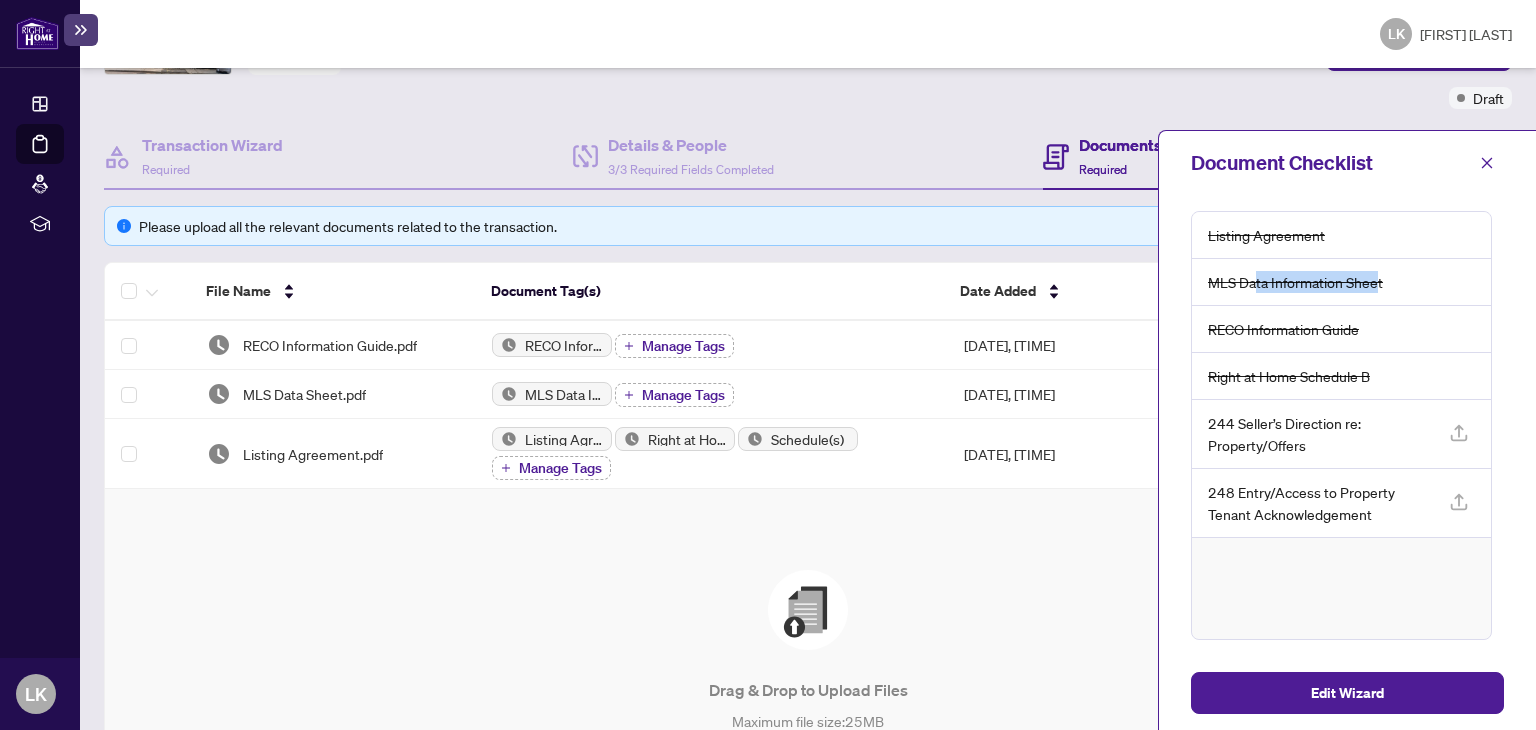 drag, startPoint x: 1377, startPoint y: 278, endPoint x: 1256, endPoint y: 284, distance: 121.14867 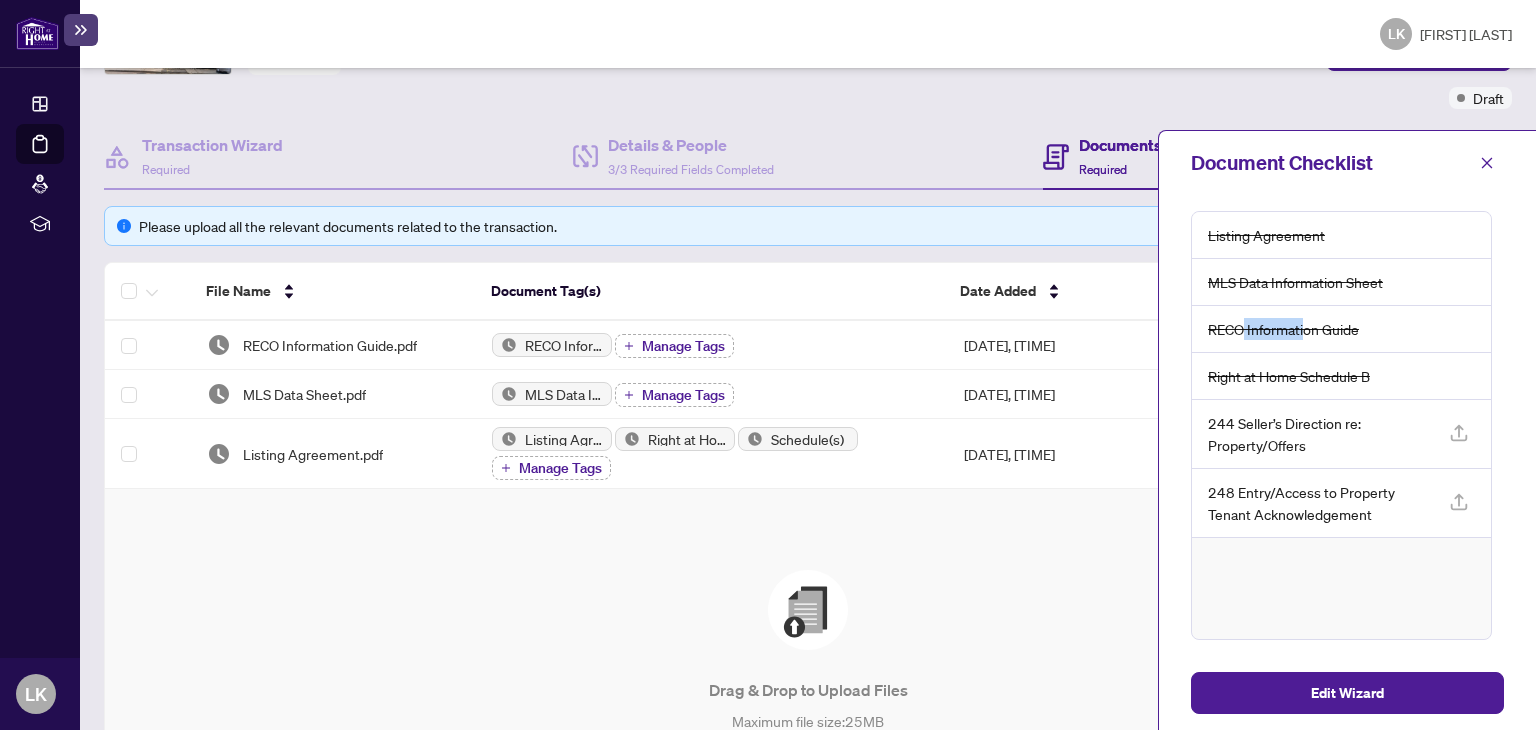 drag, startPoint x: 1304, startPoint y: 334, endPoint x: 1237, endPoint y: 314, distance: 69.92139 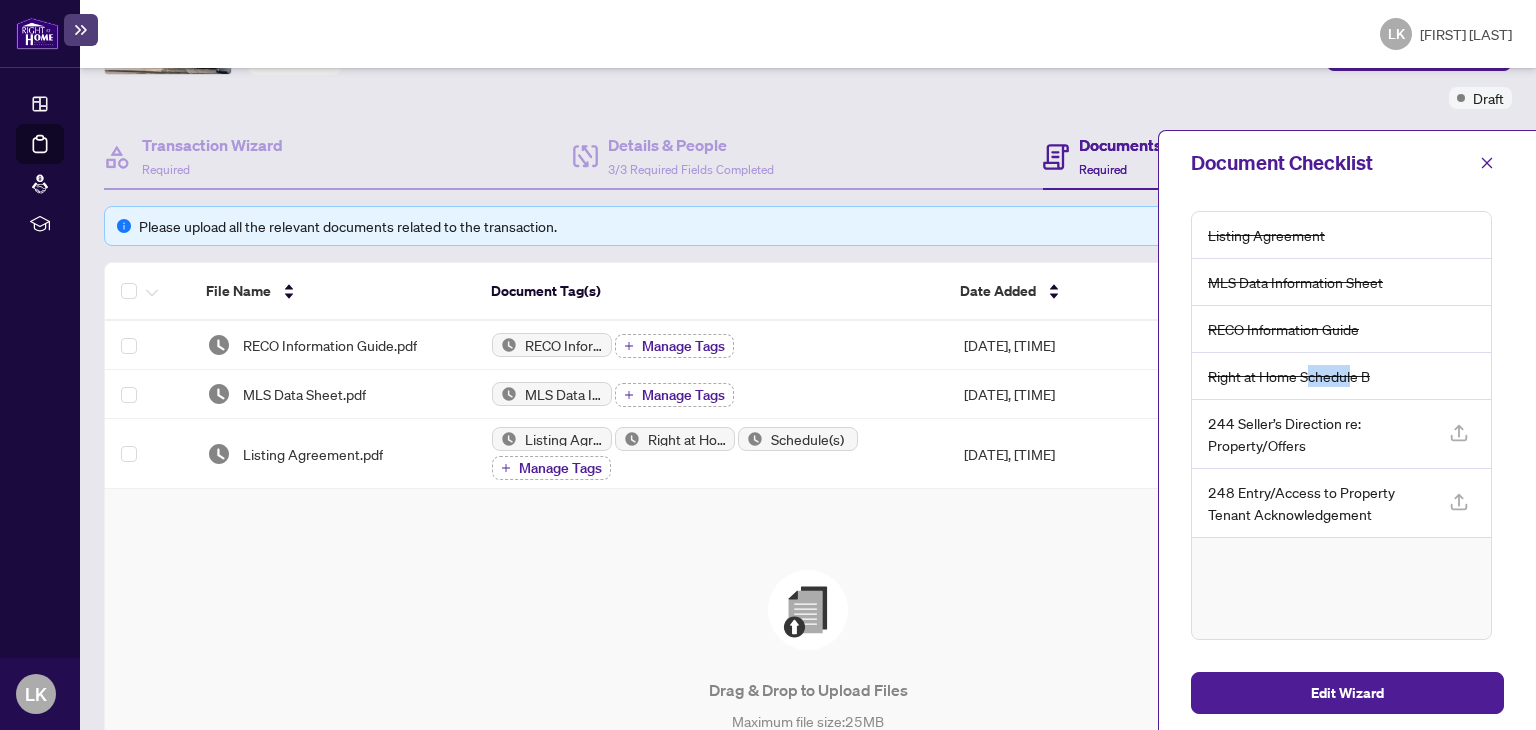 drag, startPoint x: 1352, startPoint y: 368, endPoint x: 1308, endPoint y: 353, distance: 46.486557 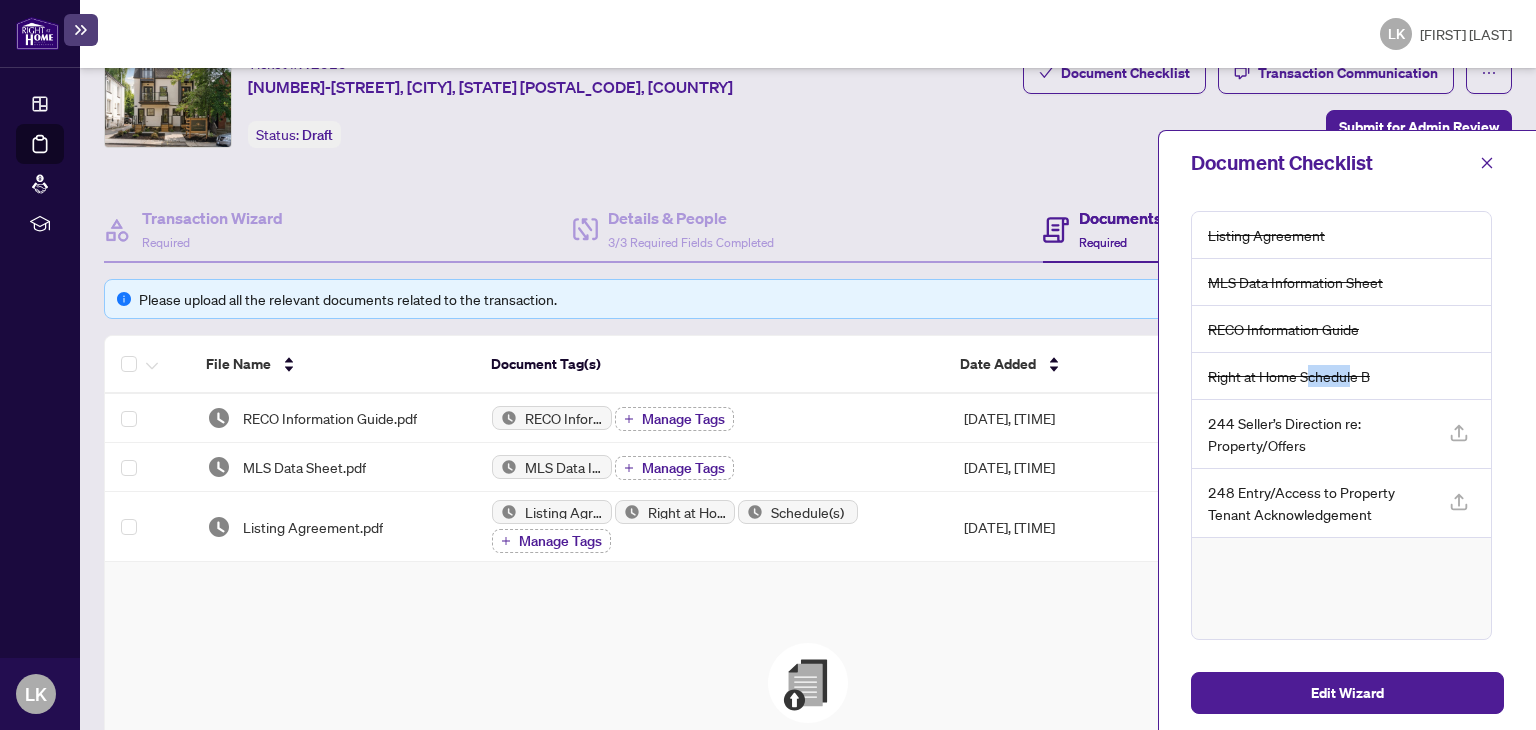 scroll, scrollTop: 0, scrollLeft: 0, axis: both 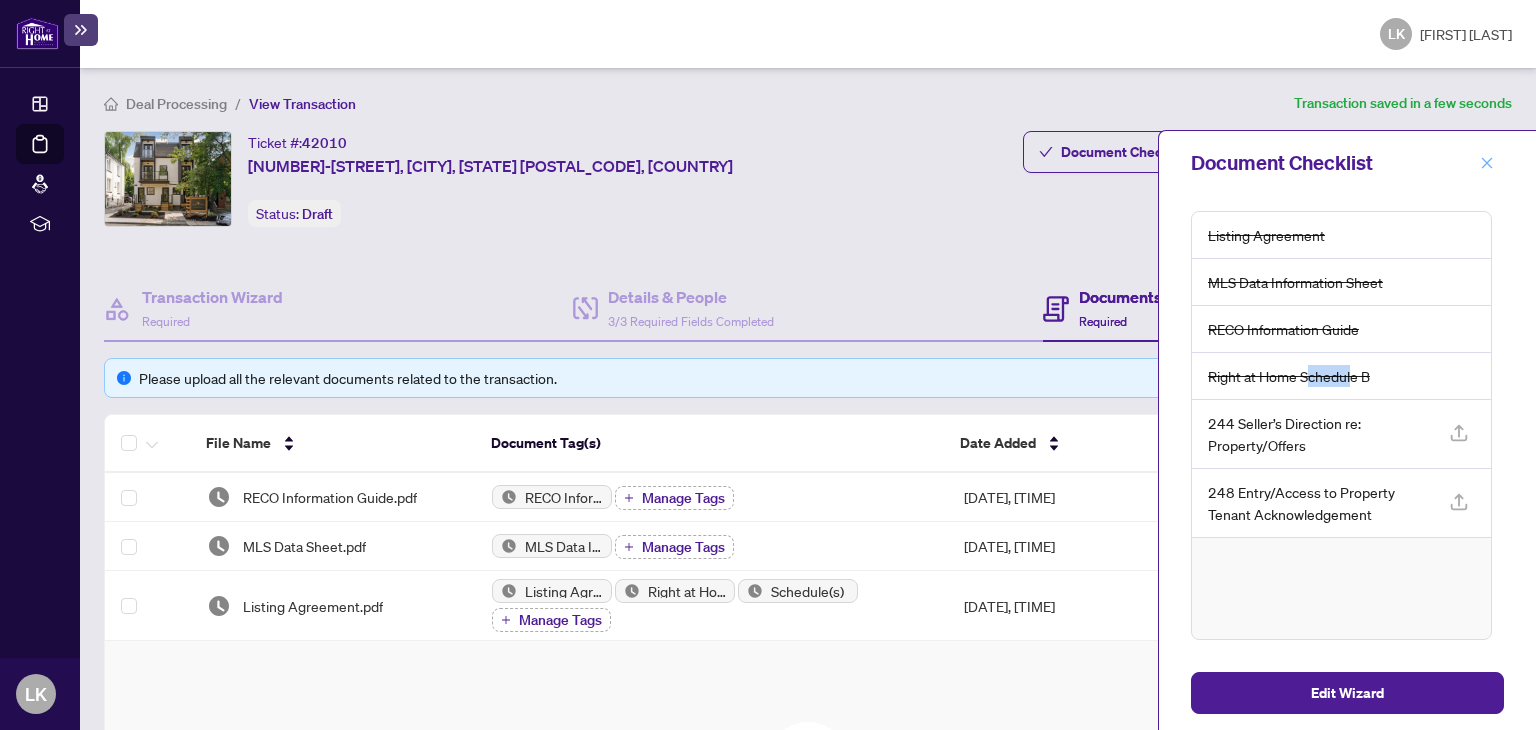 click at bounding box center [1487, 162] 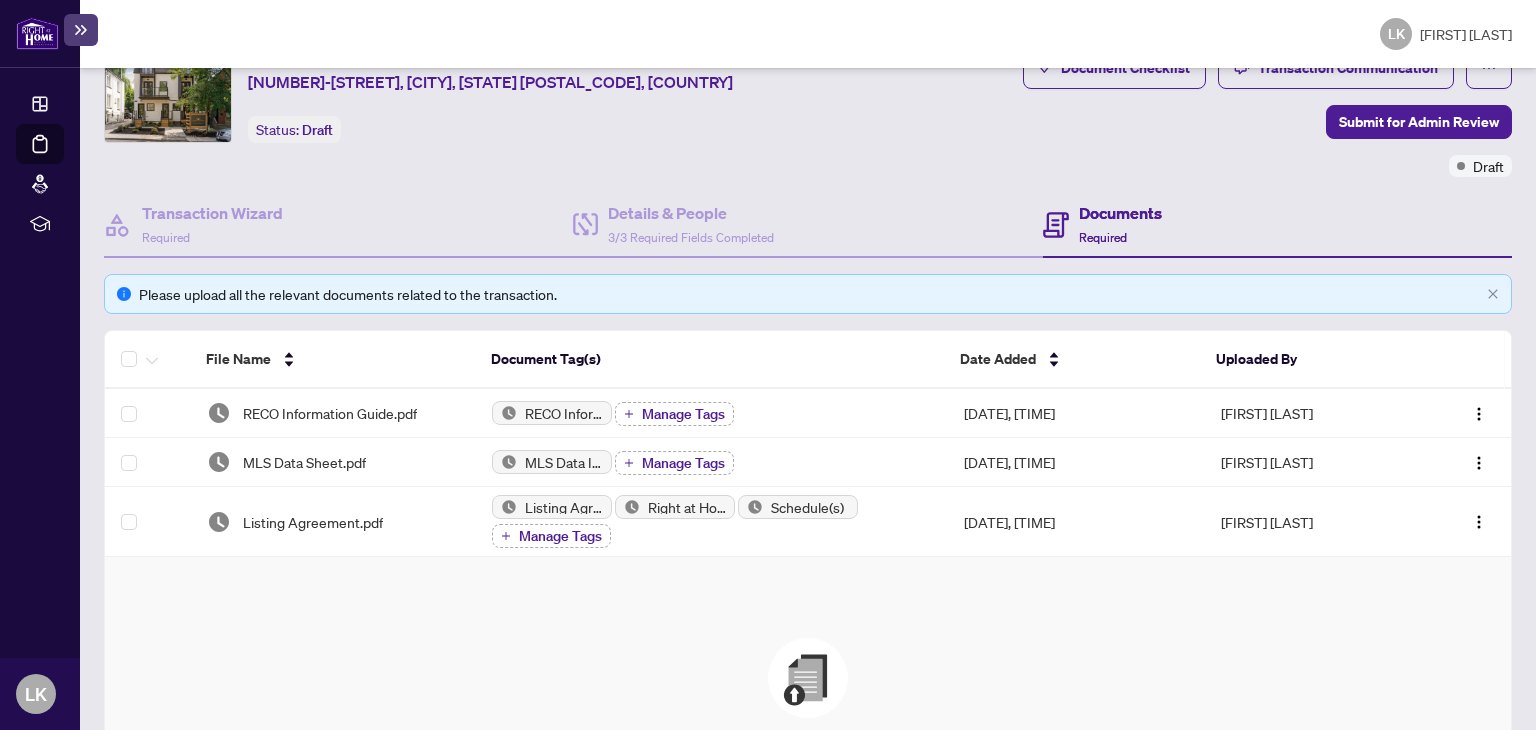 scroll, scrollTop: 100, scrollLeft: 0, axis: vertical 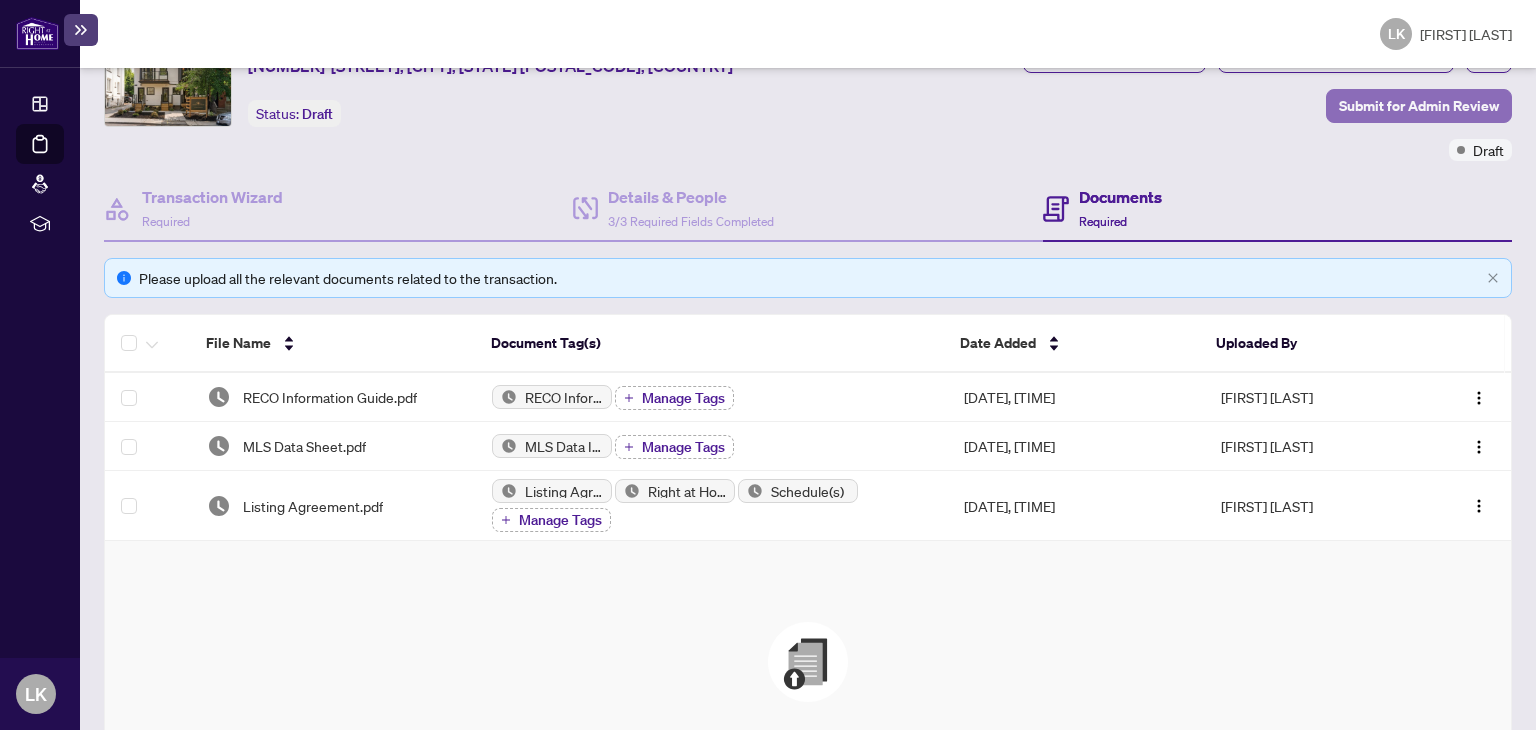 click on "Submit for Admin Review" at bounding box center [1419, 106] 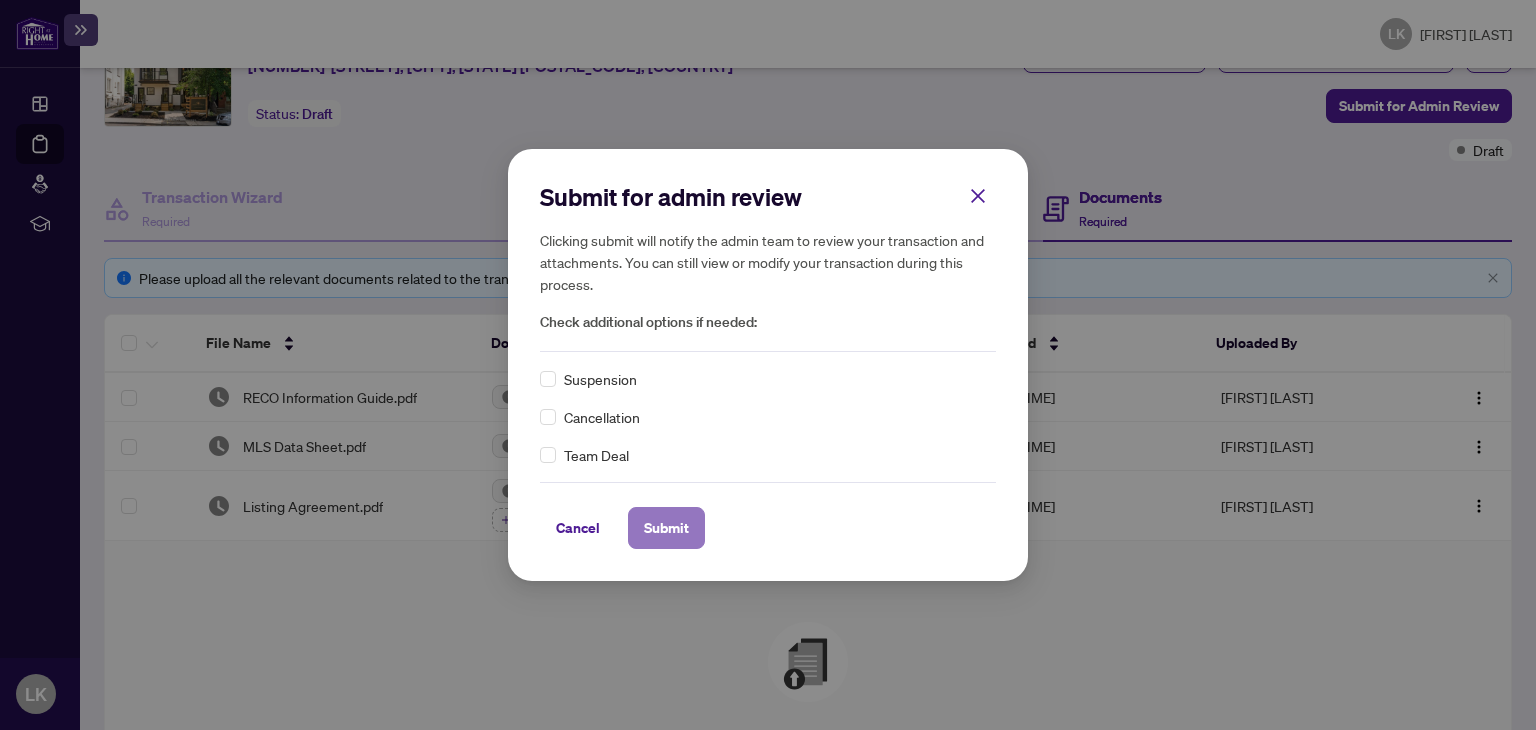 click on "Submit" at bounding box center (0, 0) 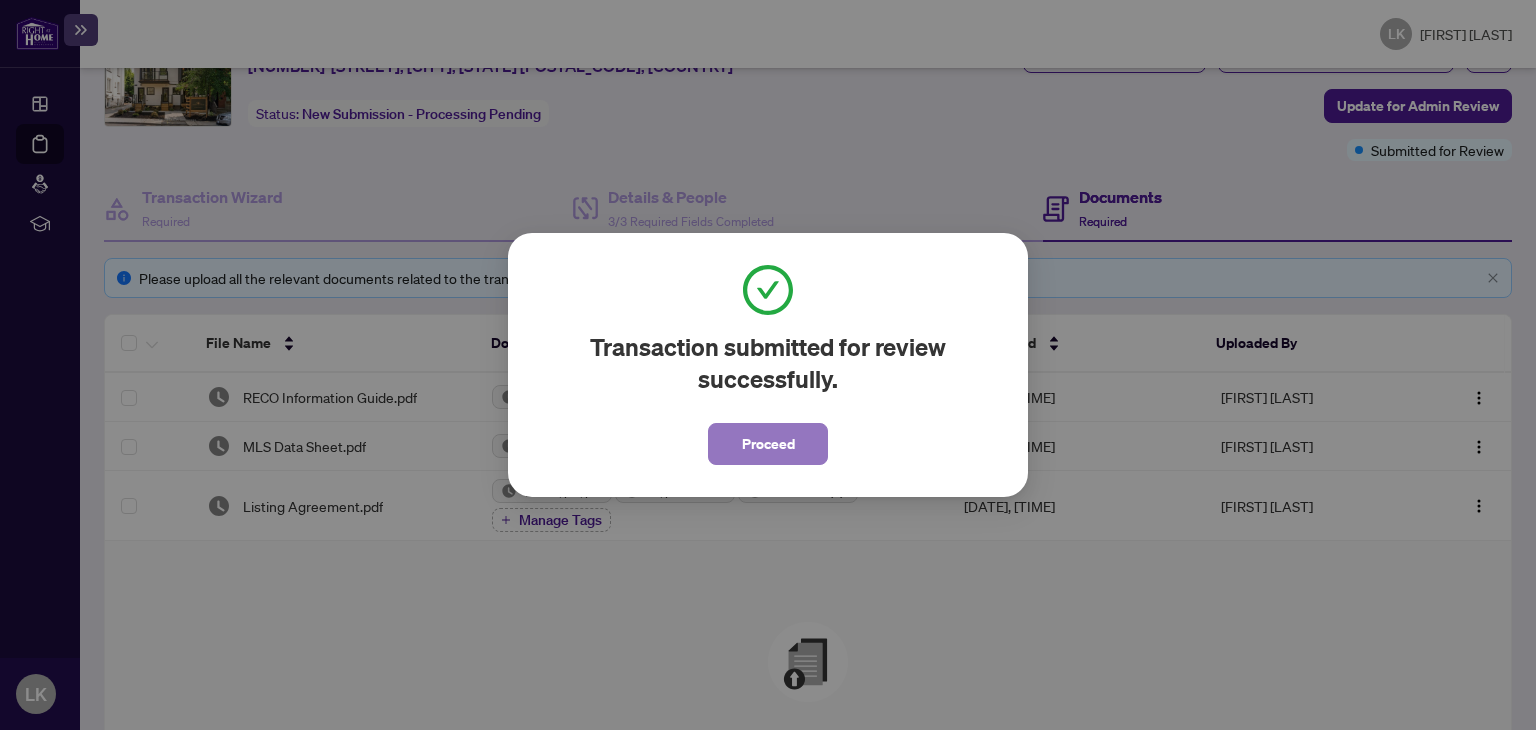 click on "Proceed" at bounding box center [768, 444] 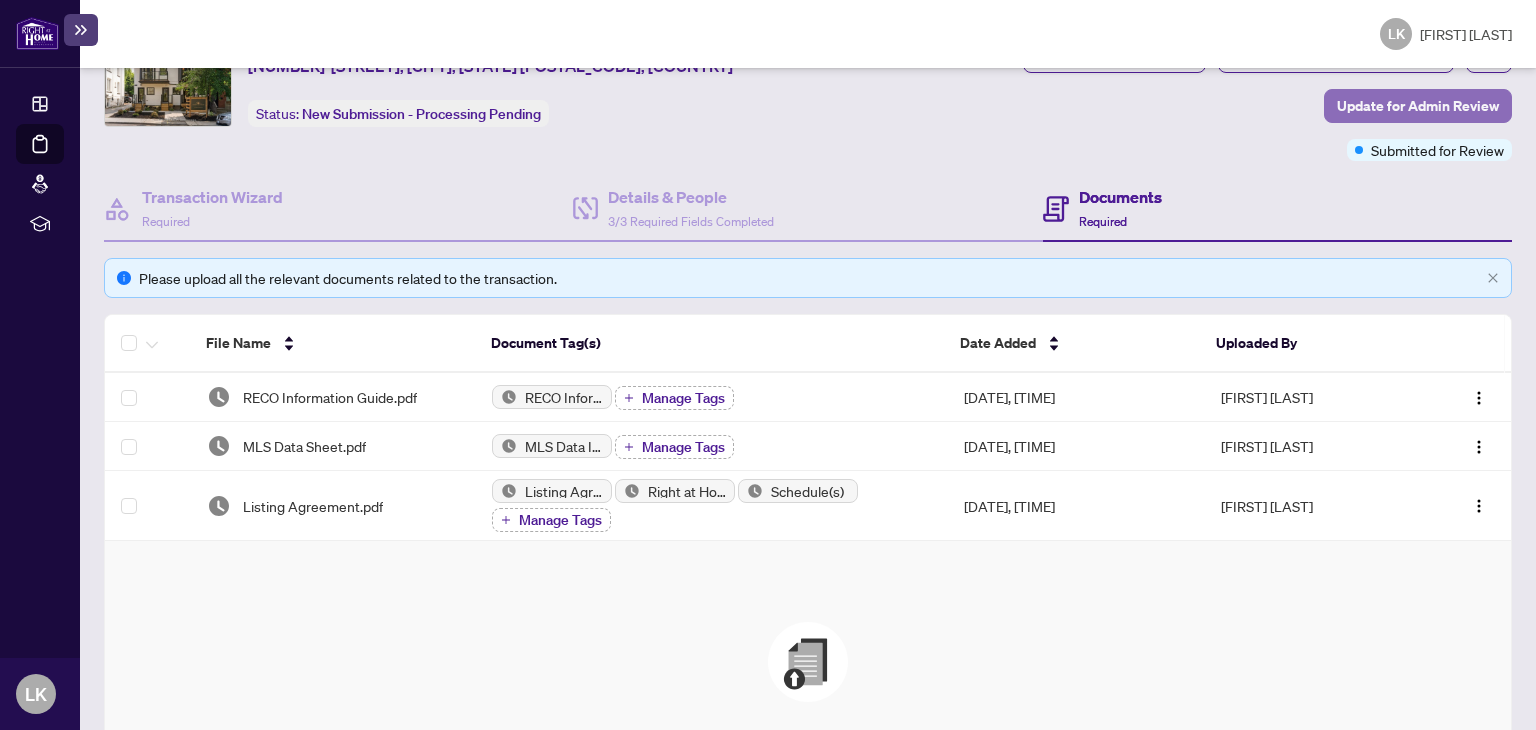click on "Update for Admin Review" at bounding box center [1418, 106] 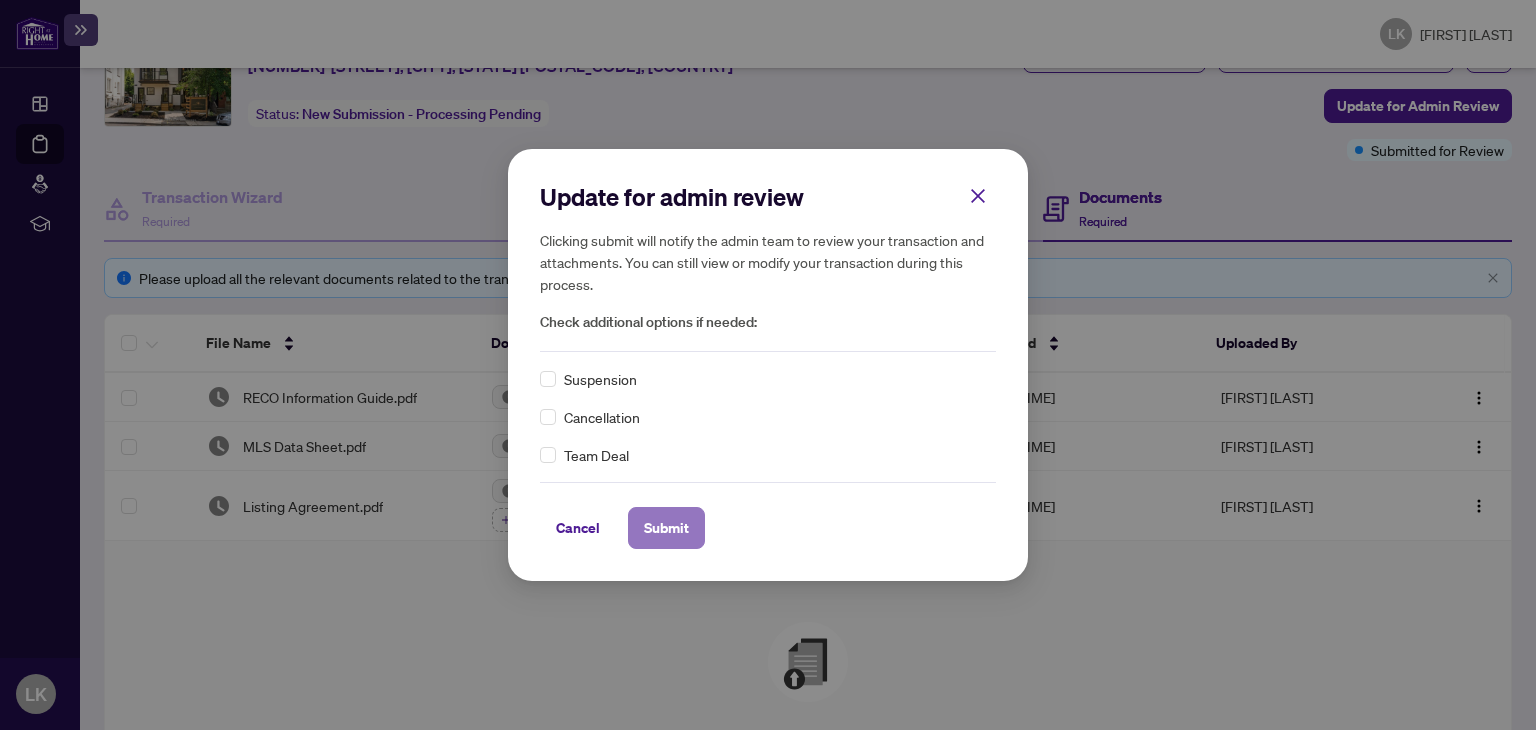 click on "Submit" at bounding box center [0, 0] 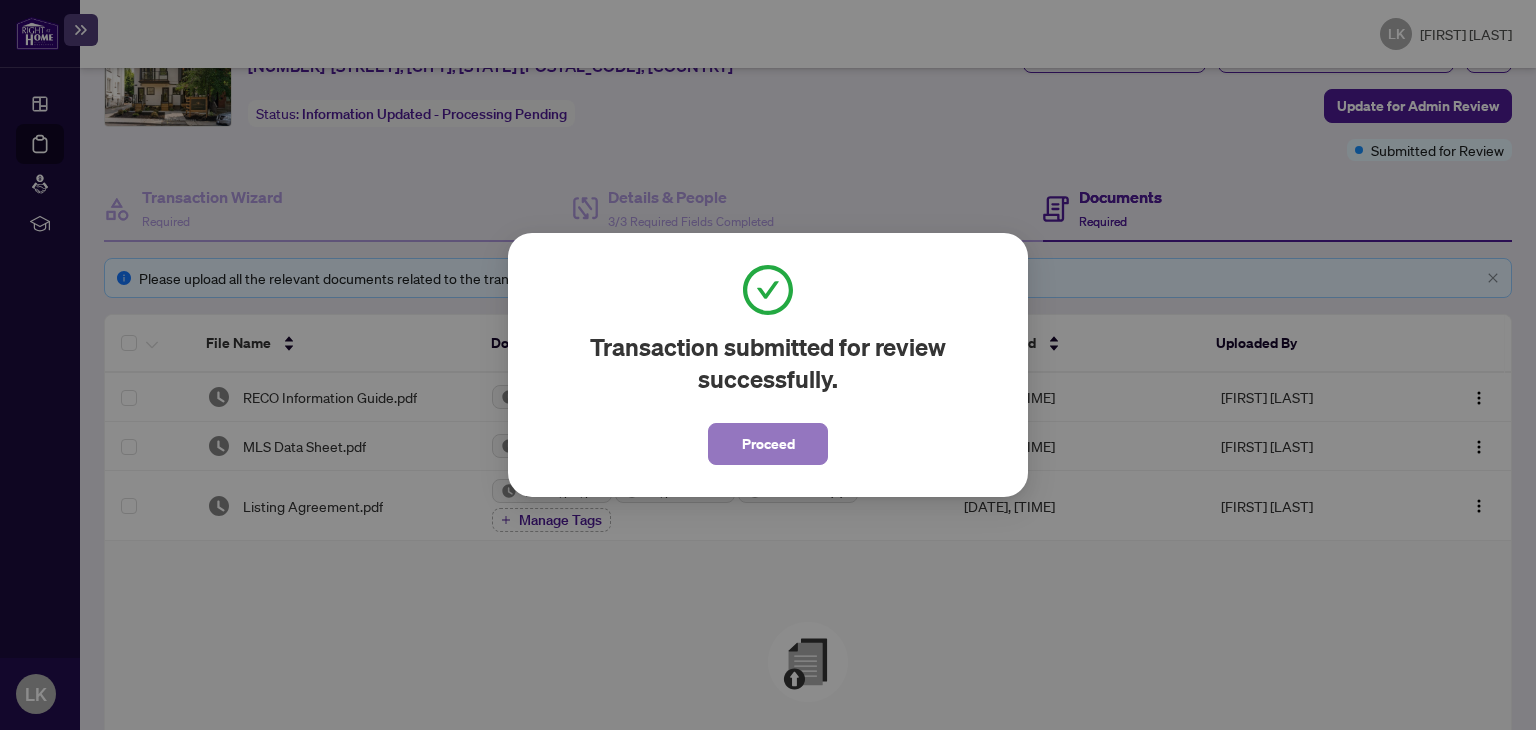 click on "Proceed" at bounding box center [768, 444] 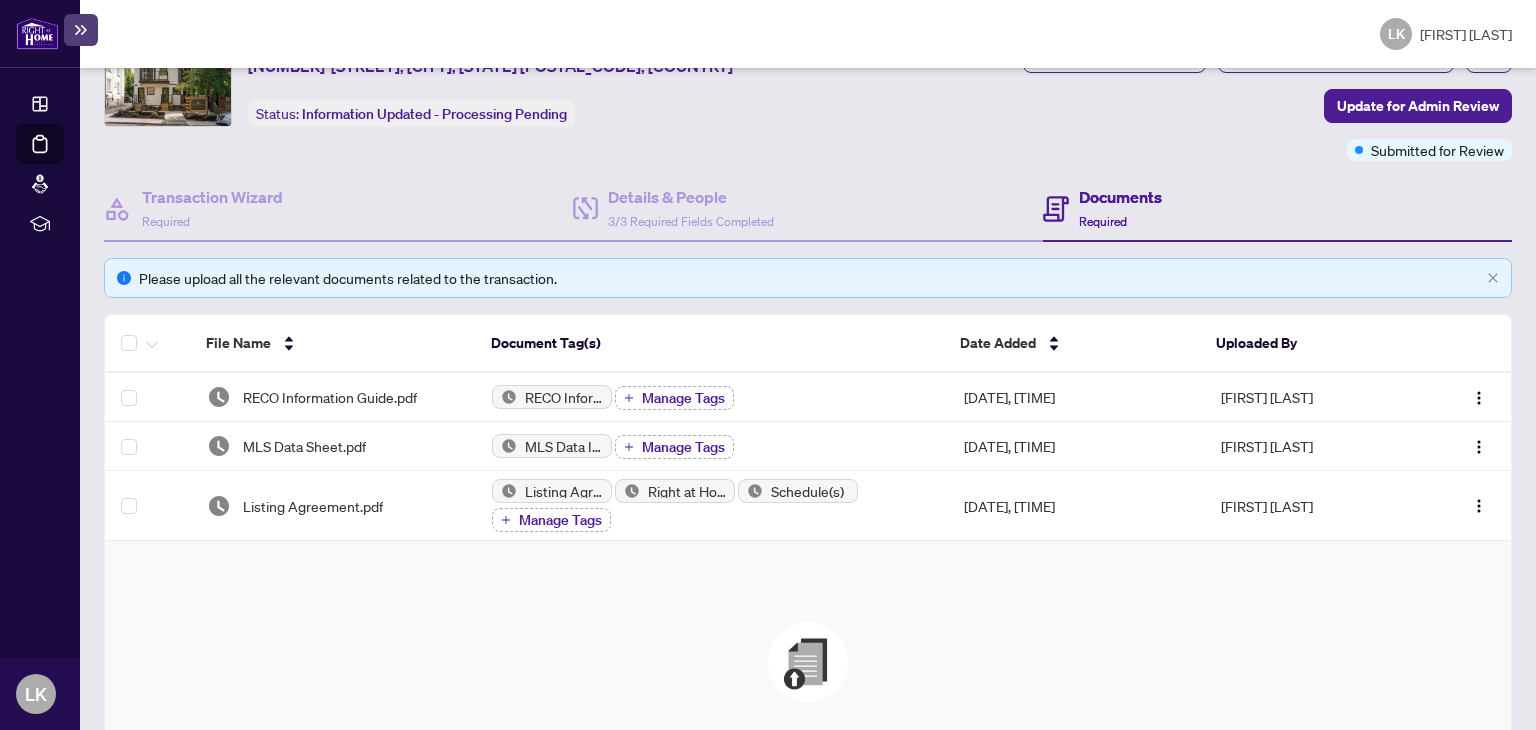 scroll, scrollTop: 0, scrollLeft: 0, axis: both 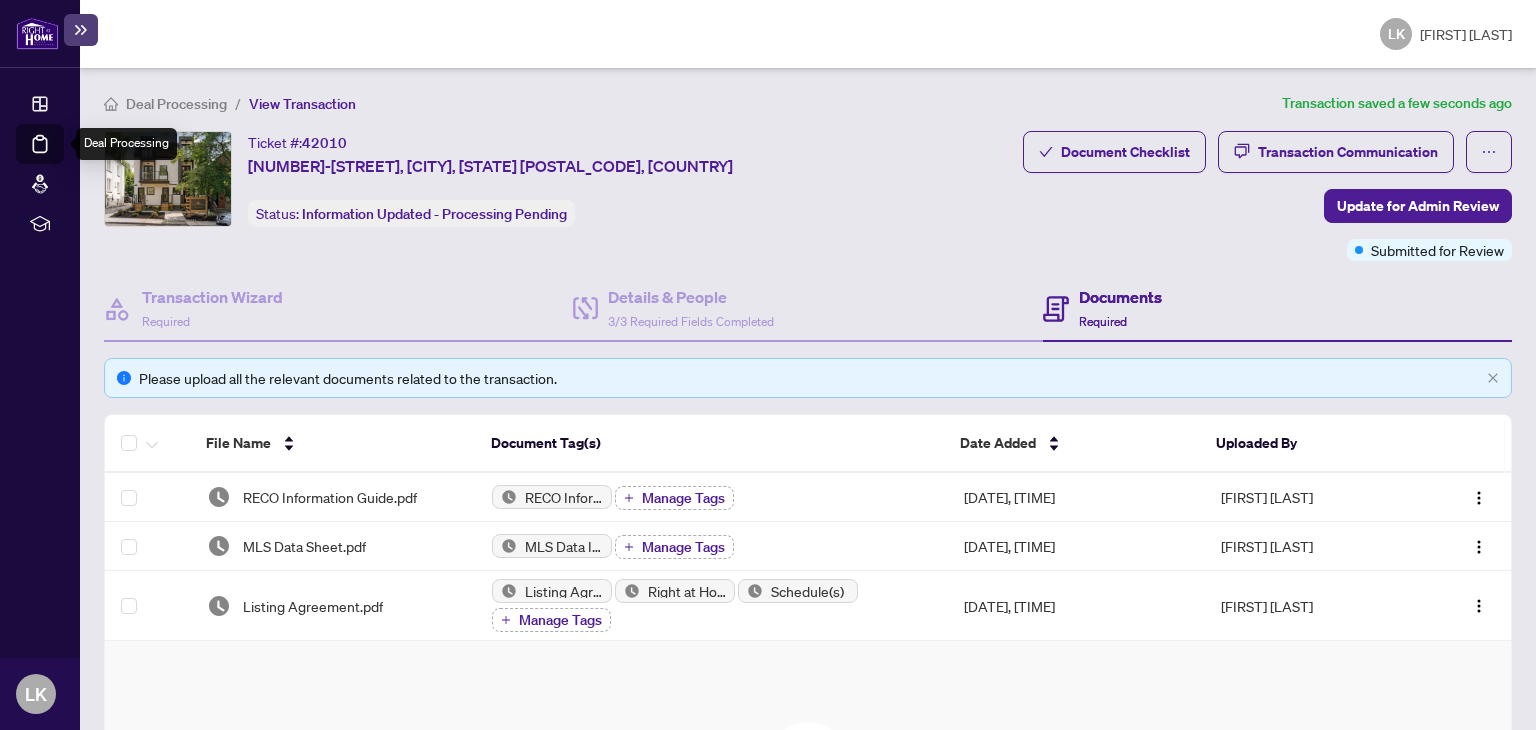 click on "Deal Processing" at bounding box center [63, 158] 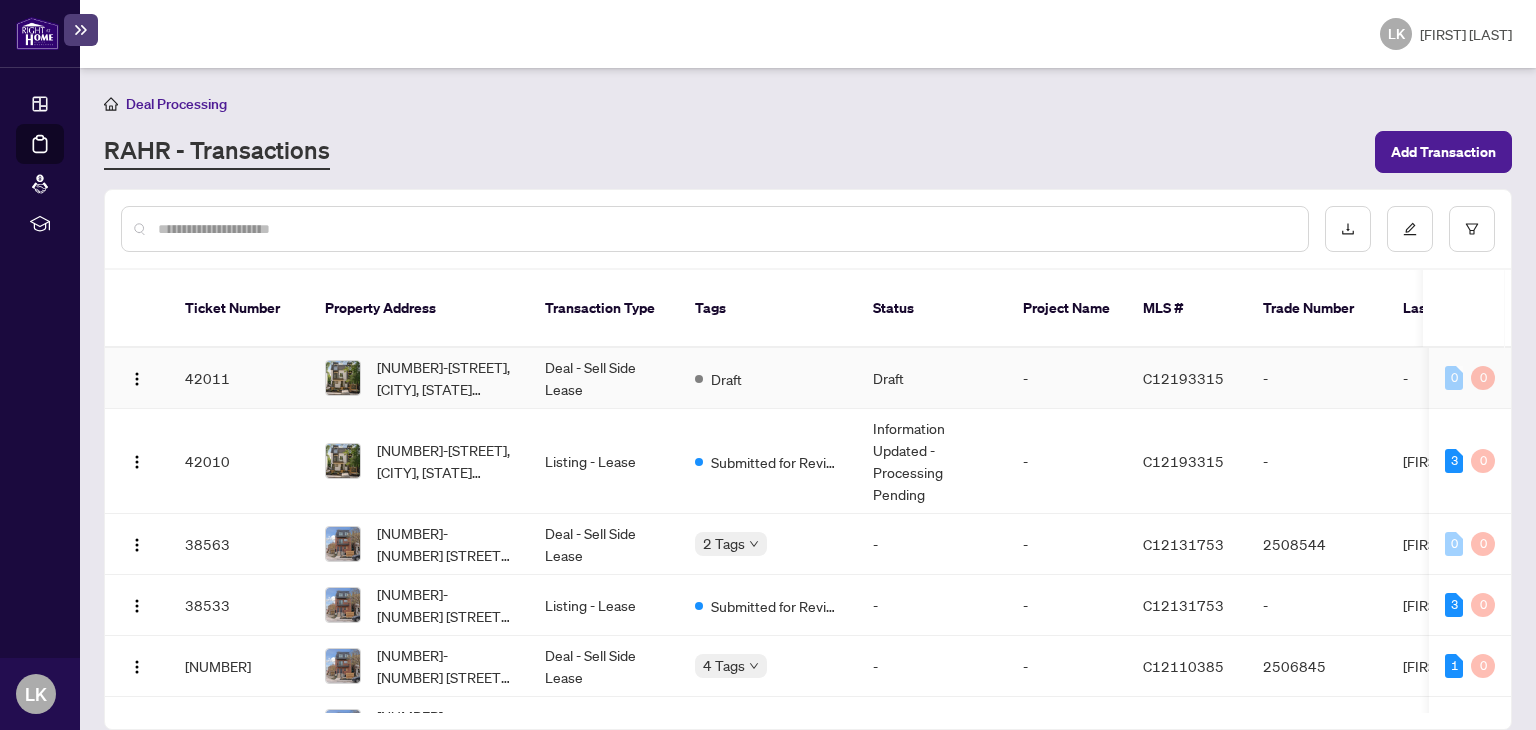 click on "Deal - Sell Side Lease" at bounding box center [604, 378] 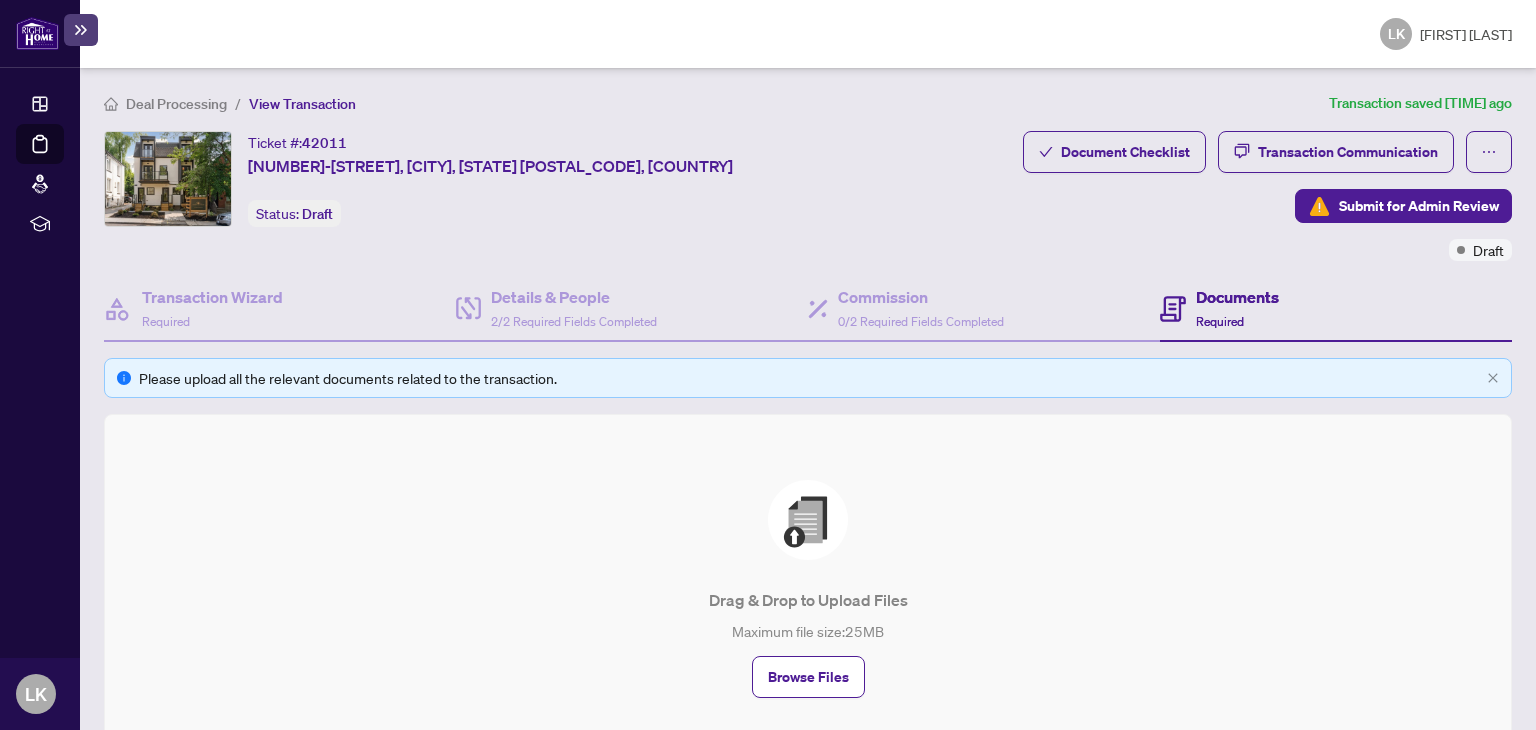 scroll, scrollTop: 0, scrollLeft: 0, axis: both 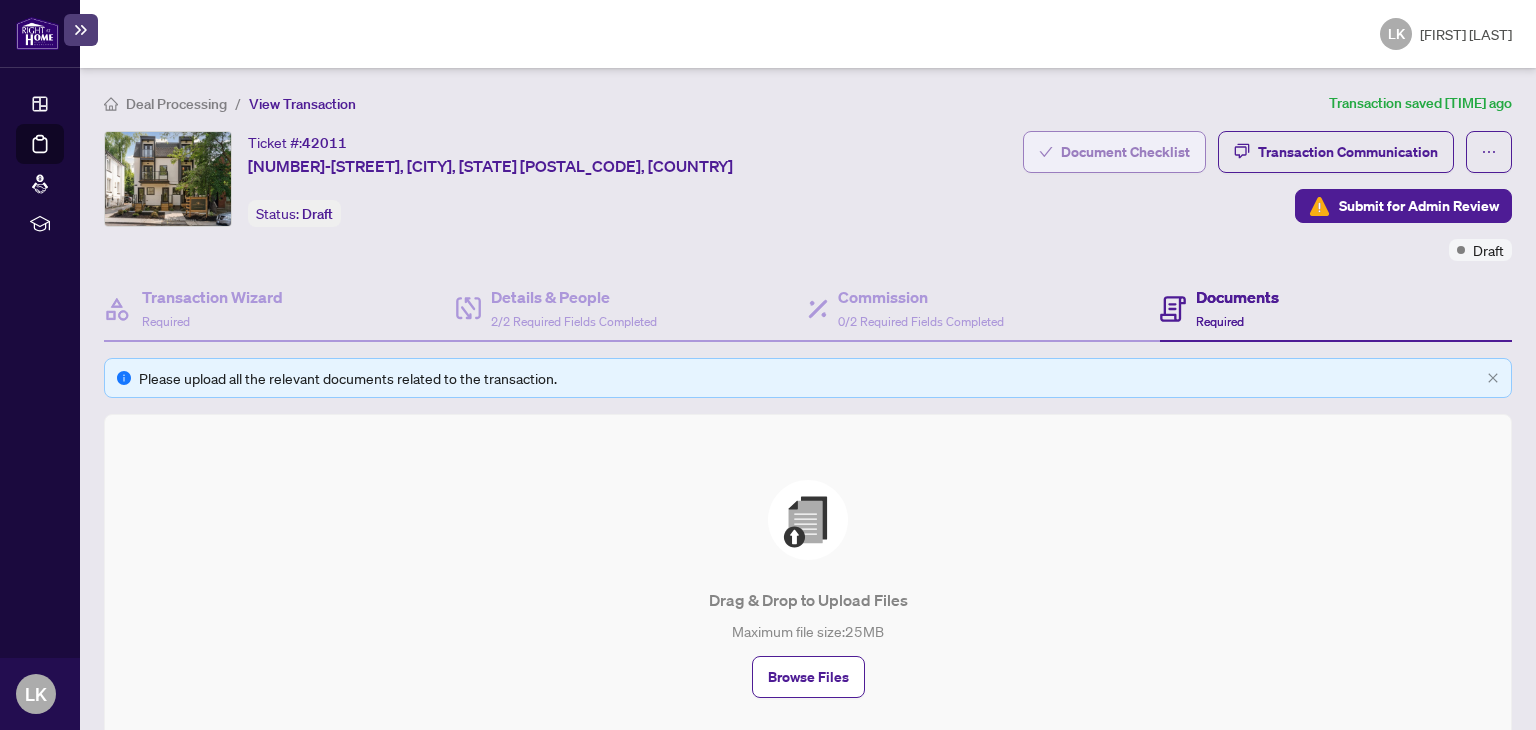 click on "Document Checklist" at bounding box center [1125, 152] 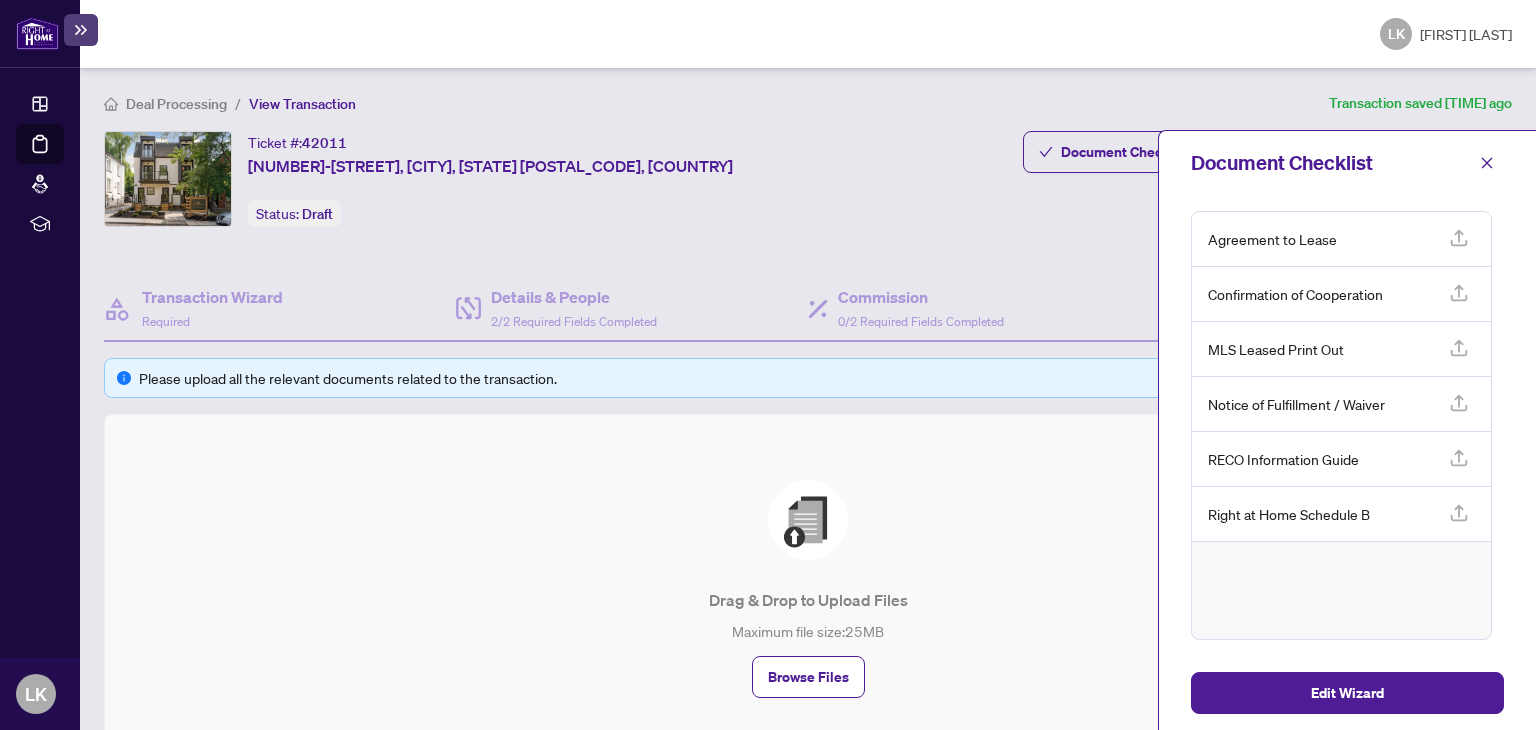 click at bounding box center [1459, 238] 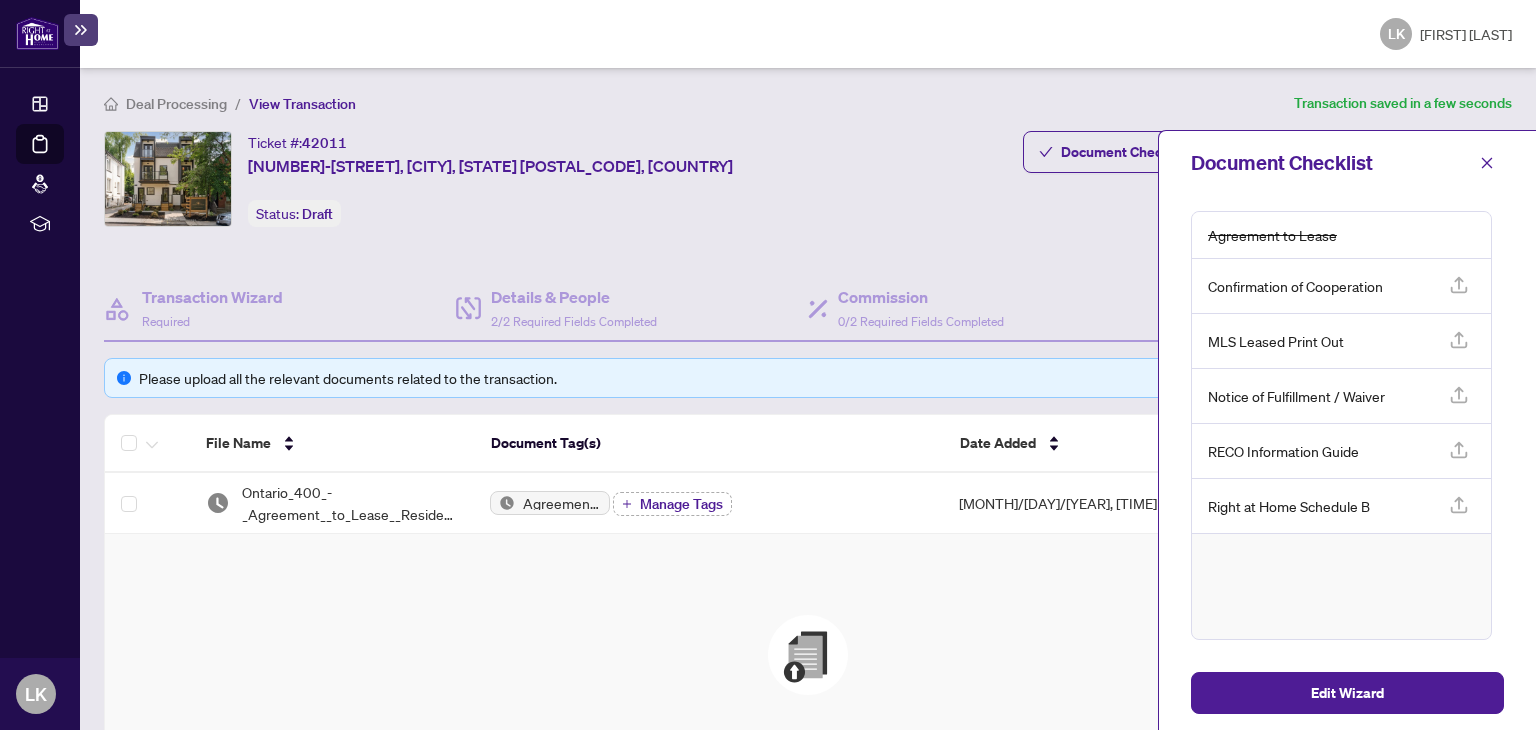 click at bounding box center [1459, 285] 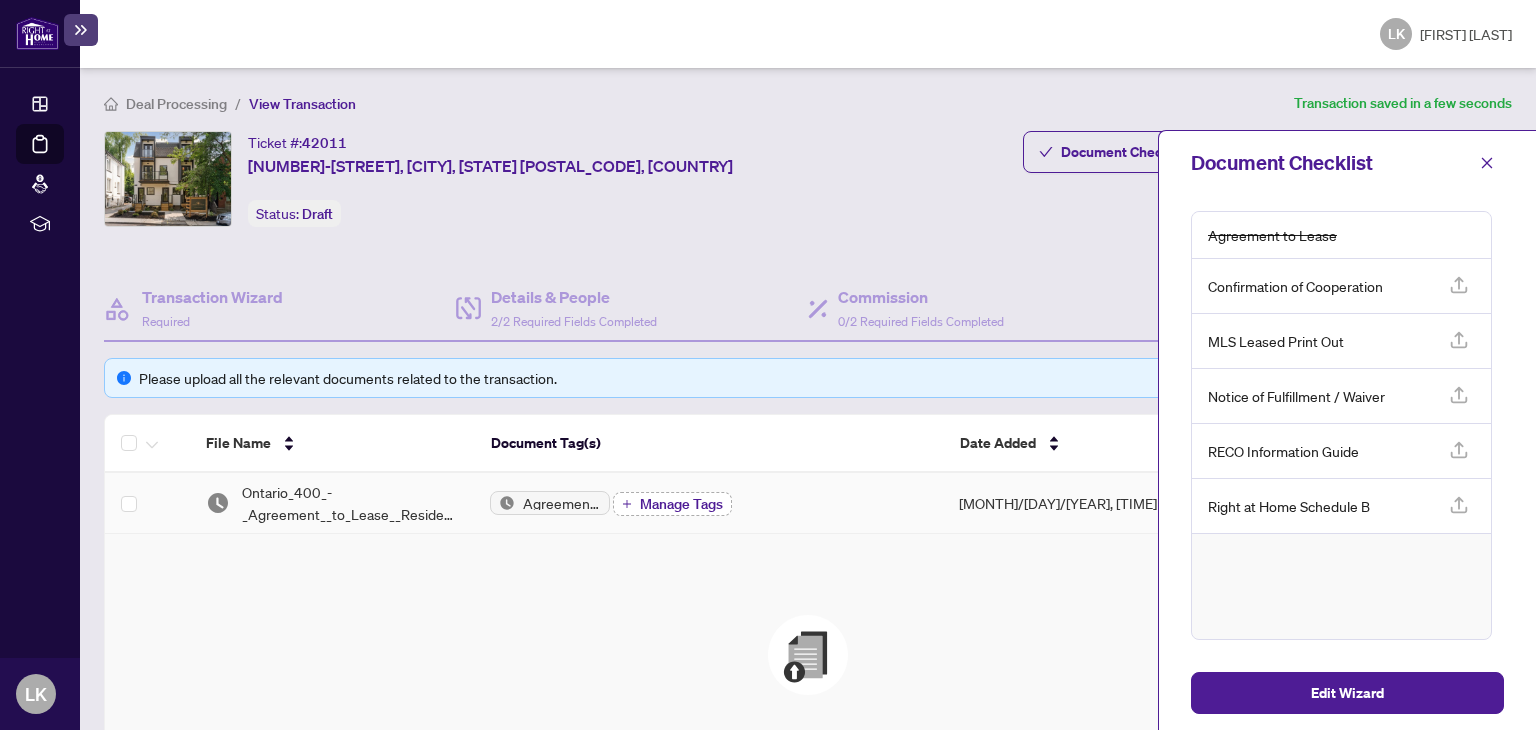 click on "Manage Tags" at bounding box center [681, 504] 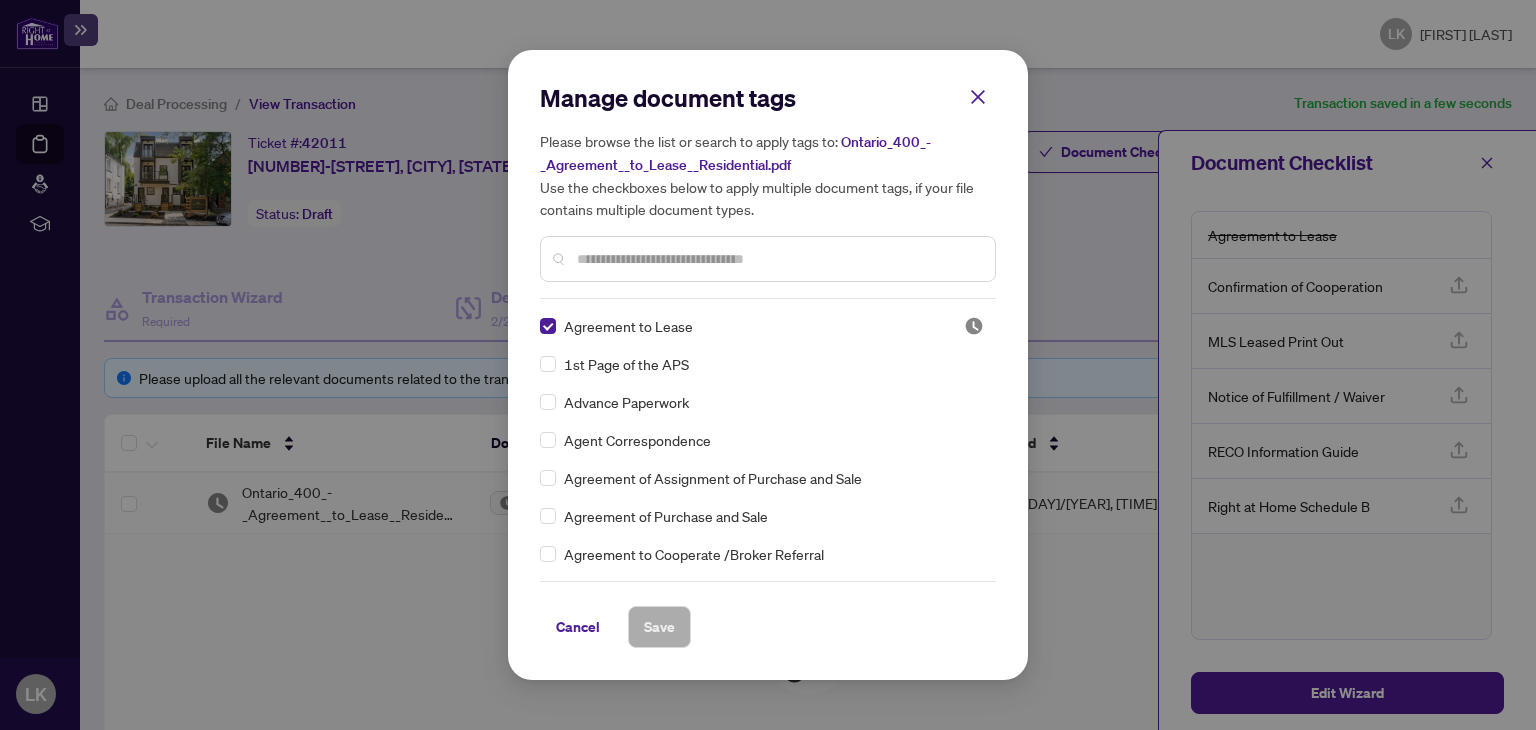click on "Manage document tags Please browse the list or search to apply tags to:   Ontario_400_-_Agreement__to_Lease__Residential.pdf   Use the checkboxes below to apply multiple document tags, if your file contains multiple document types.   Agreement to Lease 1st Page of the APS Advance Paperwork Agent Correspondence Agreement of Assignment of Purchase and Sale Agreement of Purchase and Sale Agreement to Cooperate /Broker Referral Articles of Incorporation Back to Vendor Letter Belongs to Another Transaction Builder's Consent Buyer Designated Representation Agreement Buyer Designated Representation Agreement Buyers Lawyer Information Certificate of Estate Trustee(s) Client Refused to Sign Closing Date Change Co-op Brokerage Commission Statement Co-op EFT Co-operating Indemnity Agreement Commission Adjustment Commission Agreement Commission Calculation Commission Statement Sent Commission Statement Sent to Landlord Commission Statement Sent to Lawyer Commission Statement Sent to Listing Brokerage Copy of Deposit Type" at bounding box center (768, 365) 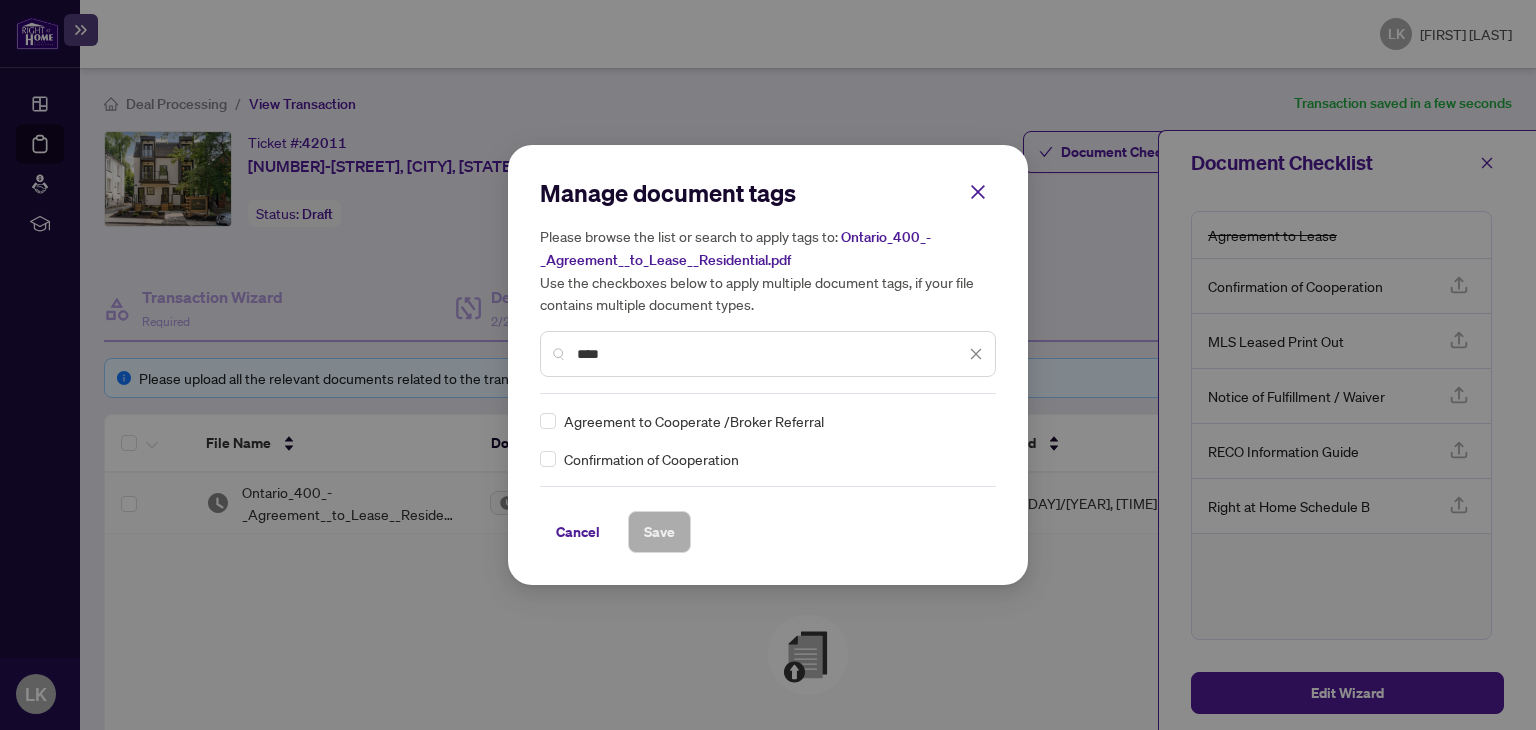 type on "****" 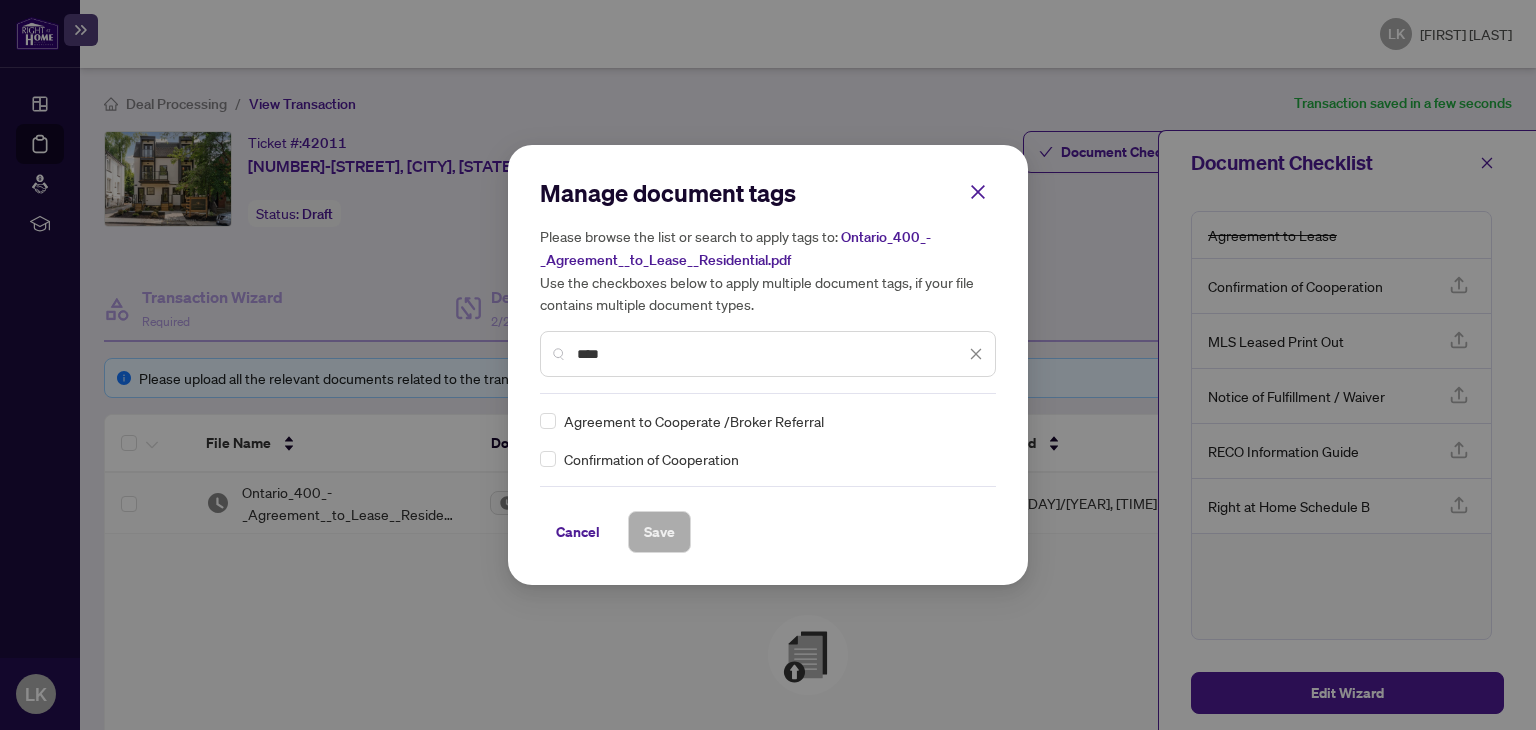 click on "Confirmation of Cooperation" at bounding box center [694, 421] 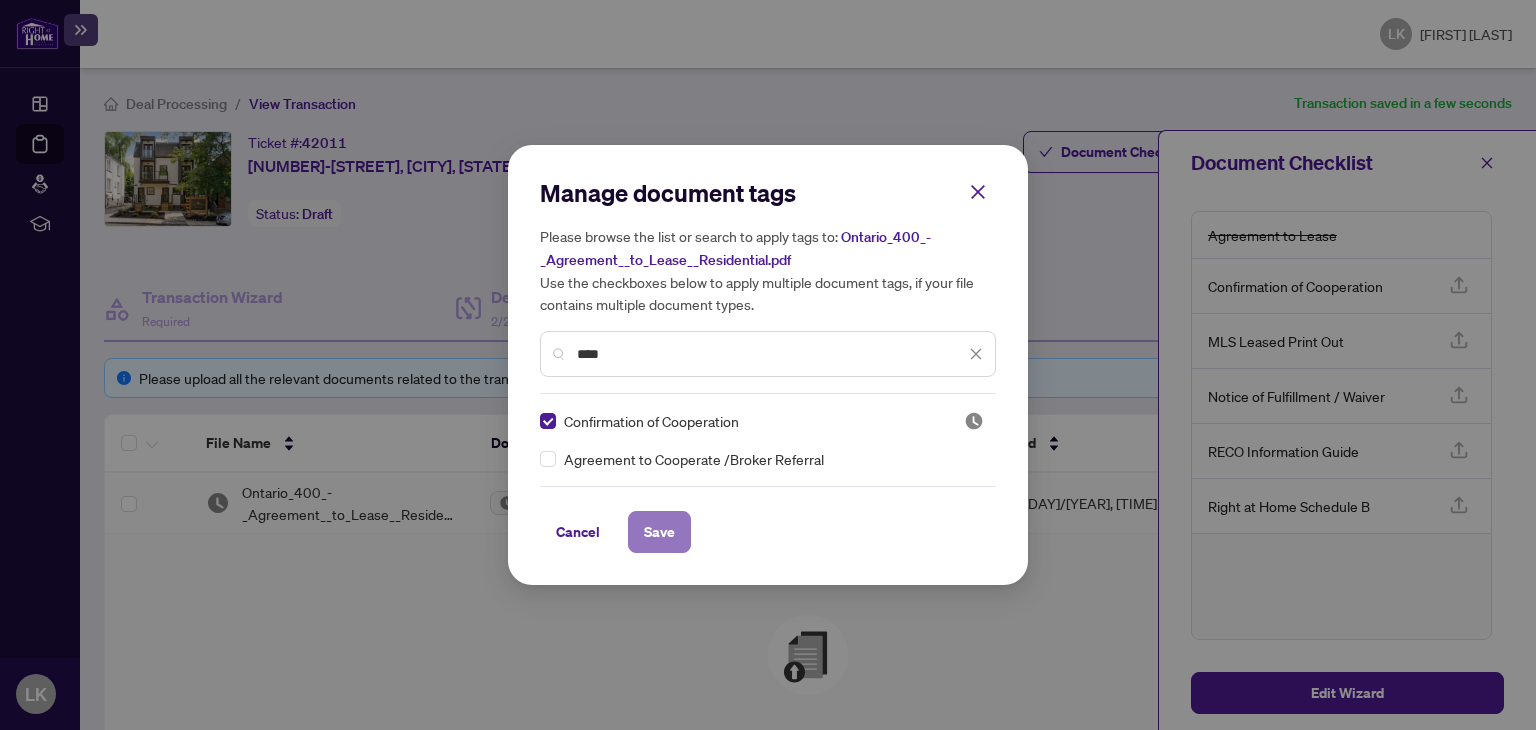 click on "Save" at bounding box center [659, 532] 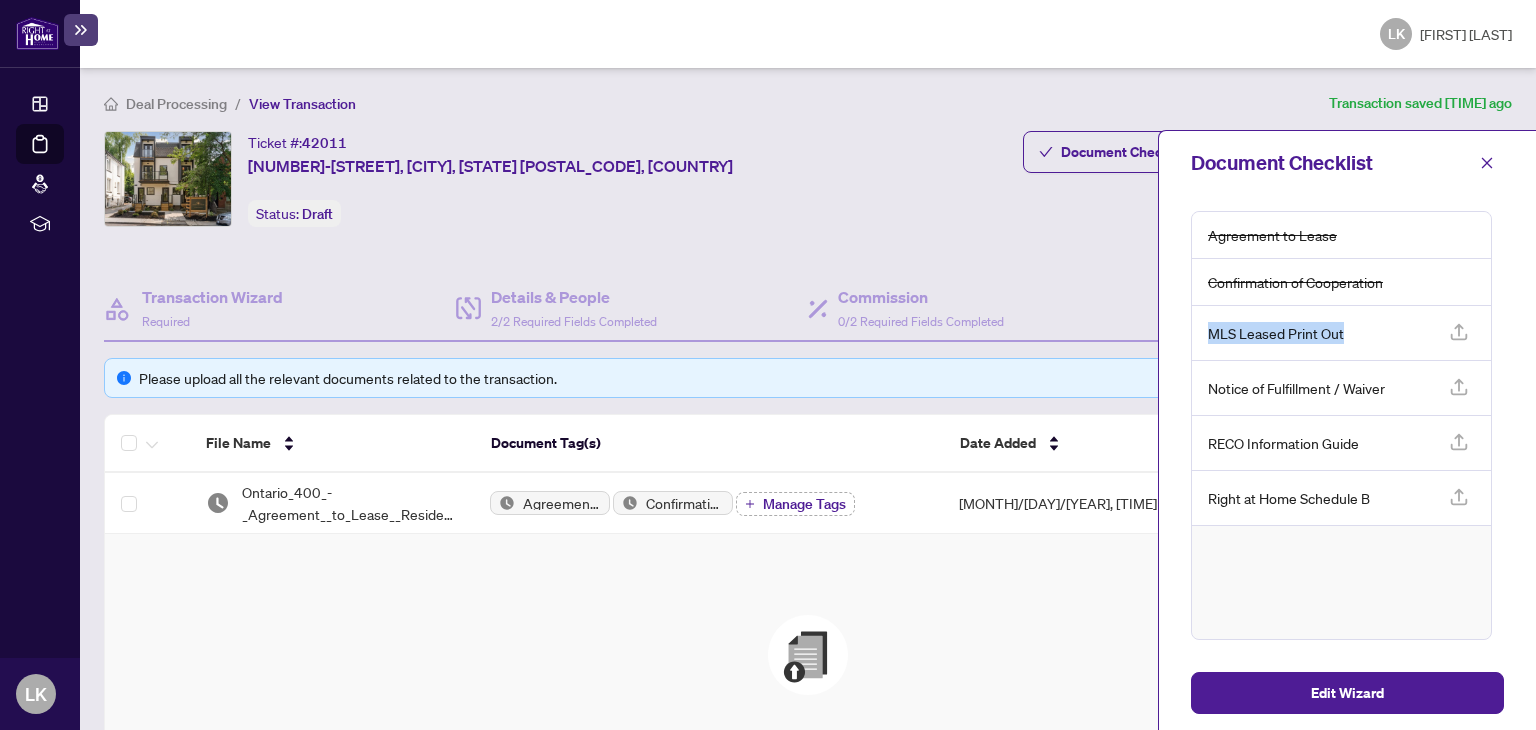 drag, startPoint x: 1345, startPoint y: 331, endPoint x: 1207, endPoint y: 336, distance: 138.09055 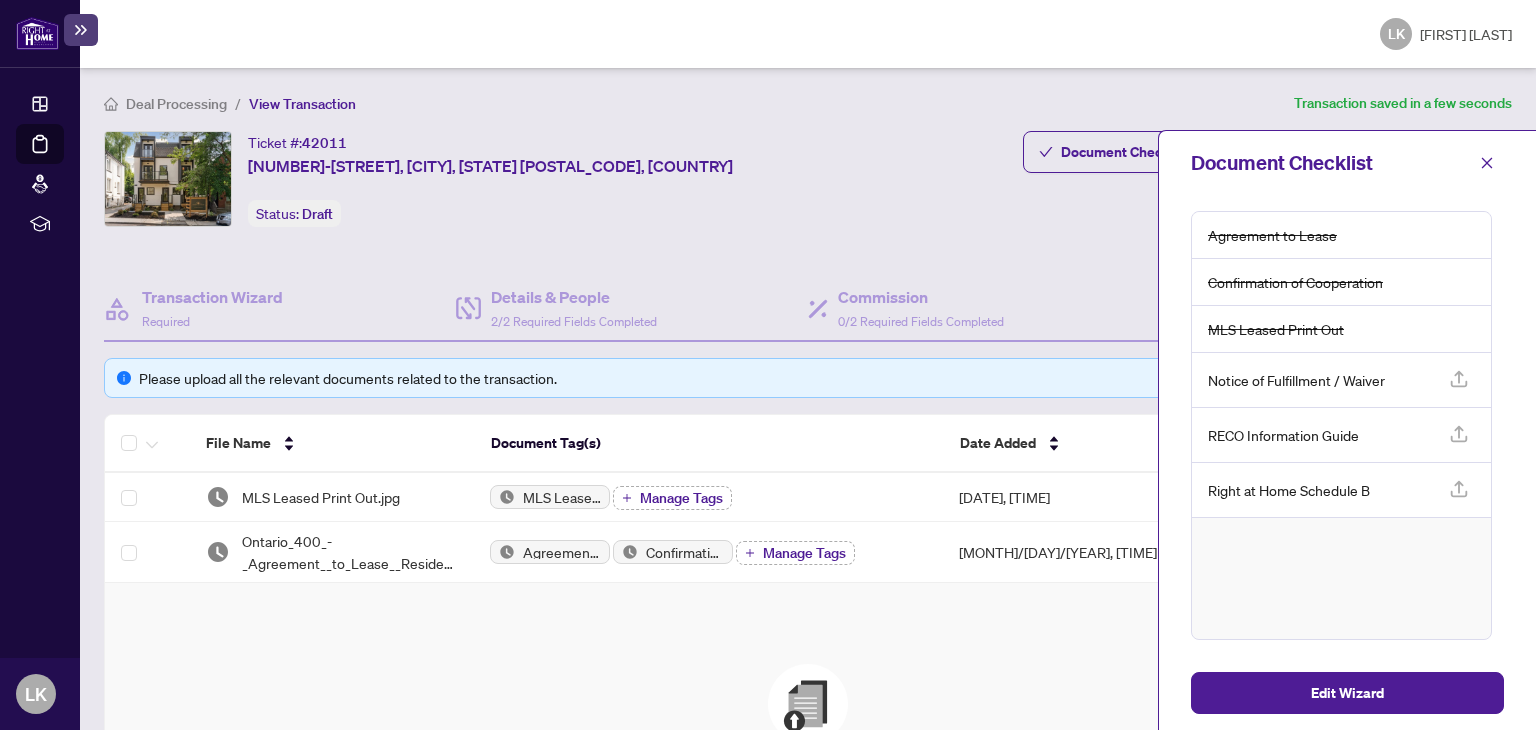 click at bounding box center (1459, 379) 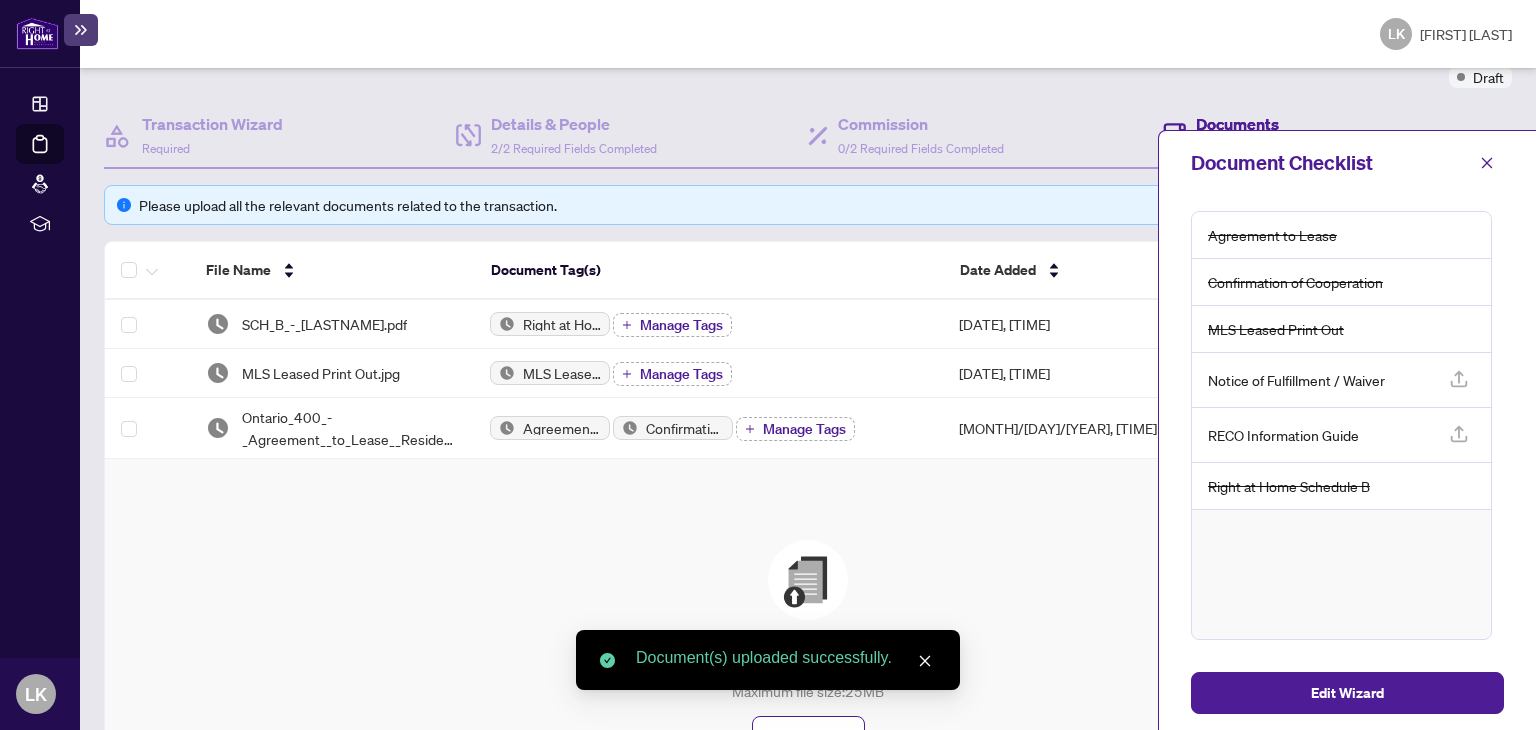 scroll, scrollTop: 200, scrollLeft: 0, axis: vertical 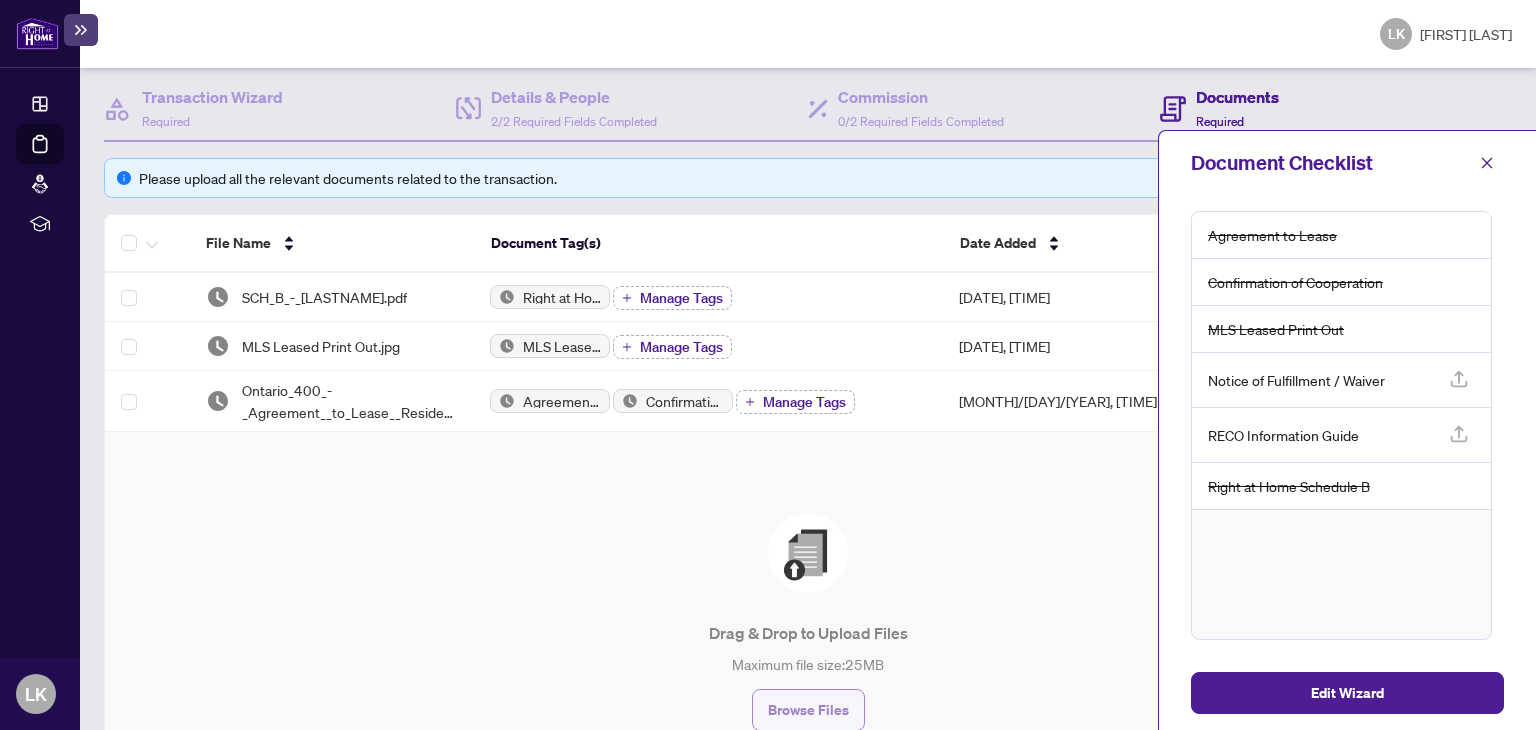 click on "Browse Files" at bounding box center [808, 710] 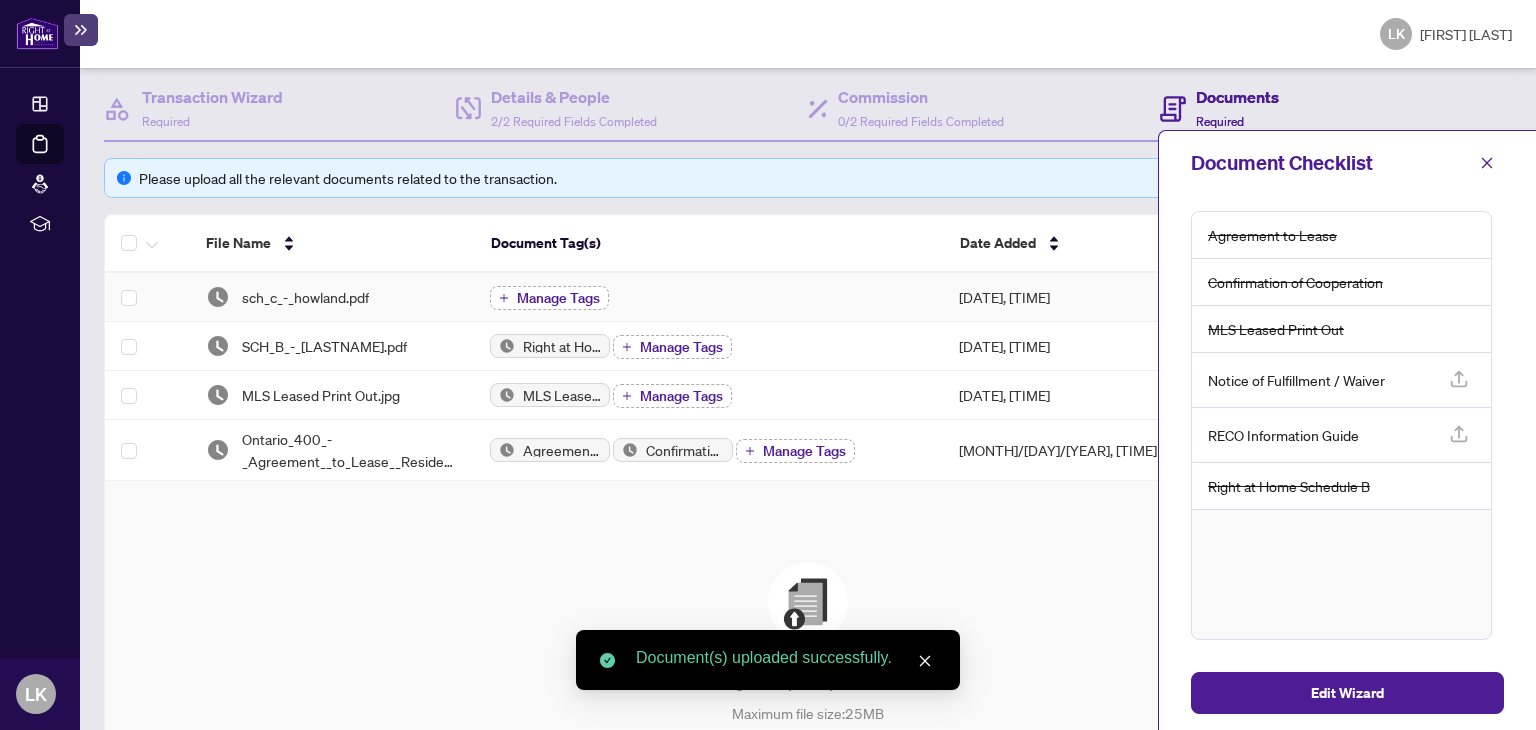 click on "Manage Tags" at bounding box center (549, 298) 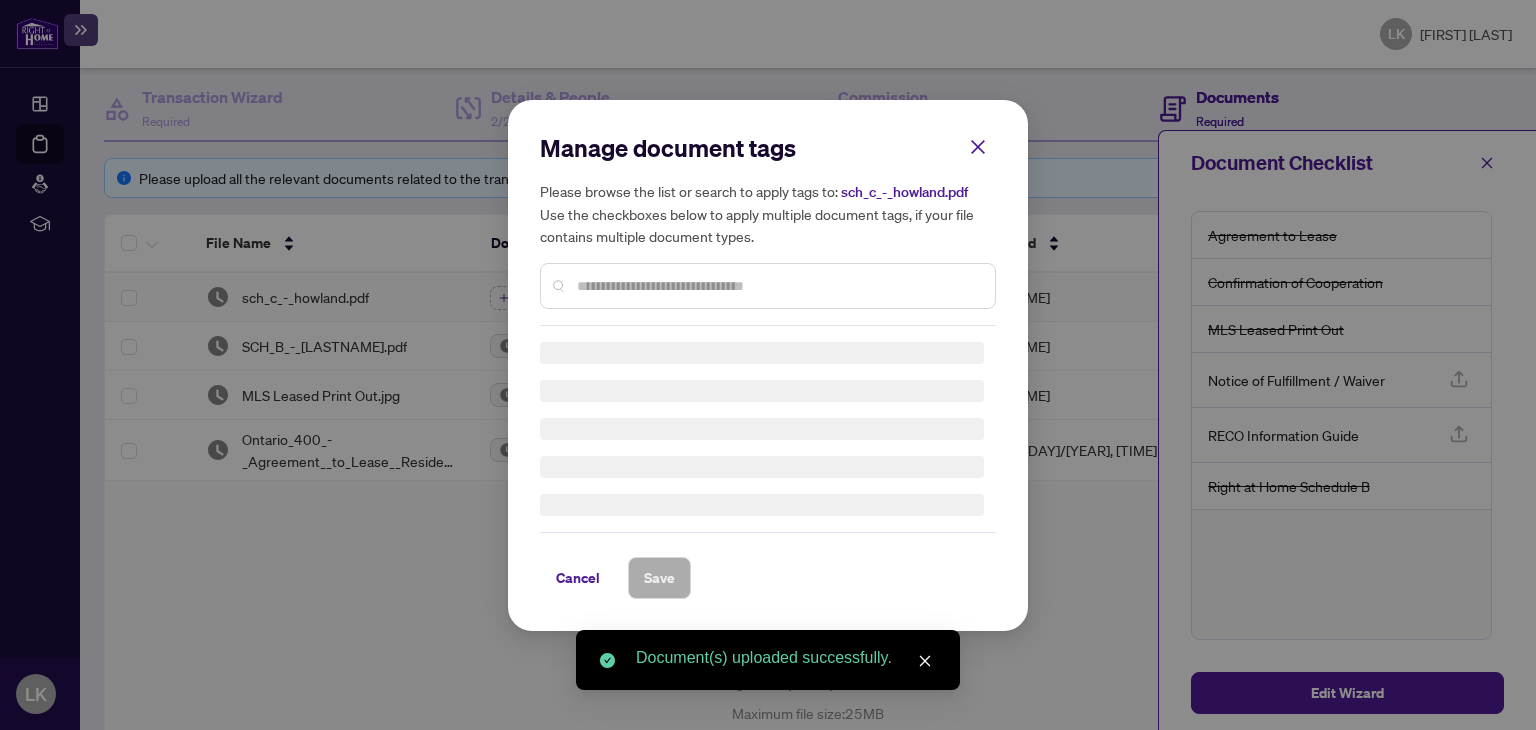 click at bounding box center (0, 0) 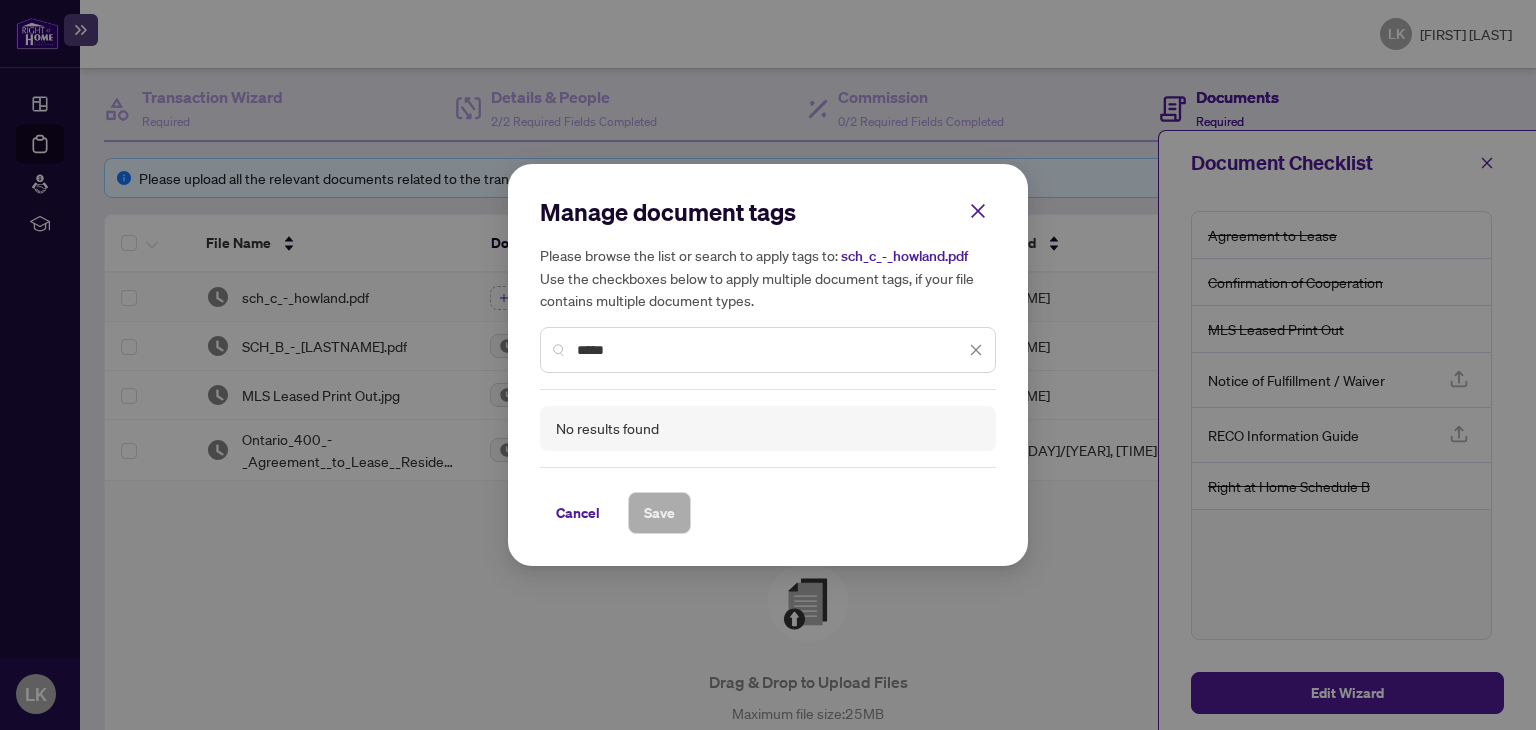 drag, startPoint x: 589, startPoint y: 346, endPoint x: 639, endPoint y: 351, distance: 50.24938 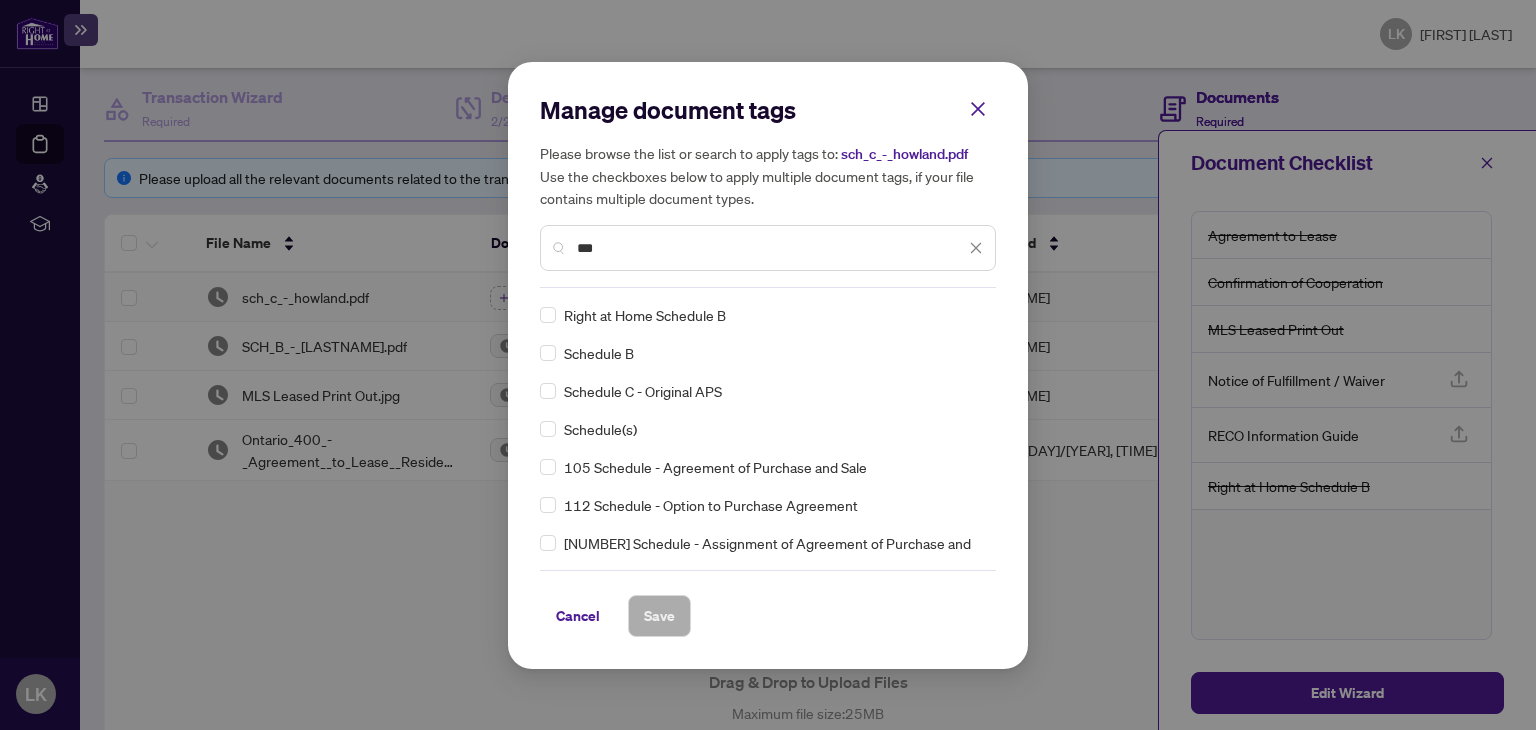 type on "***" 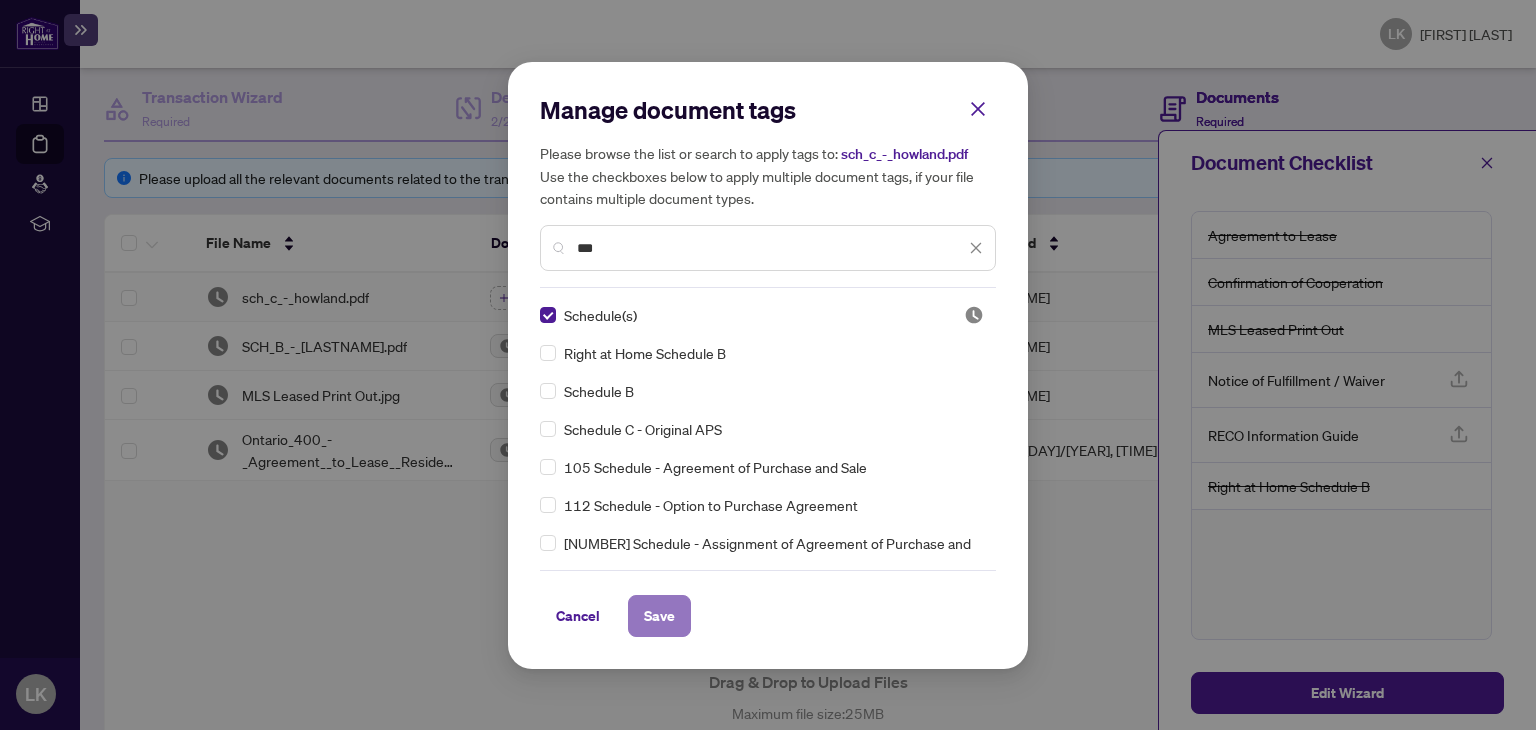 click on "Save" at bounding box center (0, 0) 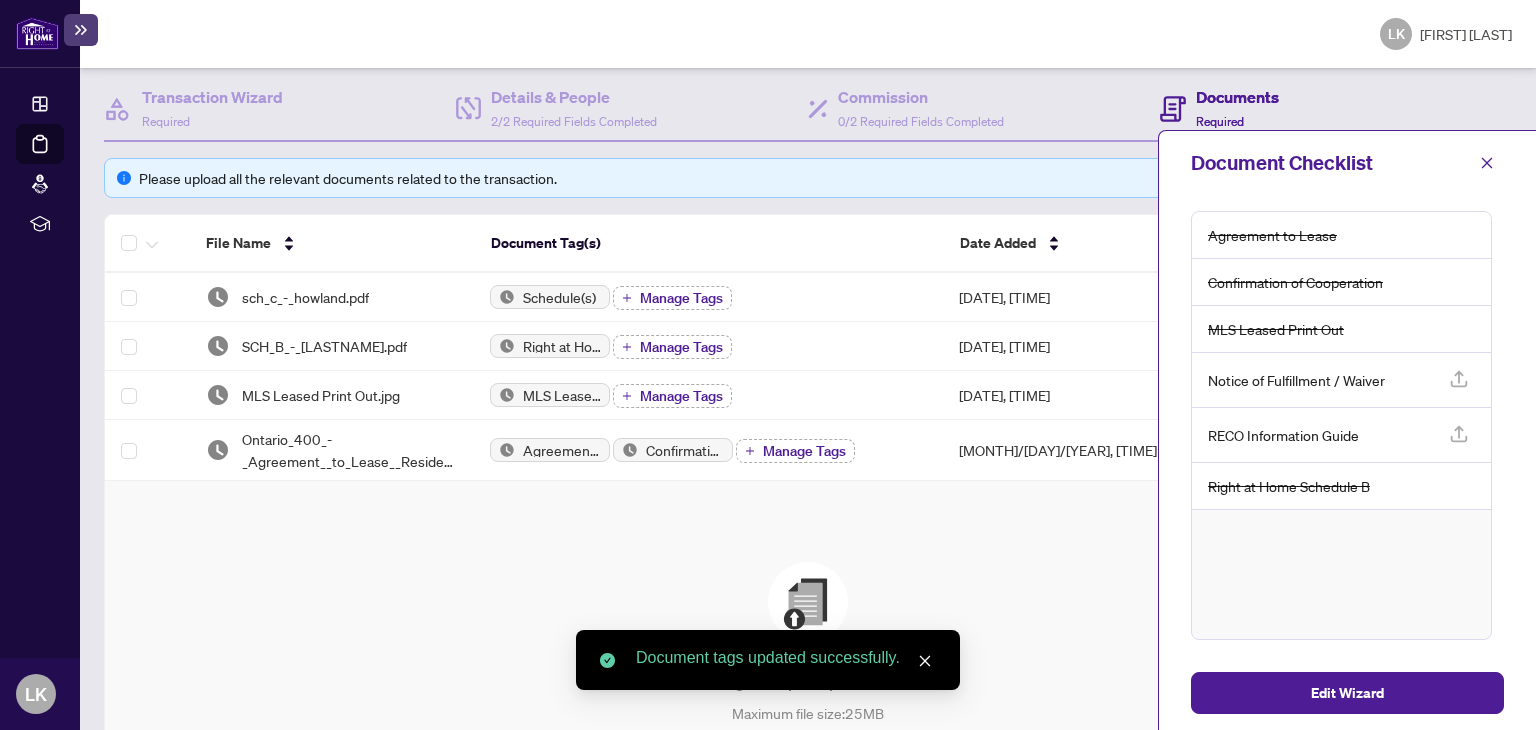 click on "Drag & Drop to Upload Files Maximum file size: 25 MB Browse Files" at bounding box center [808, 671] 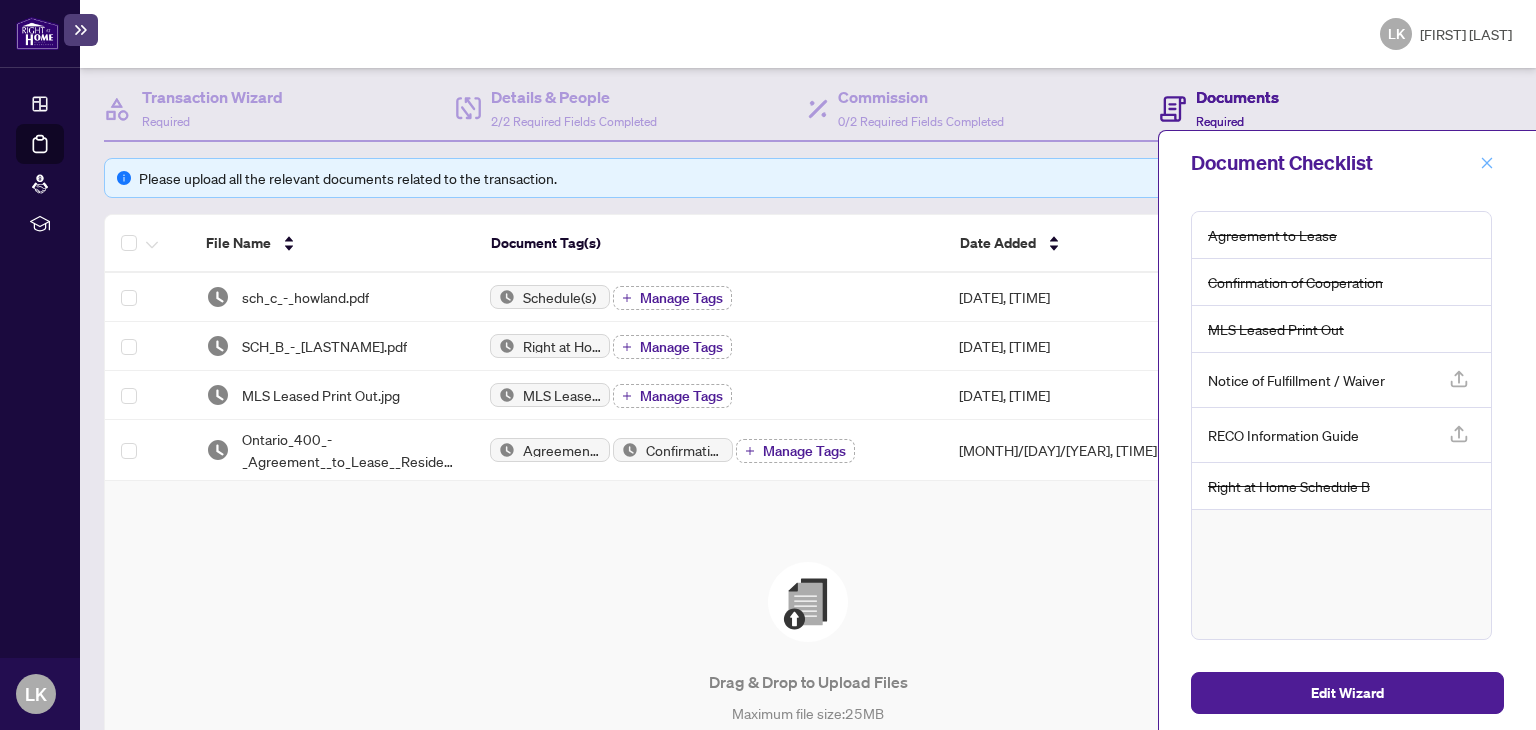 click at bounding box center (1487, 162) 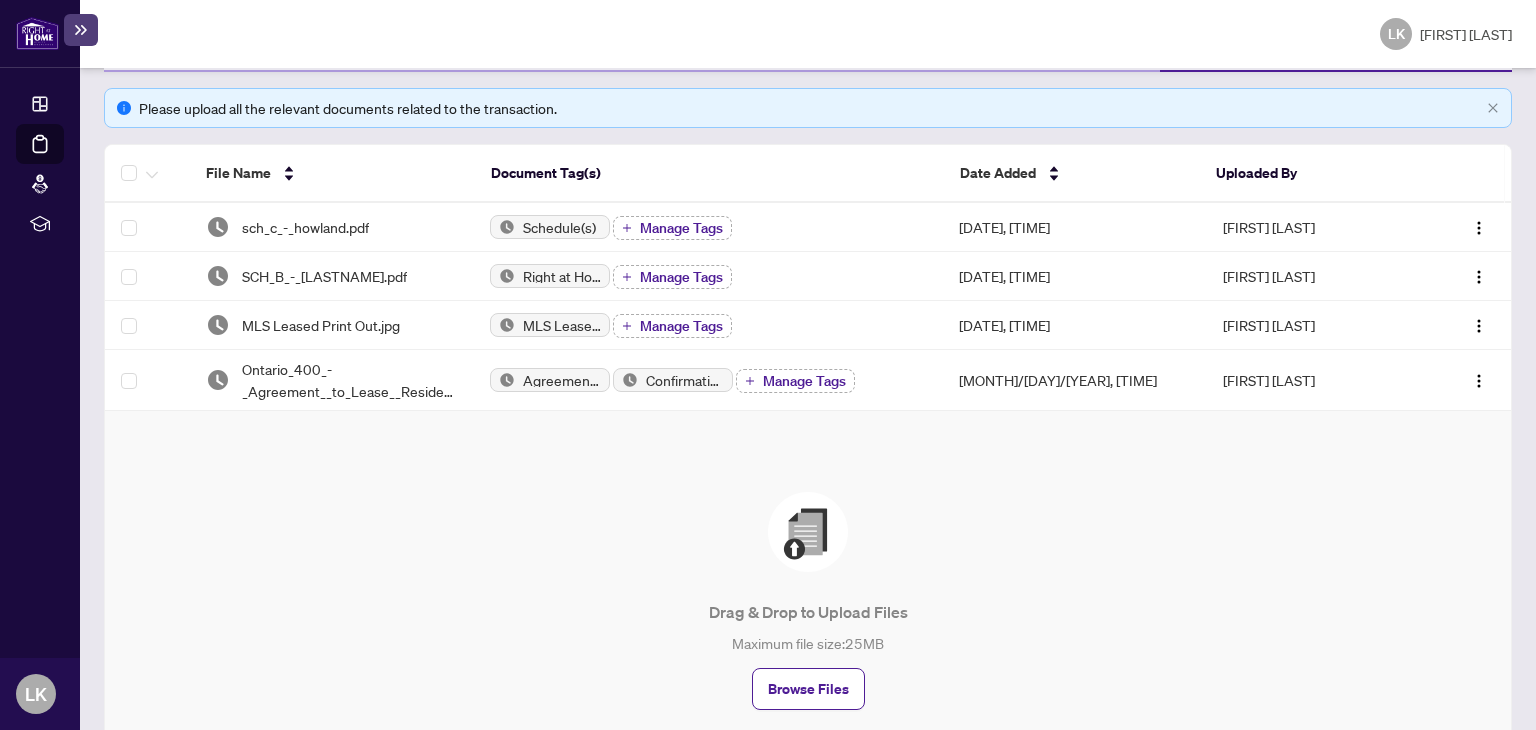scroll, scrollTop: 394, scrollLeft: 0, axis: vertical 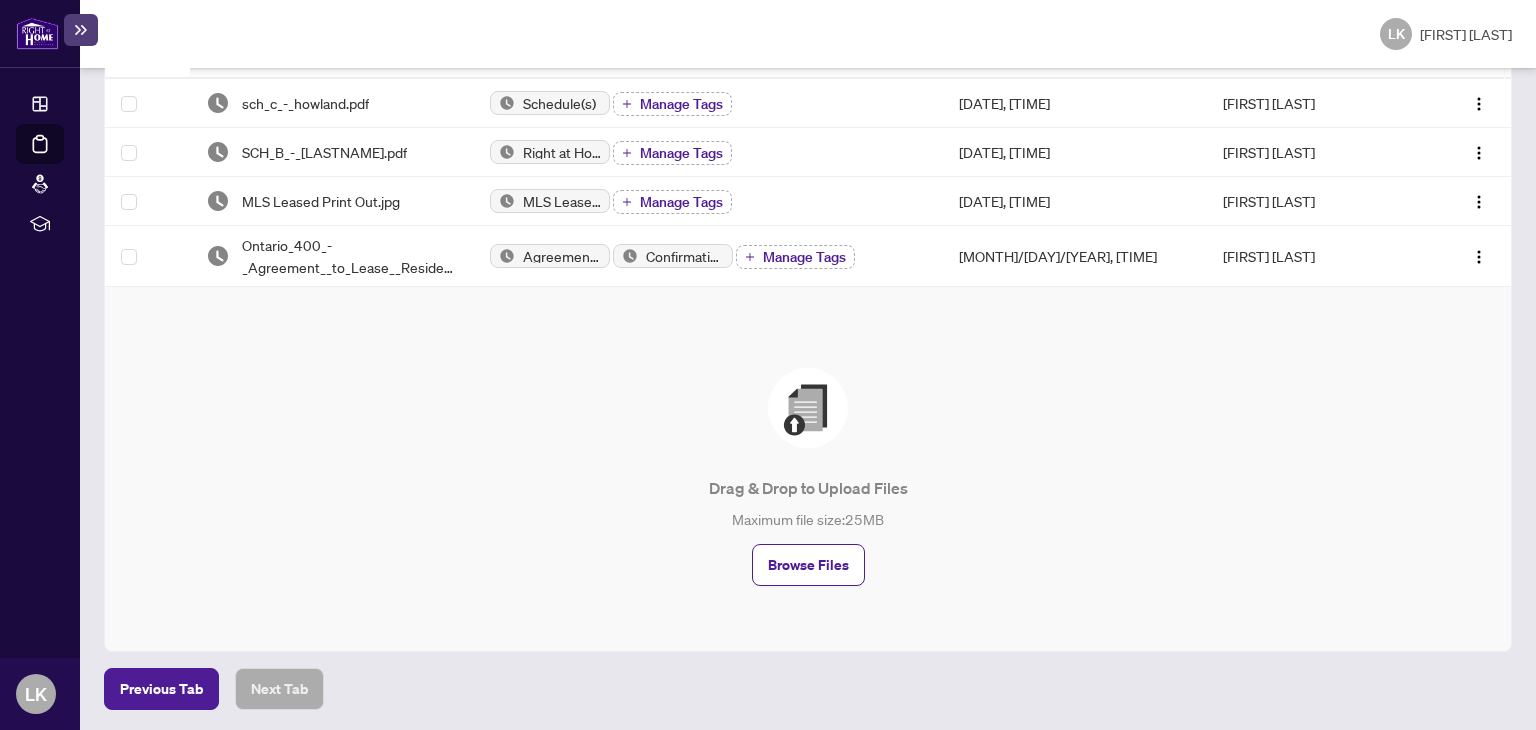 click on "Drag & Drop to Upload Files Maximum file size: 25 MB Browse Files" at bounding box center [808, 477] 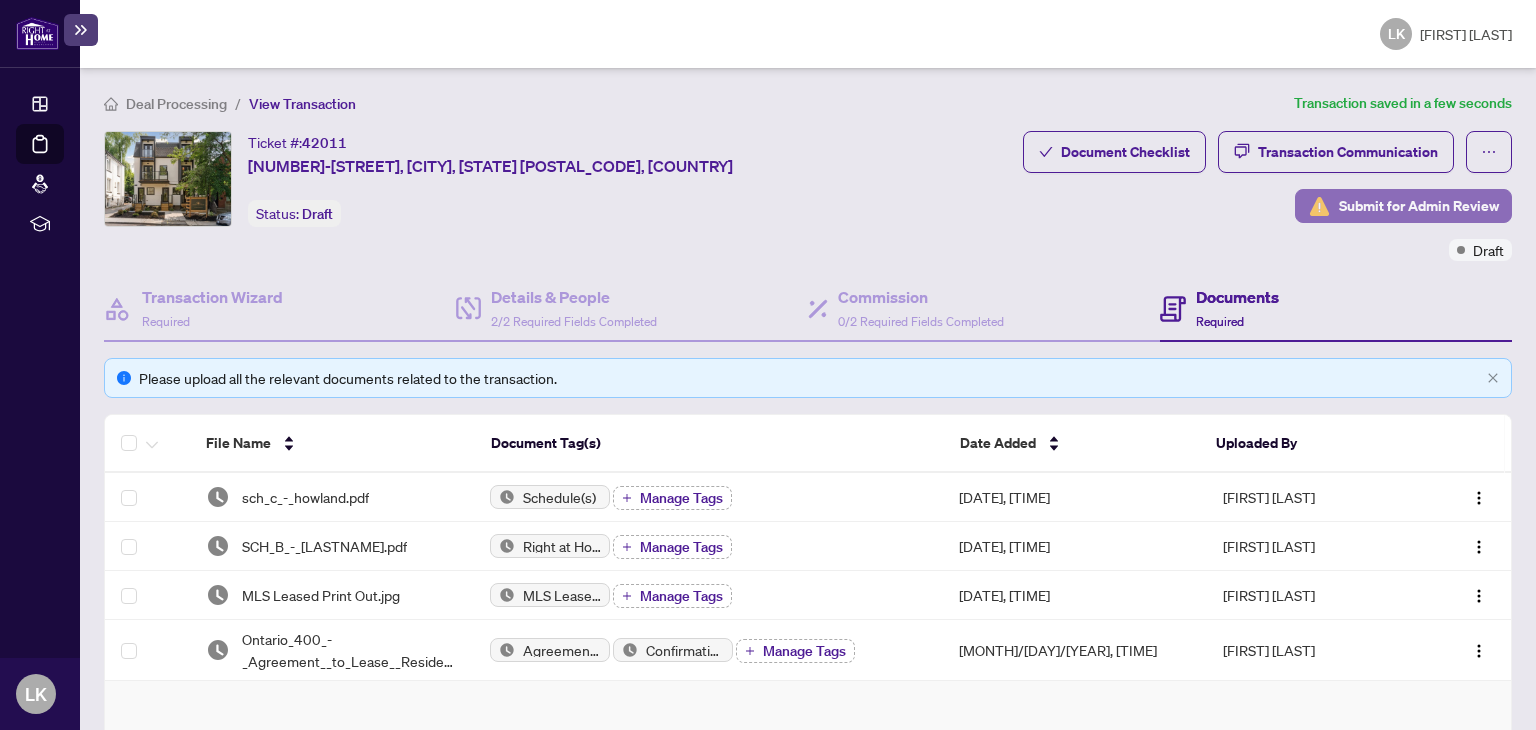 click on "Submit for Admin Review" at bounding box center [1419, 206] 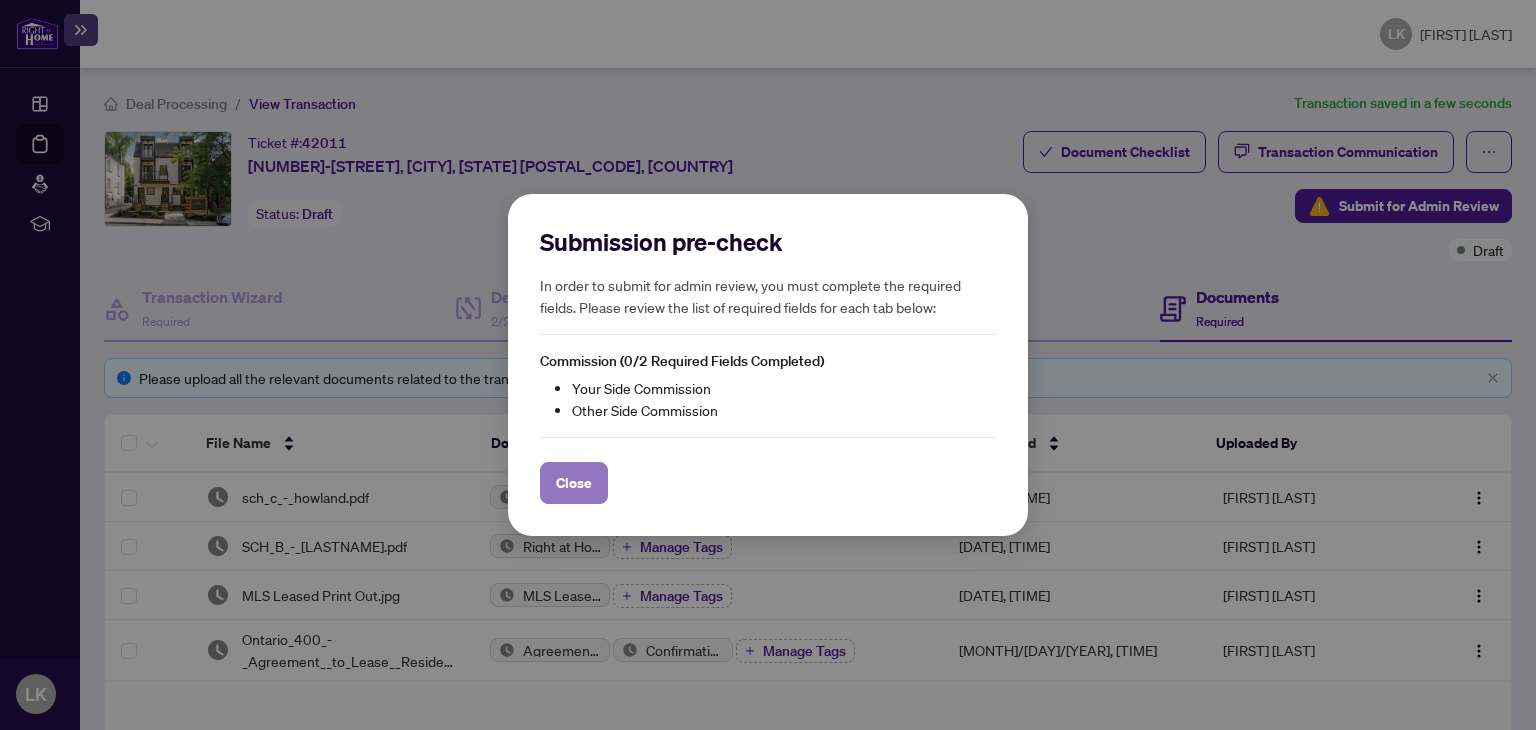 click on "Close" at bounding box center [0, 0] 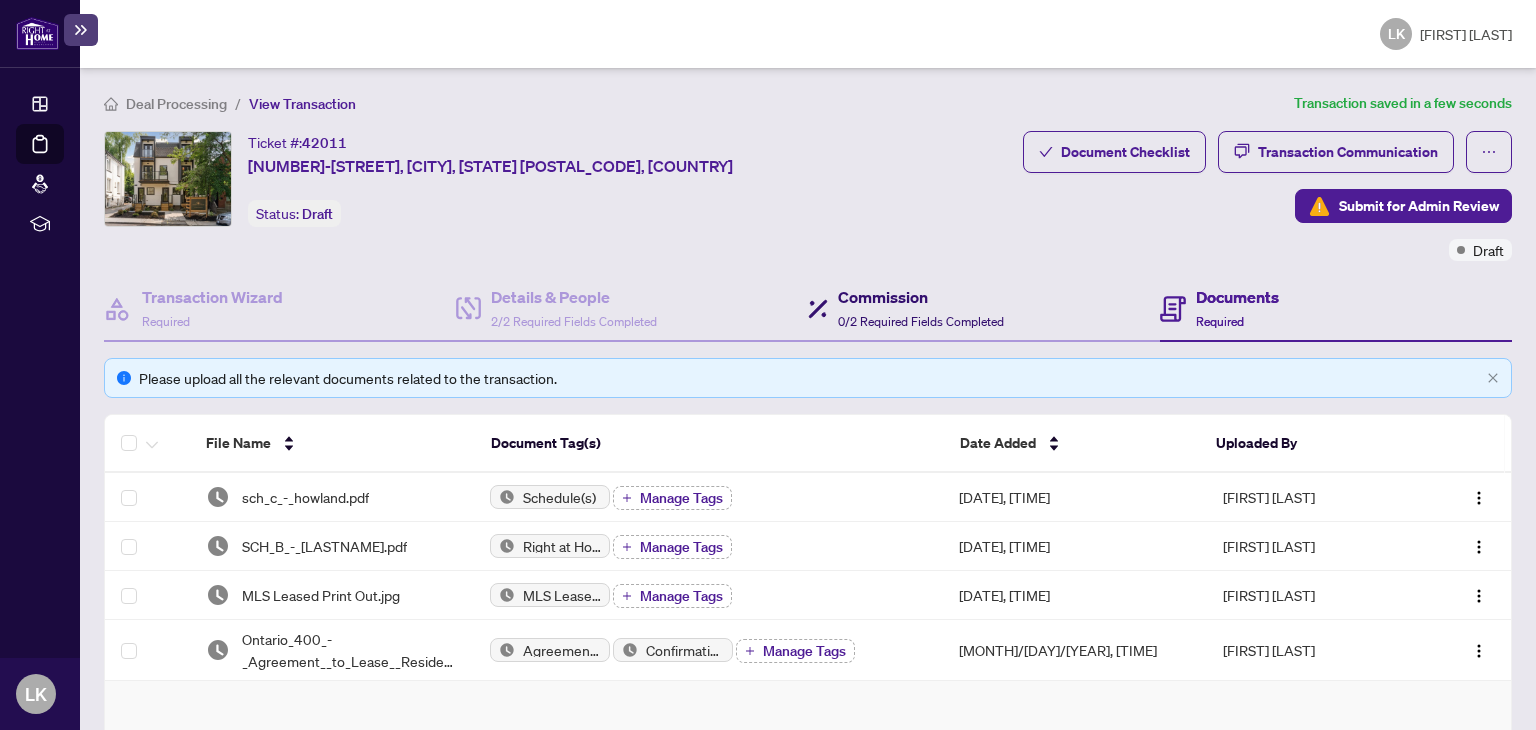 click on "Commission" at bounding box center [921, 297] 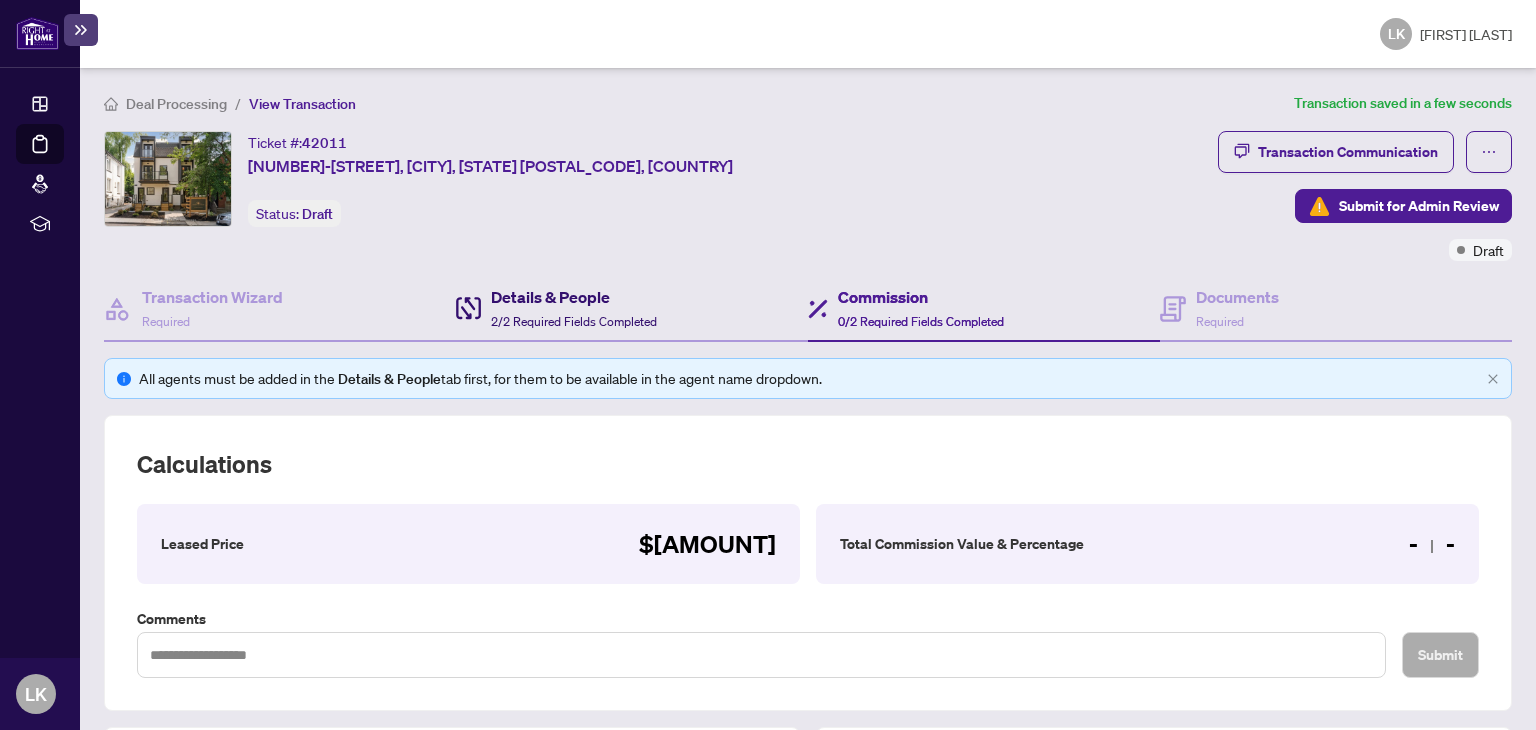 click on "Details & People" at bounding box center [574, 297] 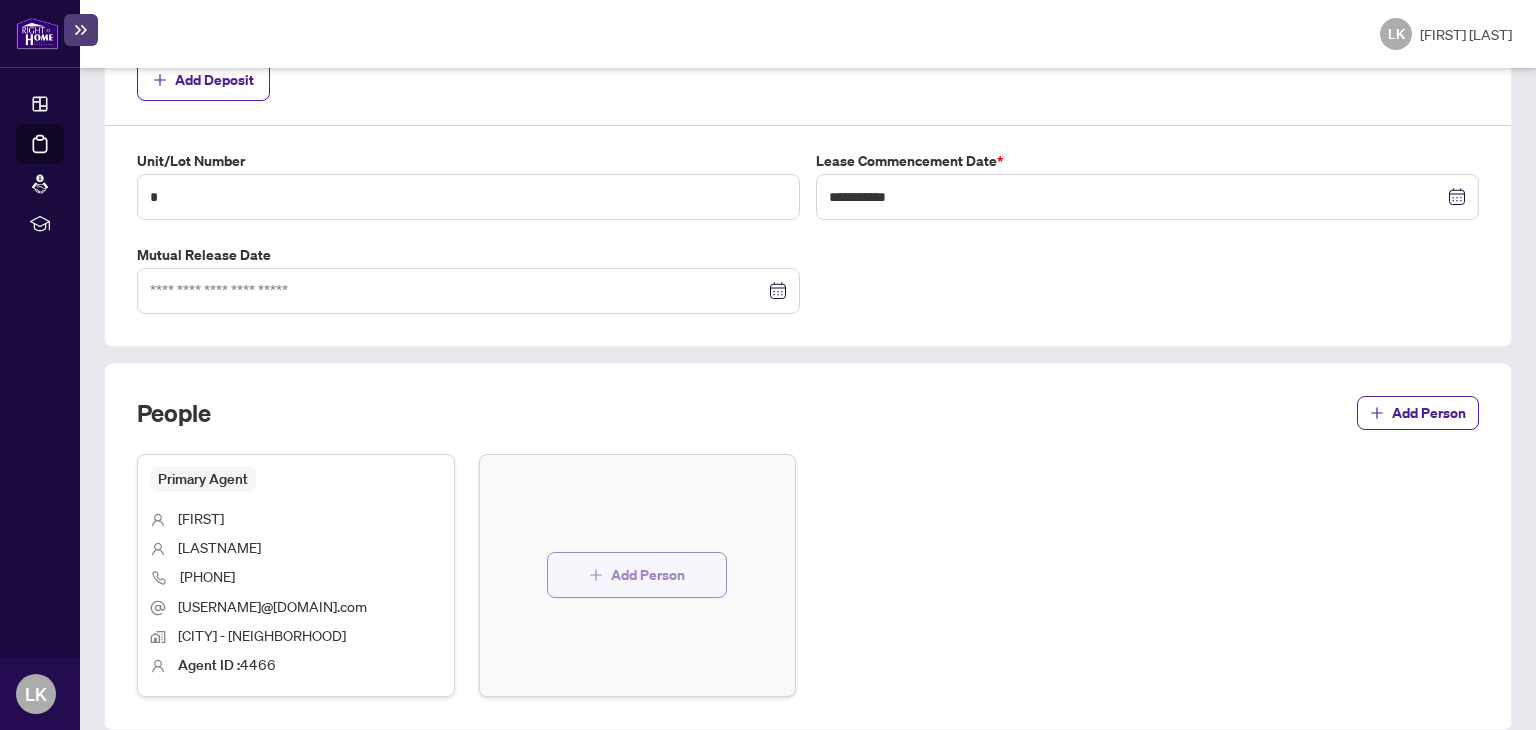 scroll, scrollTop: 887, scrollLeft: 0, axis: vertical 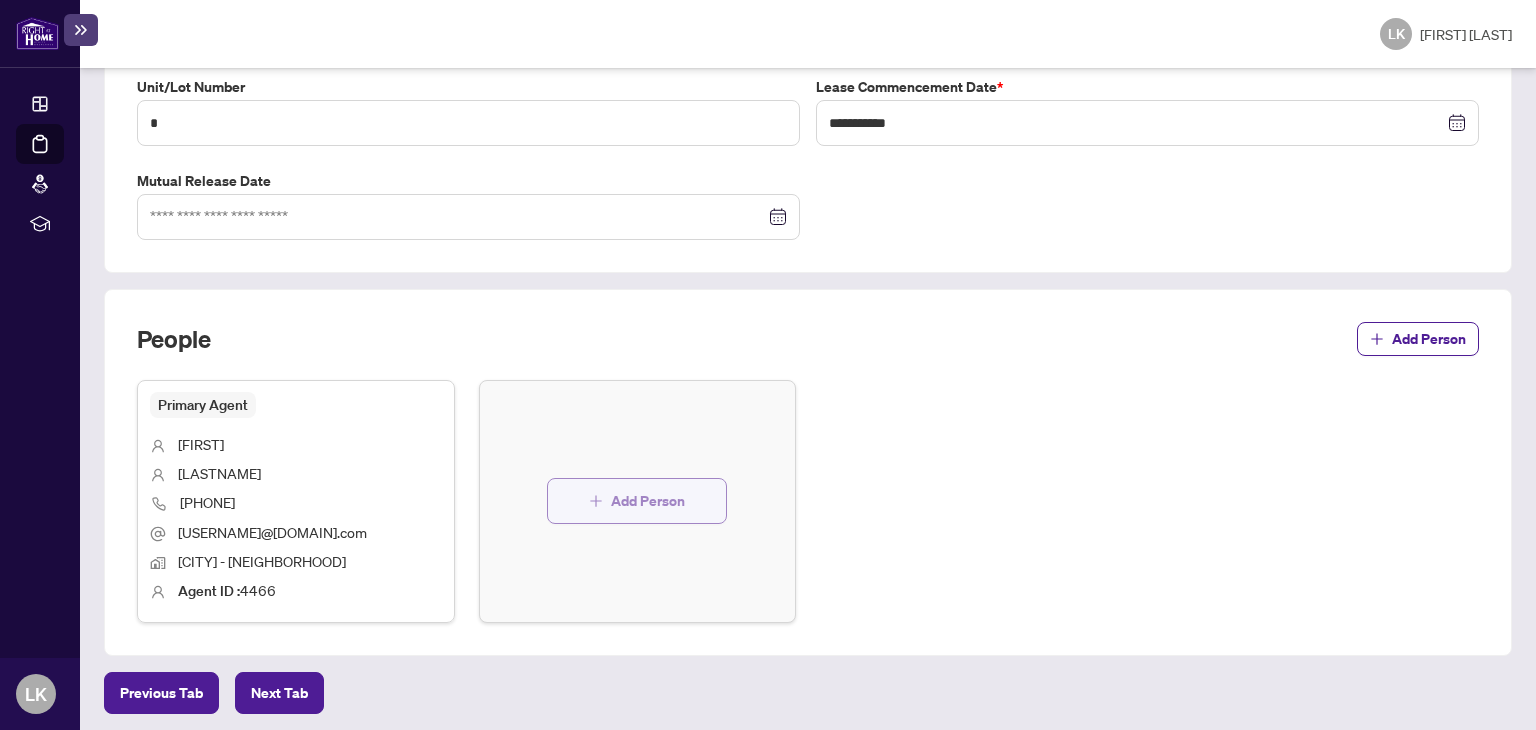 click on "Add Person" at bounding box center (648, 501) 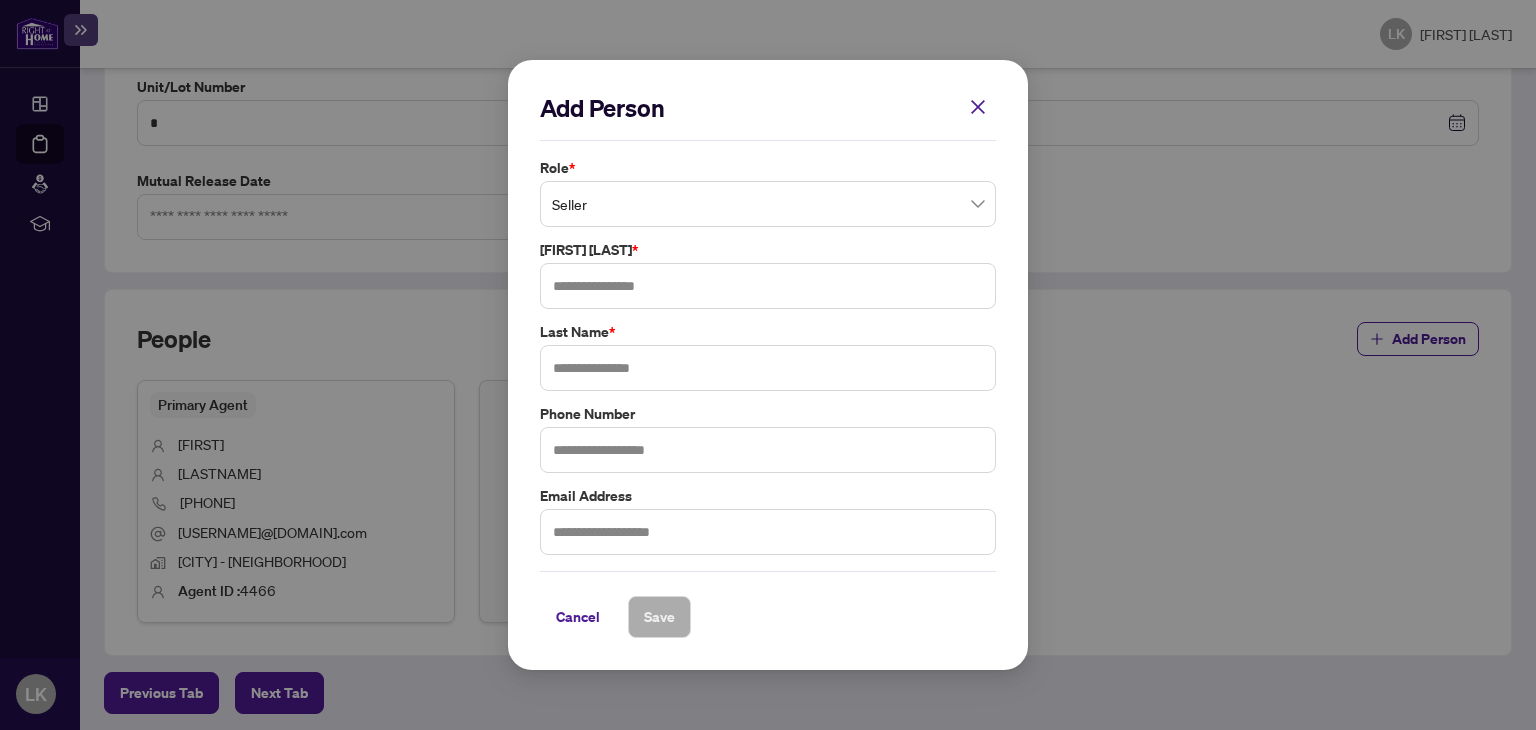 click on "Seller" at bounding box center (768, 204) 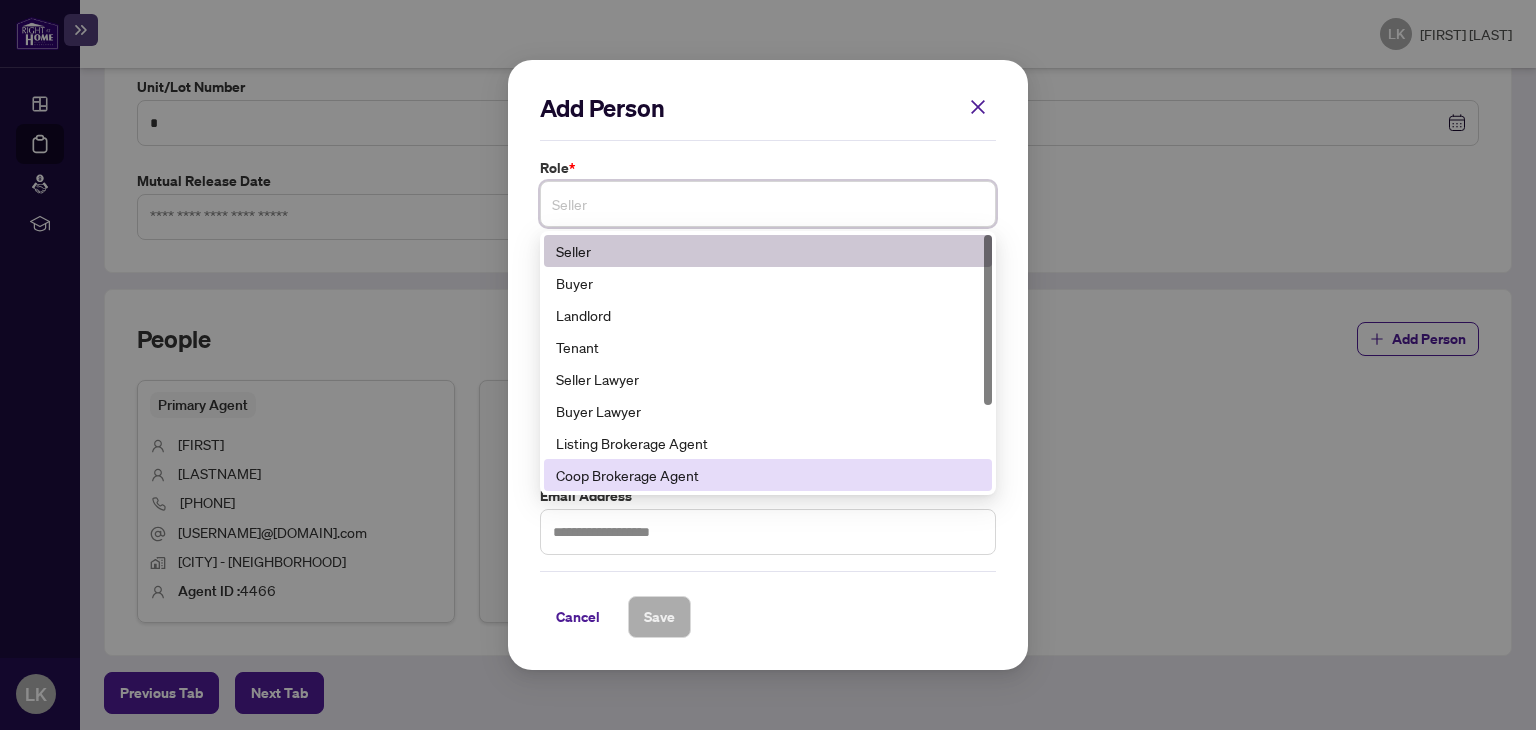 click on "Coop Brokerage Agent" at bounding box center [768, 475] 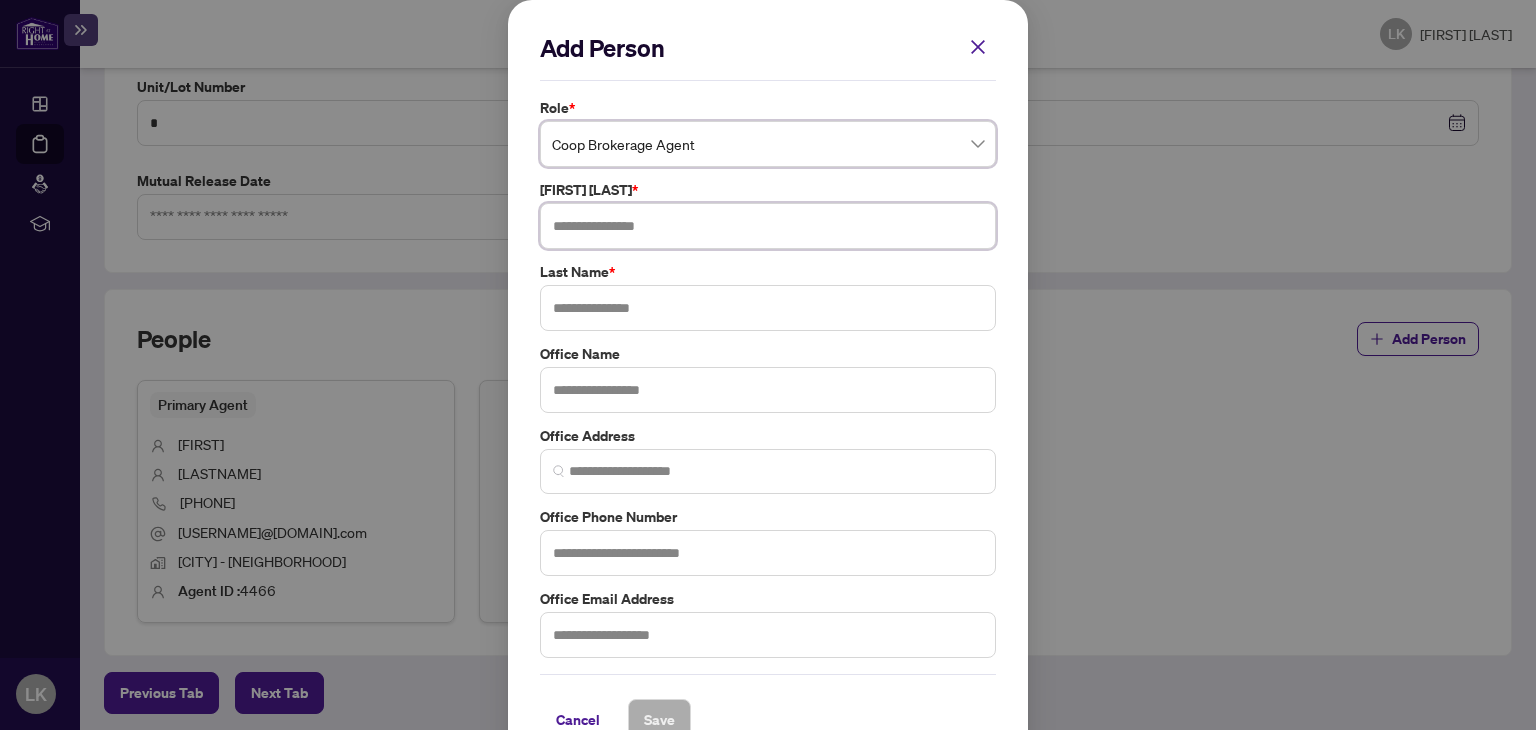 click at bounding box center [768, 226] 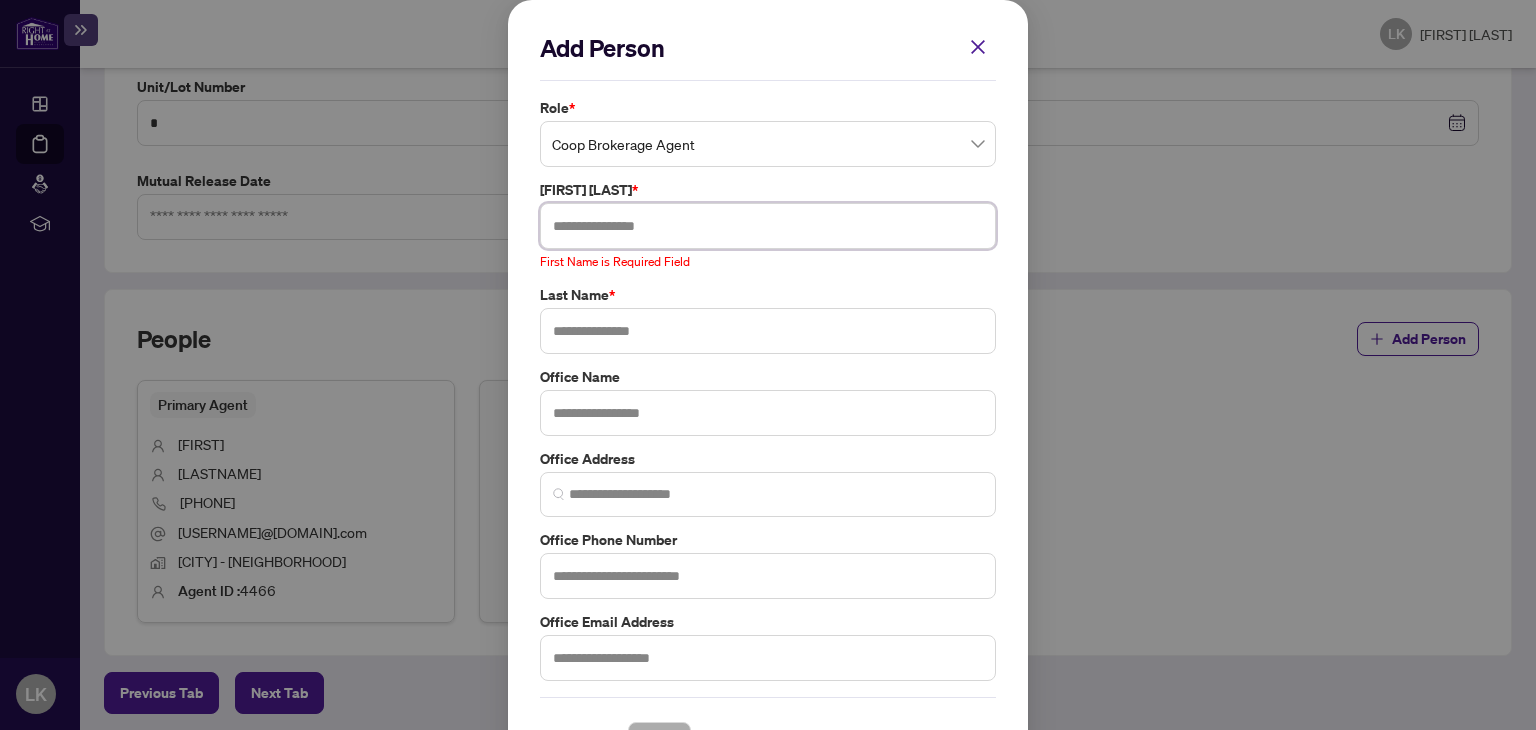 click at bounding box center [768, 226] 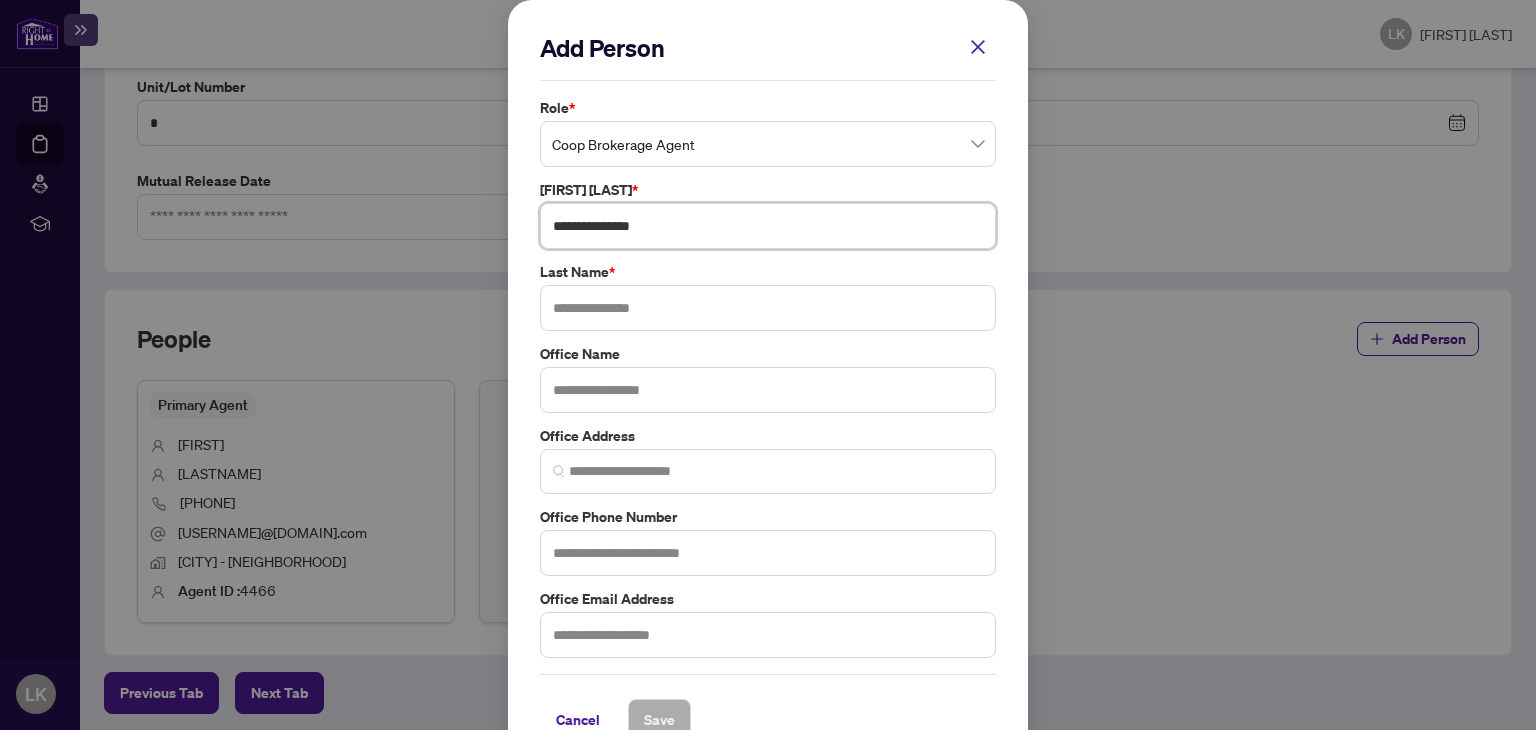 drag, startPoint x: 620, startPoint y: 224, endPoint x: 840, endPoint y: 236, distance: 220.32703 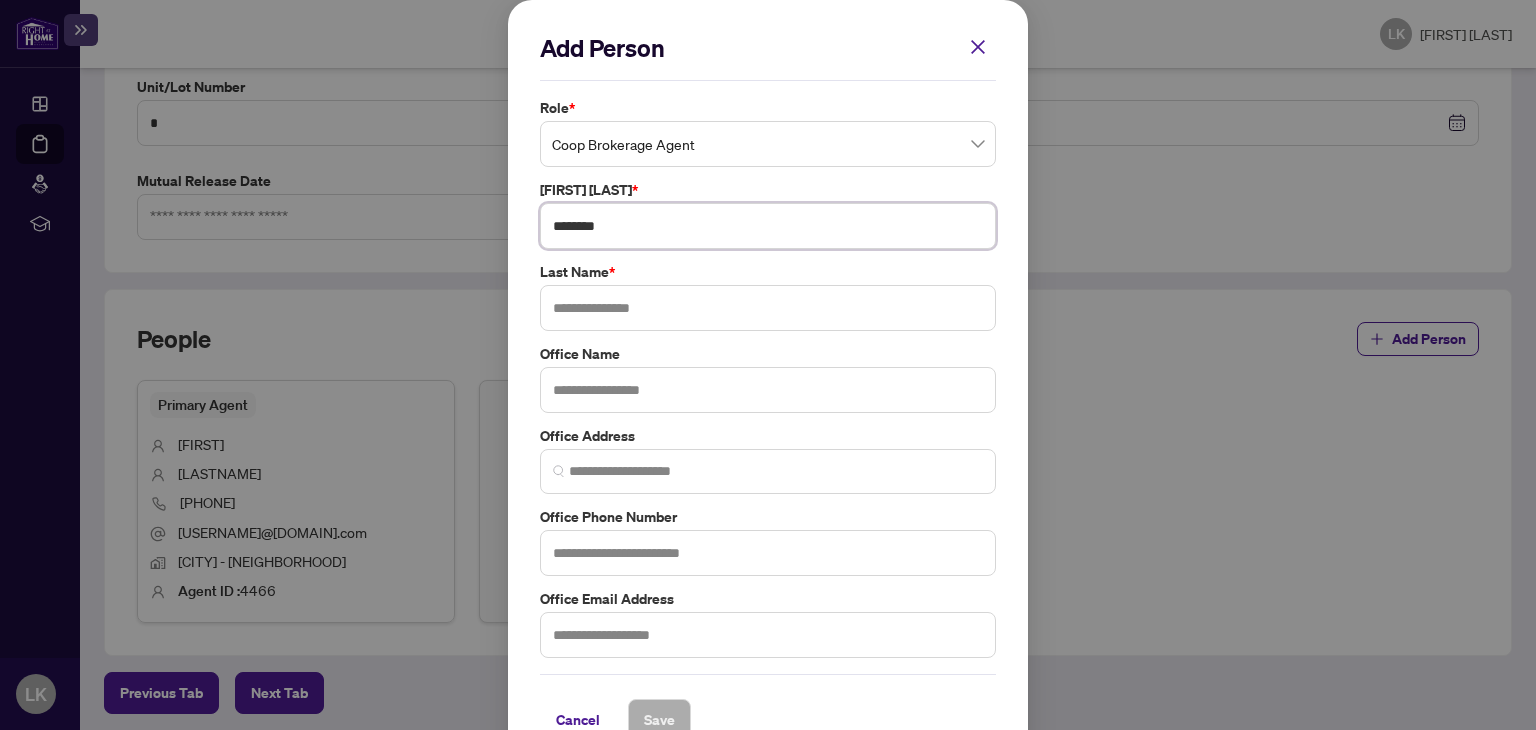 type on "*******" 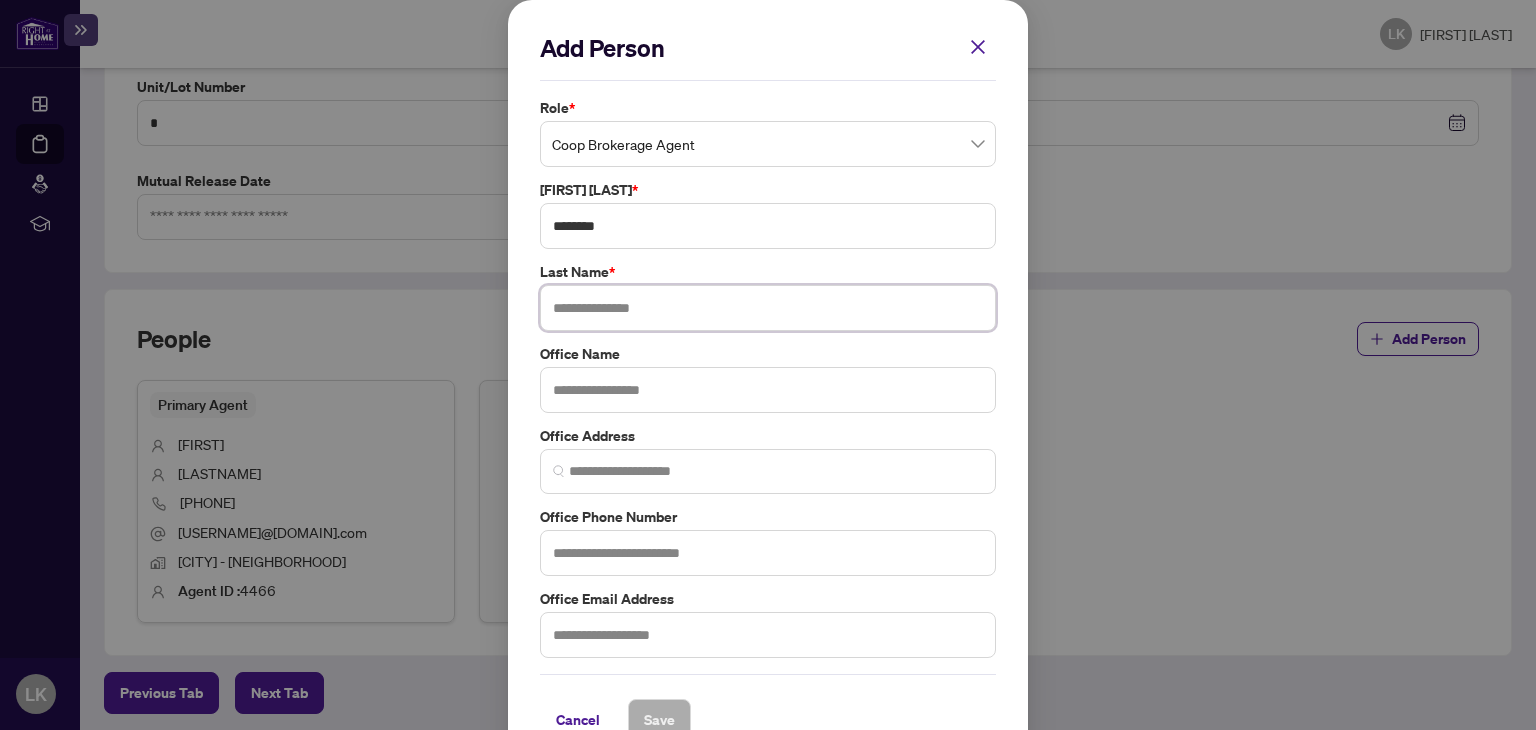click at bounding box center [768, 308] 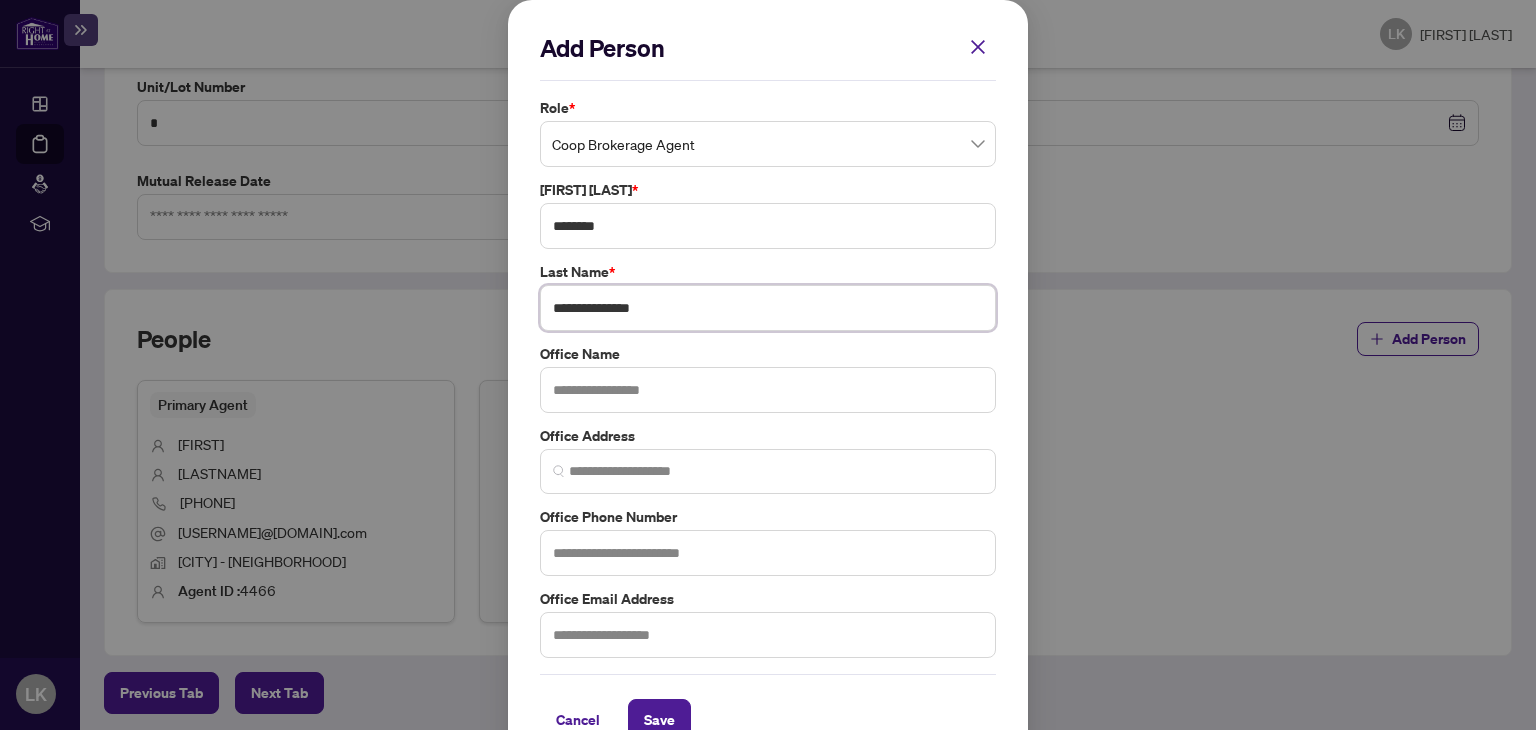 drag, startPoint x: 603, startPoint y: 302, endPoint x: 388, endPoint y: 274, distance: 216.81558 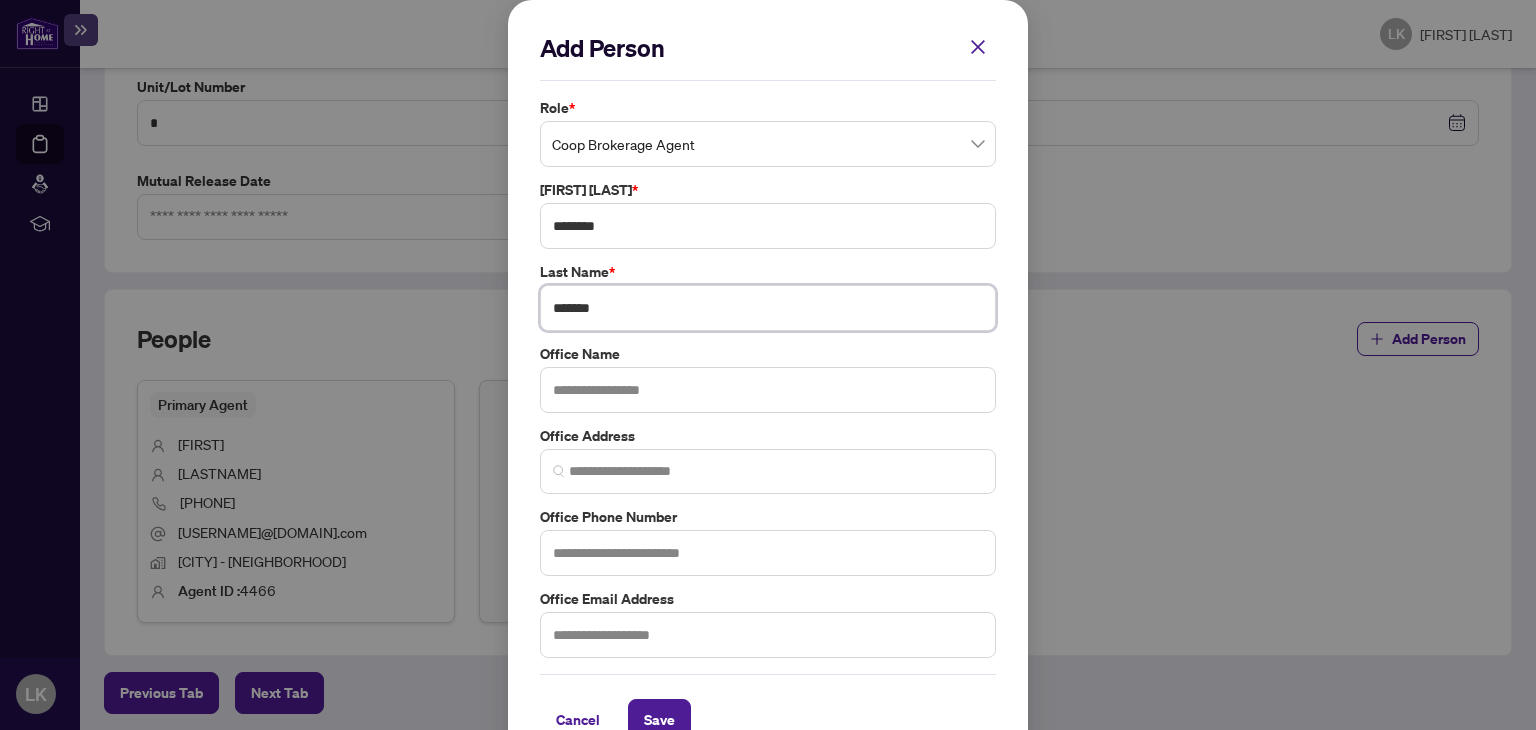 scroll, scrollTop: 40, scrollLeft: 0, axis: vertical 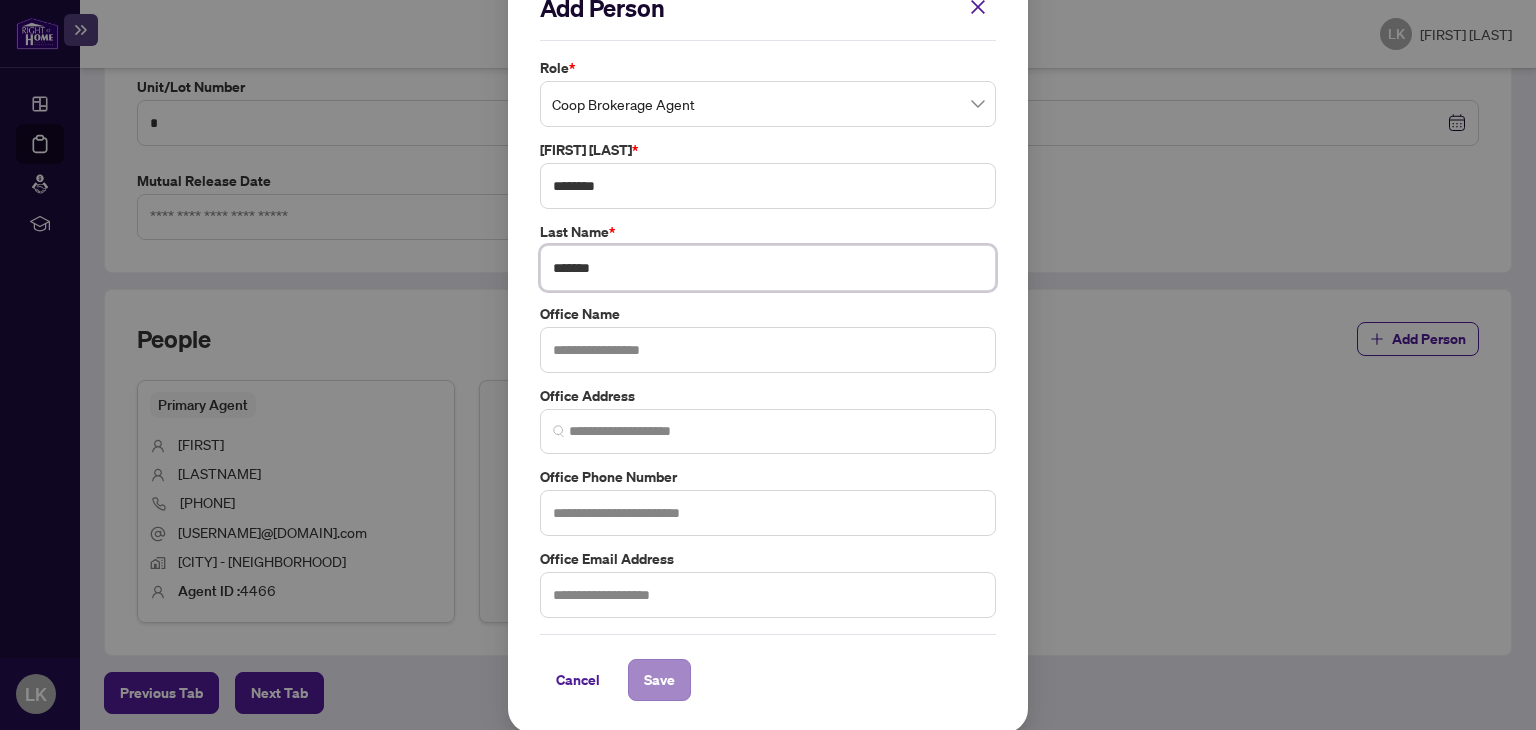 type on "*******" 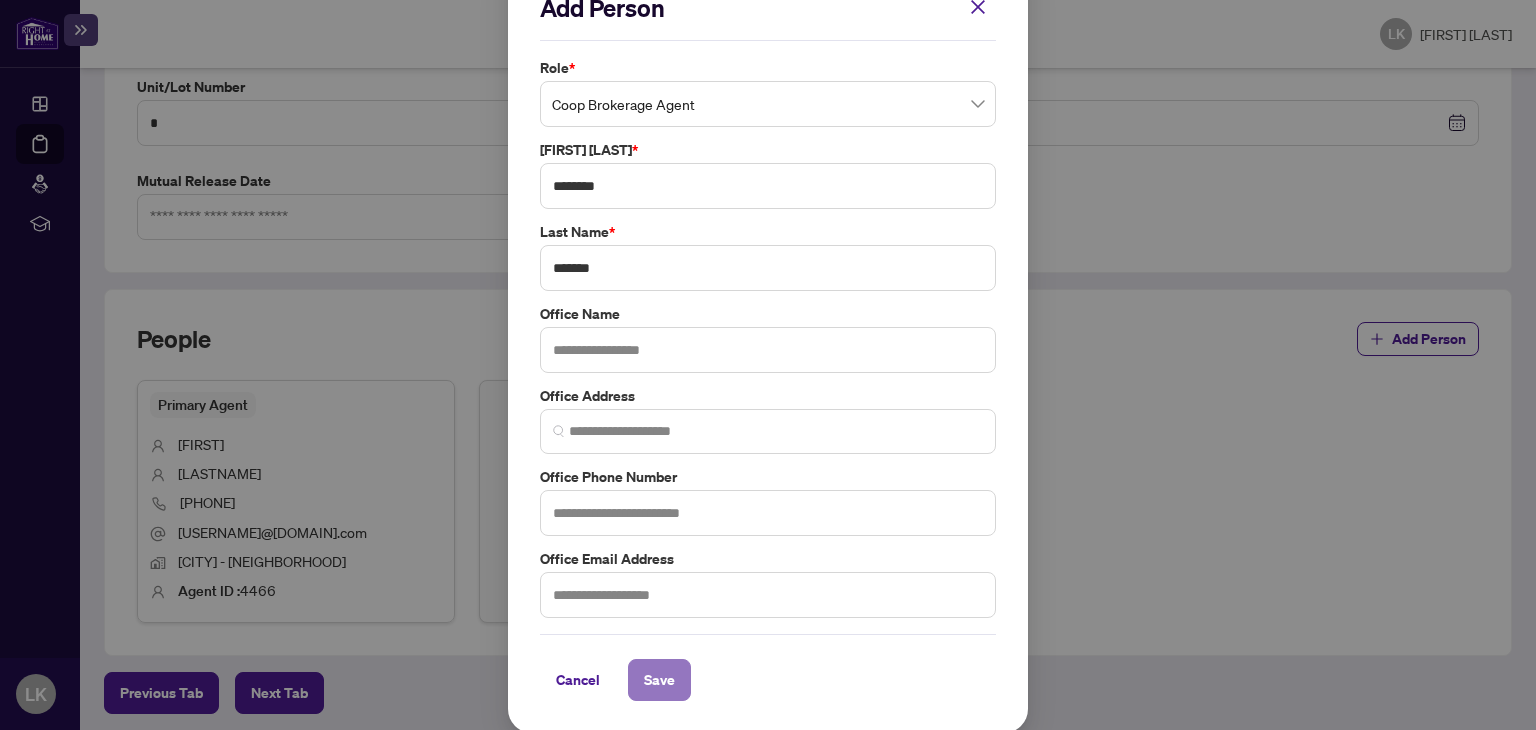 click on "Save" at bounding box center (0, 0) 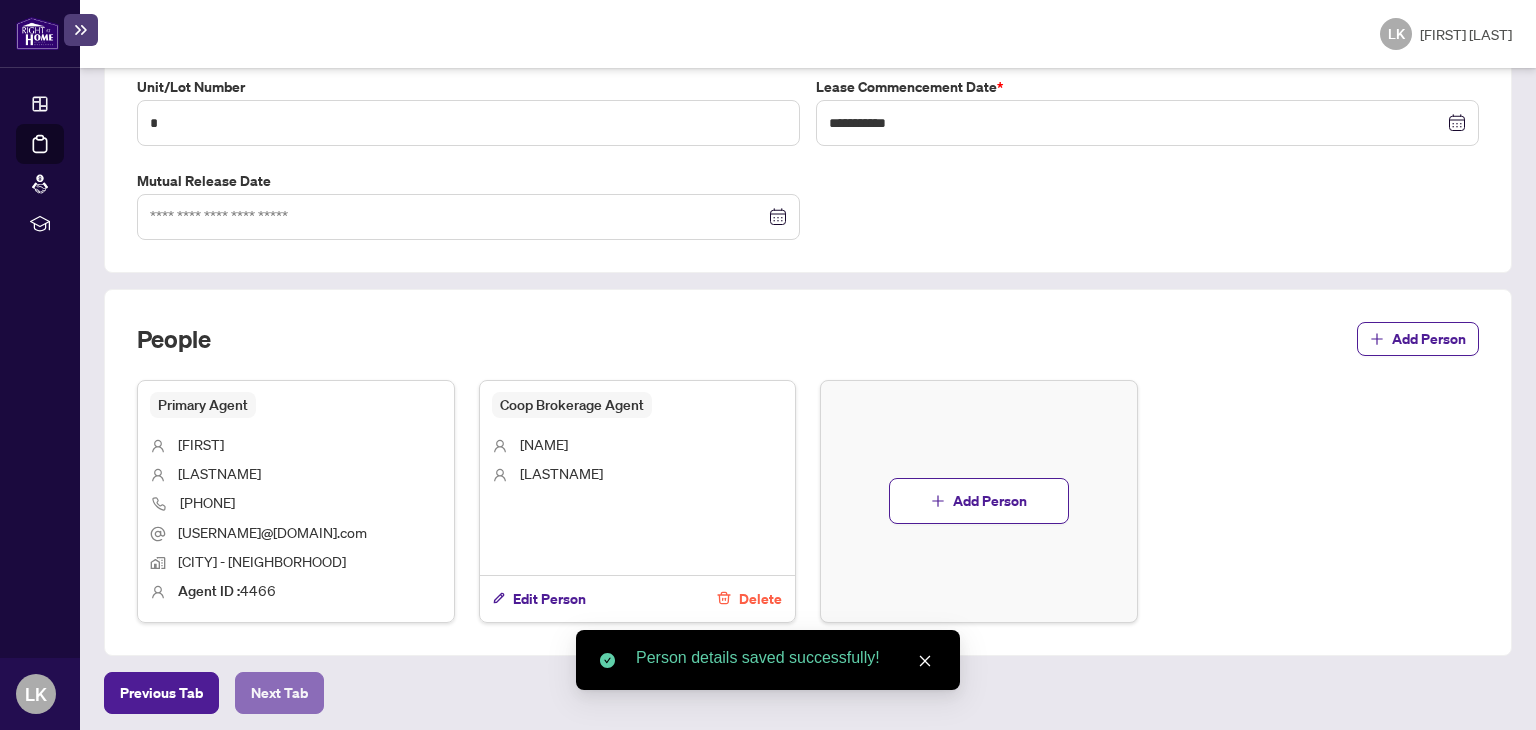 click on "Next Tab" at bounding box center (161, 693) 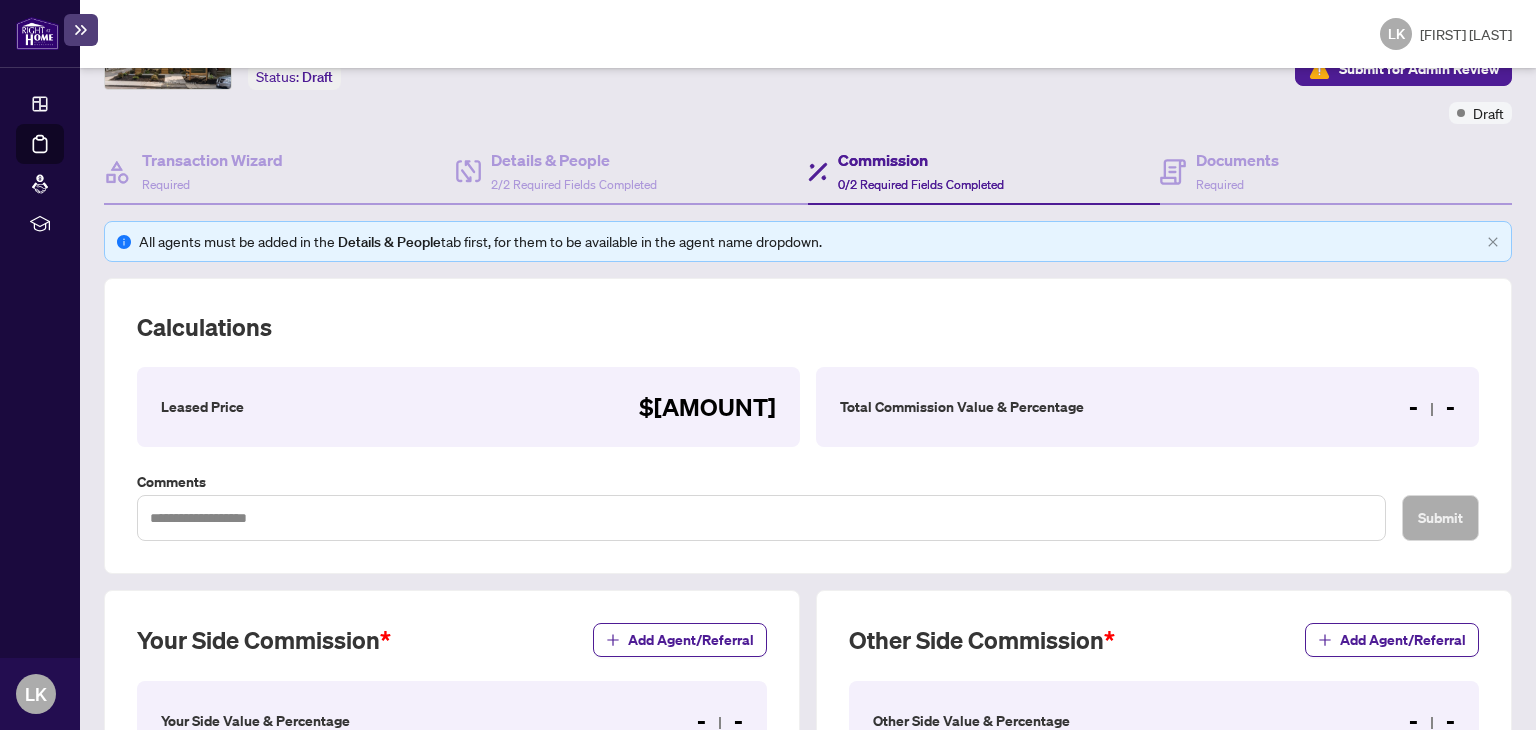 scroll, scrollTop: 500, scrollLeft: 0, axis: vertical 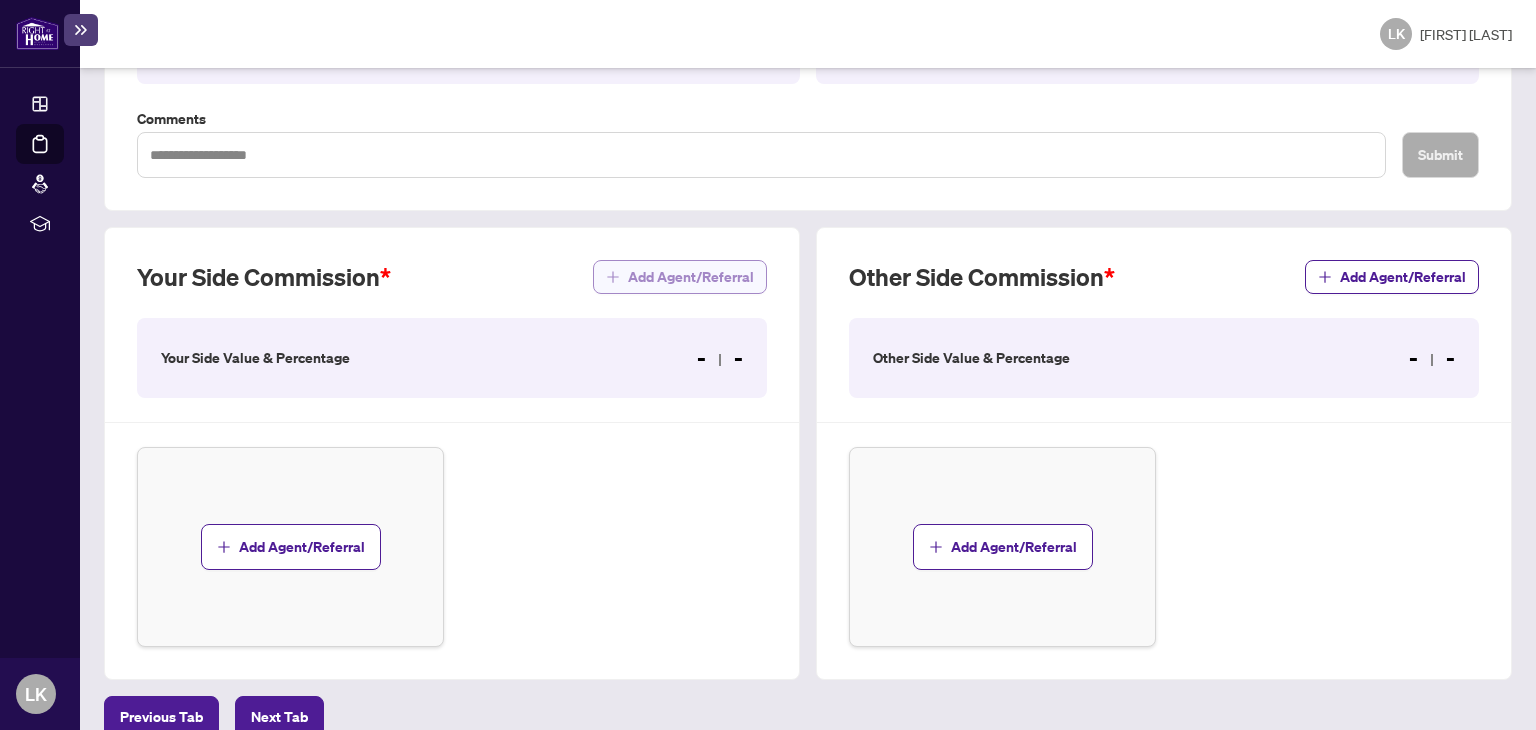 click on "Add Agent/Referral" at bounding box center [691, 277] 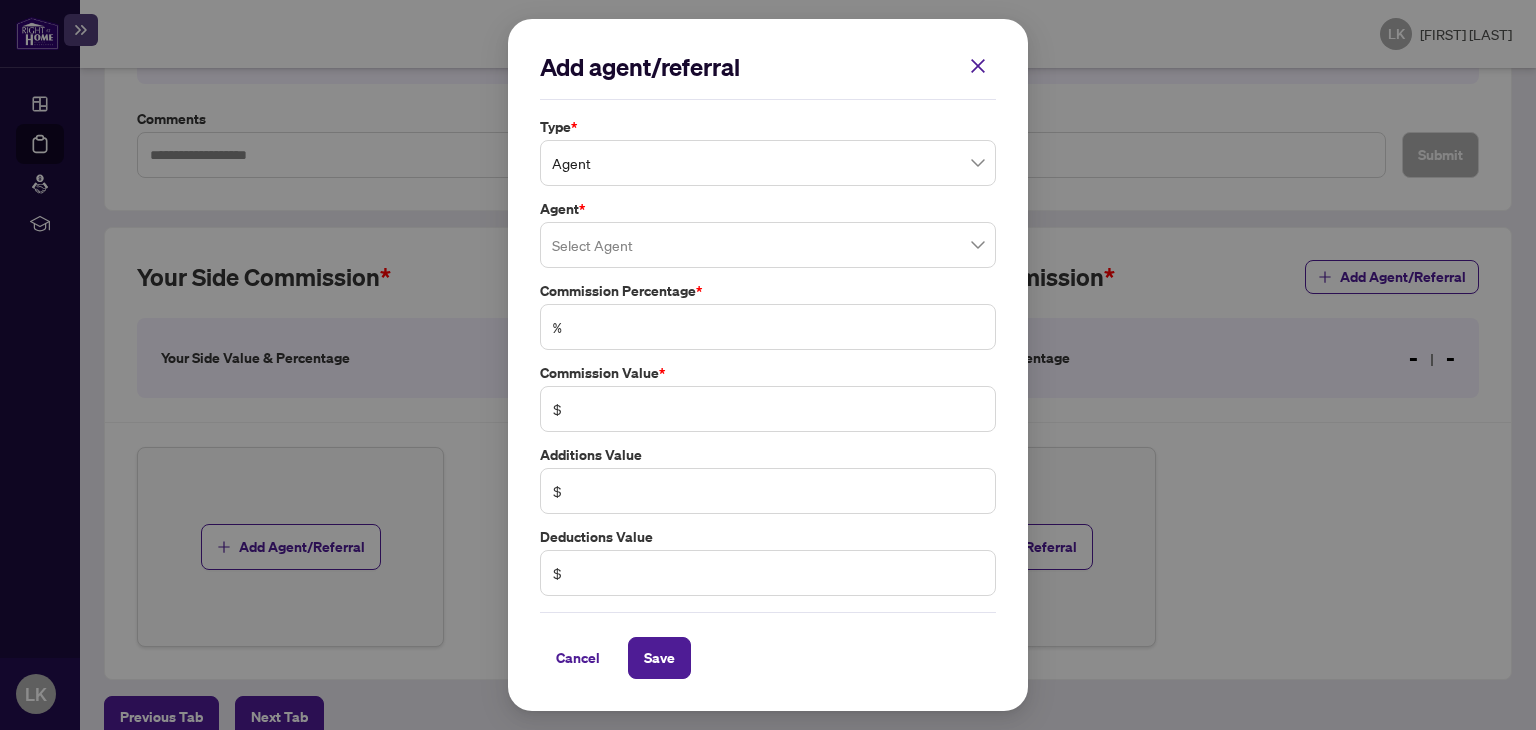 click at bounding box center (768, 245) 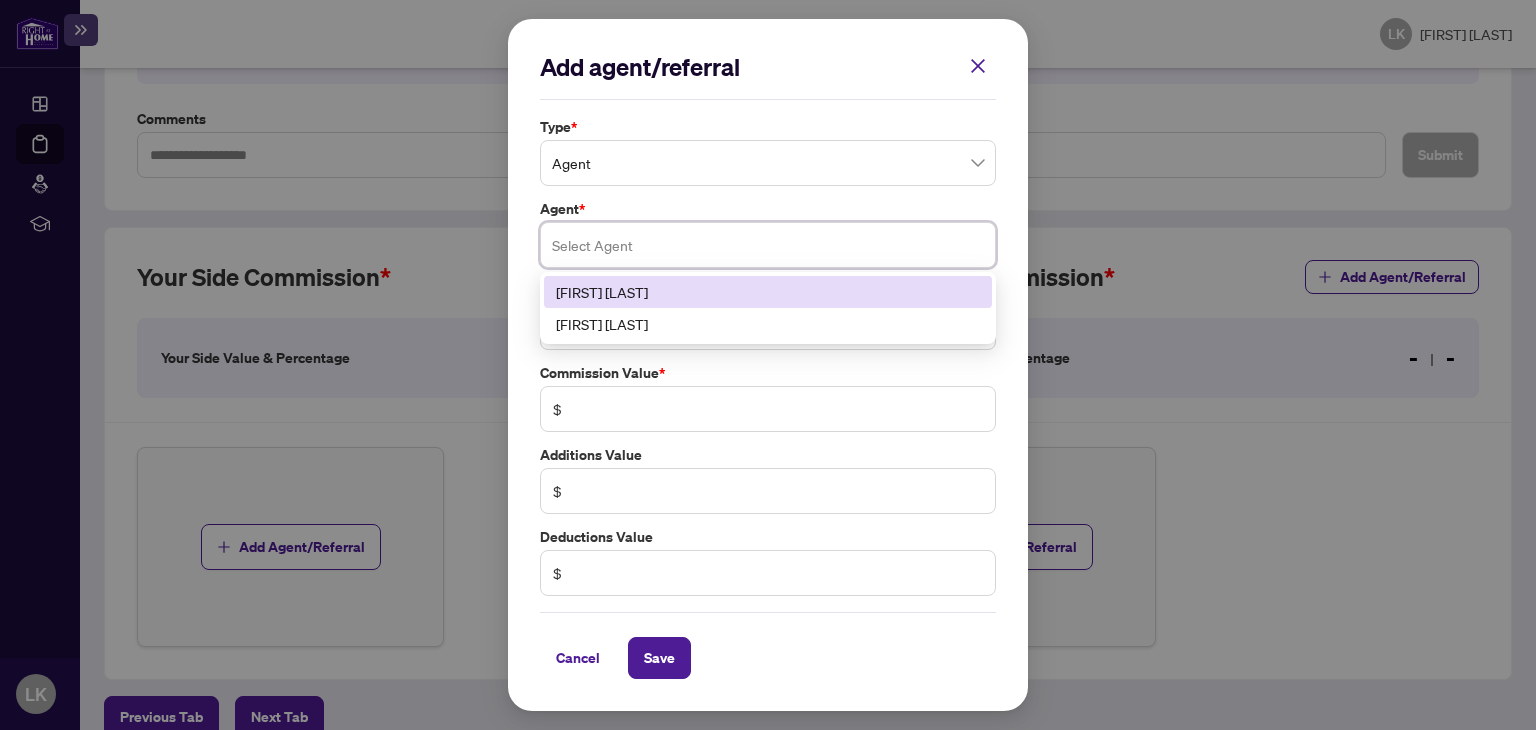 click on "[FIRST] [LAST]" at bounding box center (768, 292) 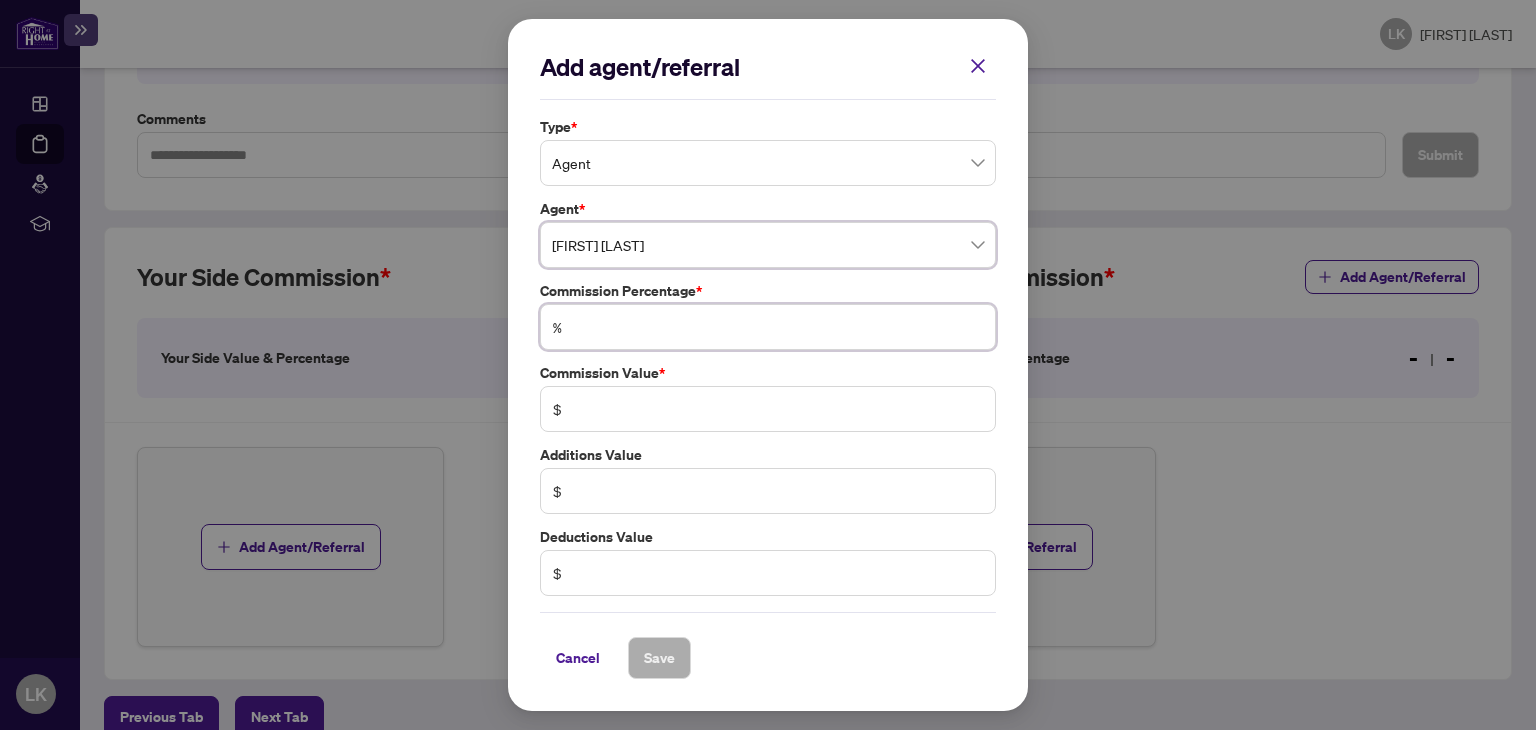 click at bounding box center (778, 327) 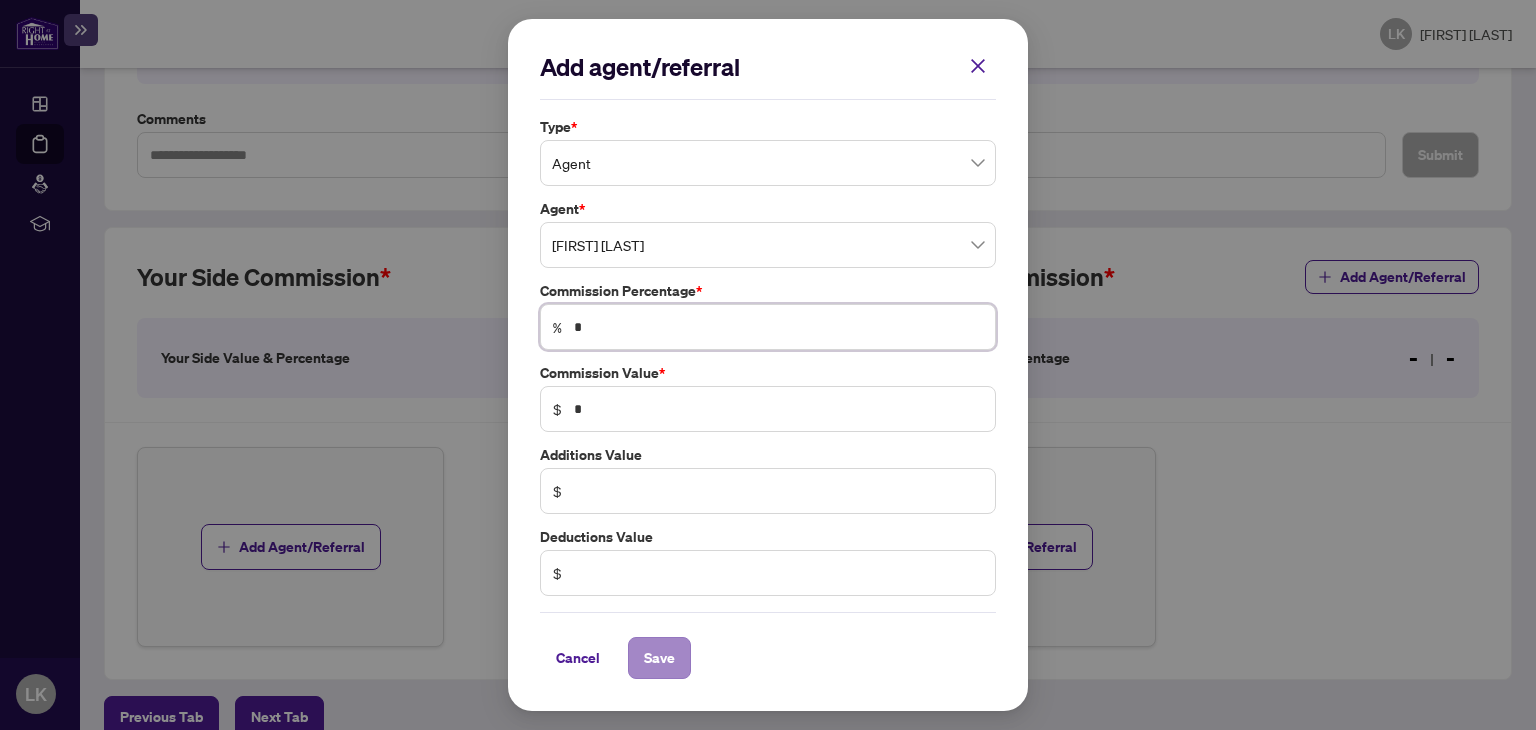 type on "*" 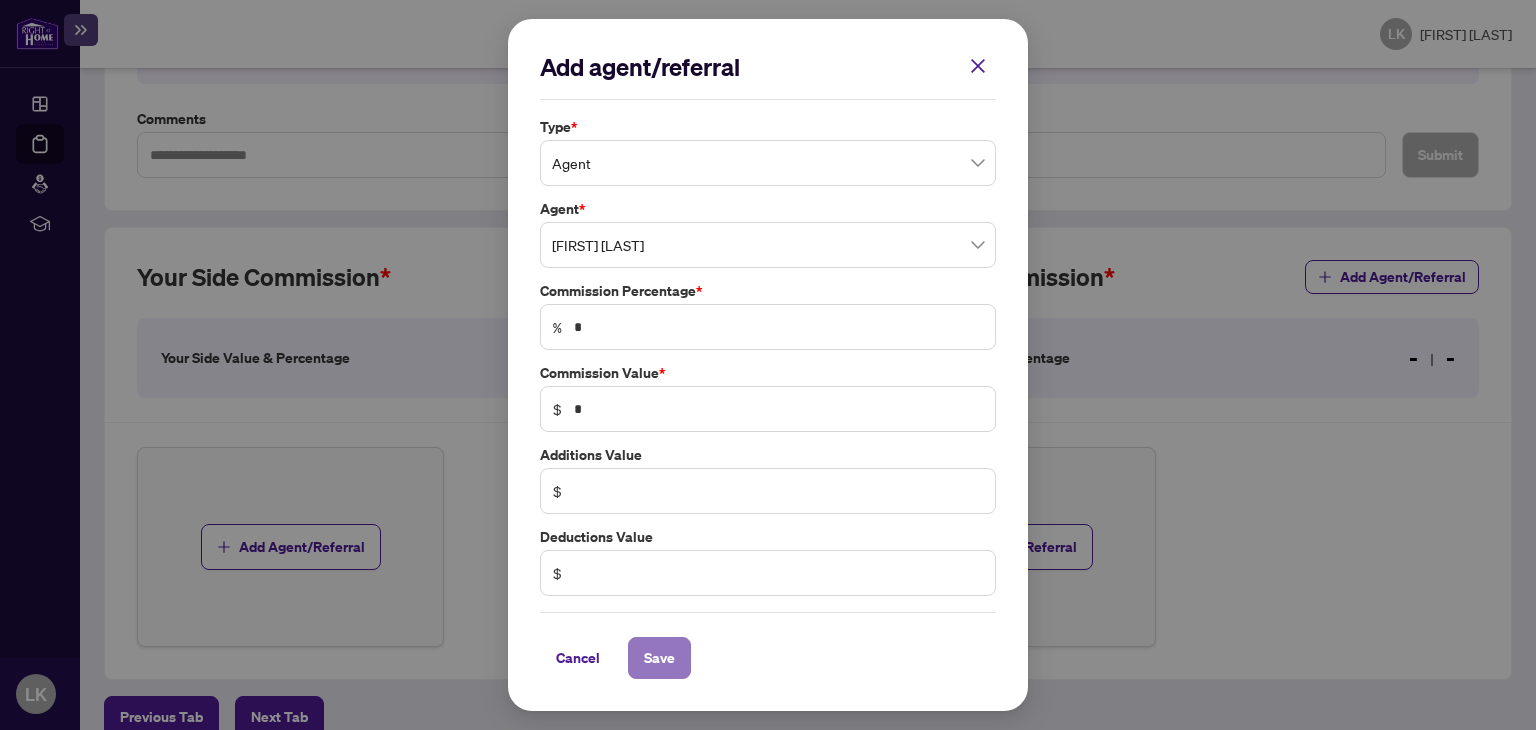 click on "Save" at bounding box center (0, 0) 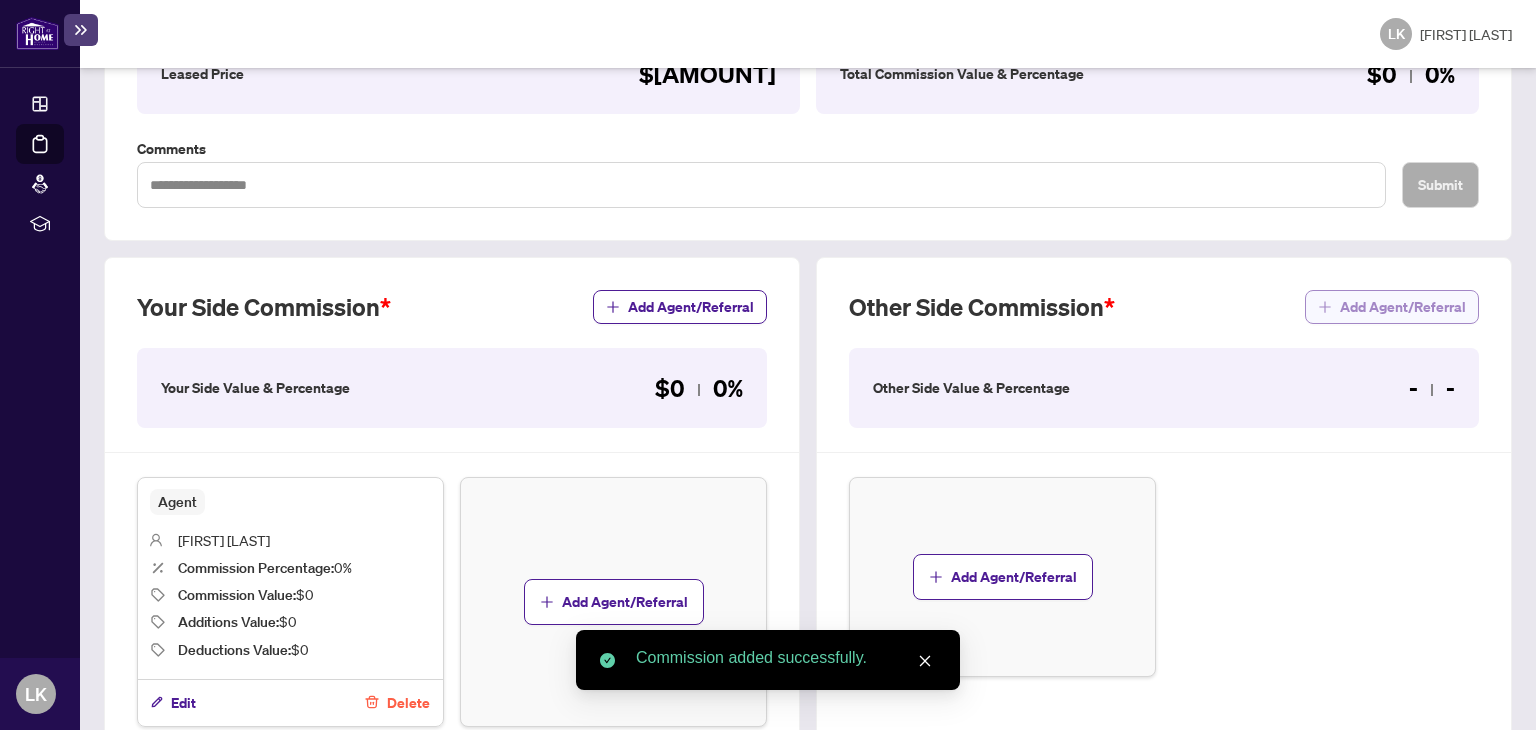 scroll, scrollTop: 471, scrollLeft: 0, axis: vertical 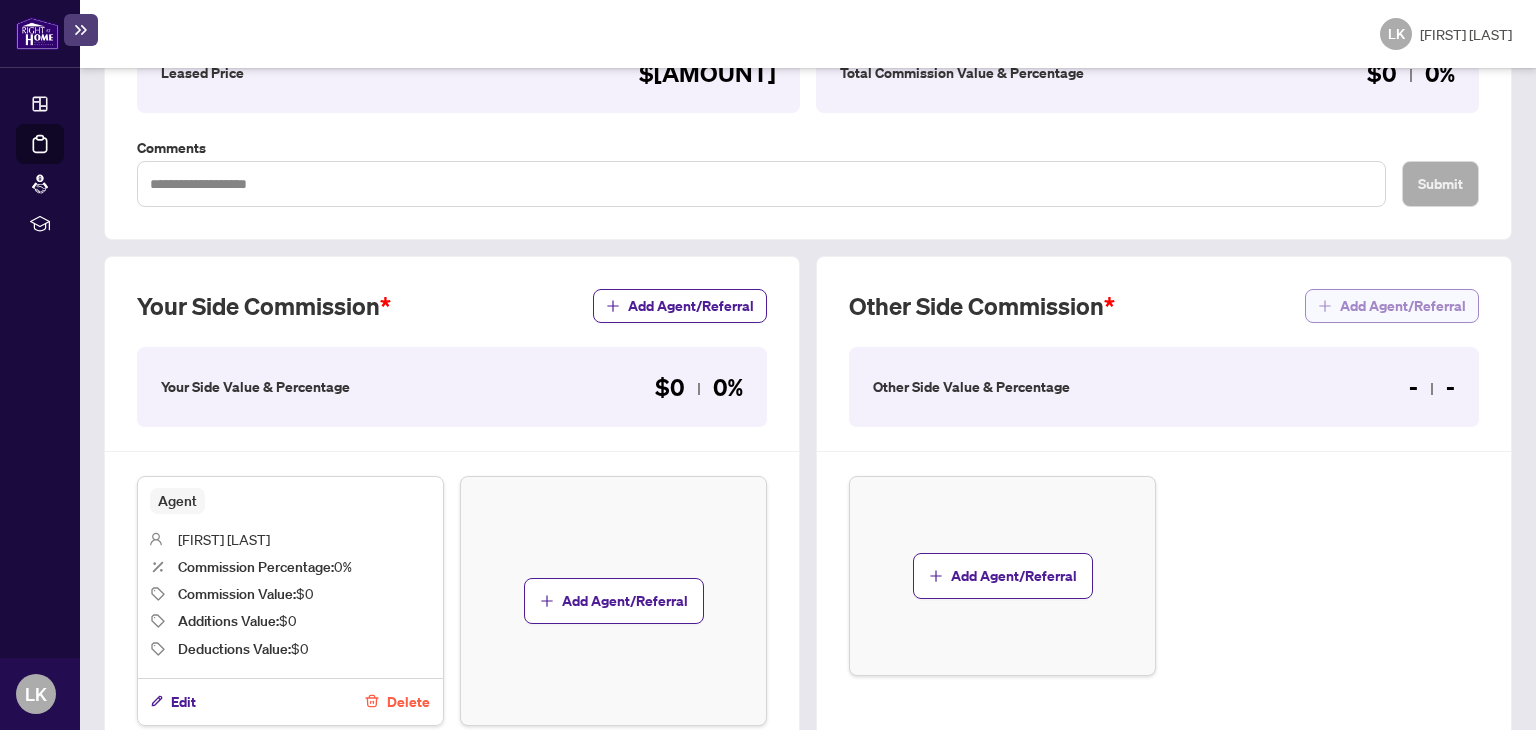 click on "Add Agent/Referral" at bounding box center [1403, 306] 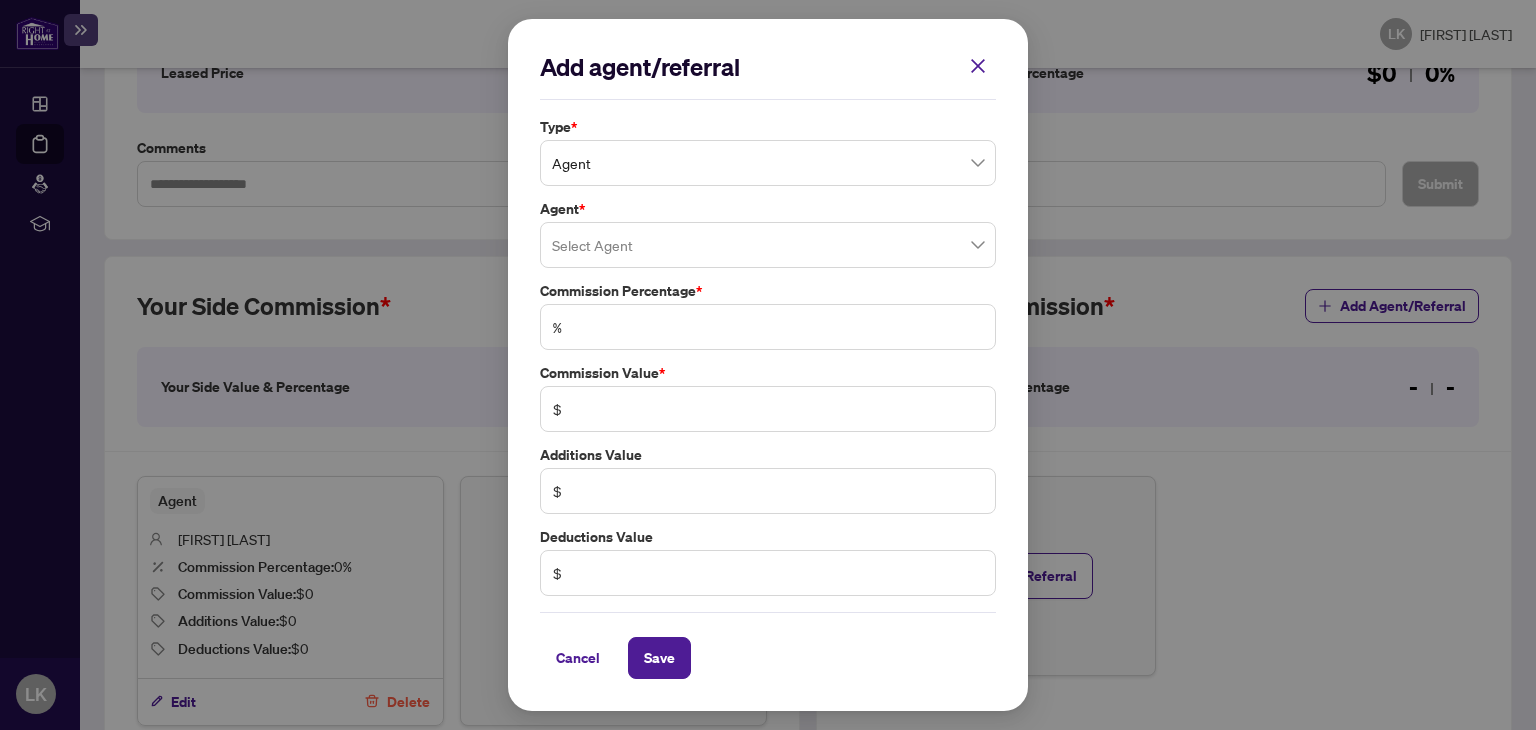 click at bounding box center [768, 245] 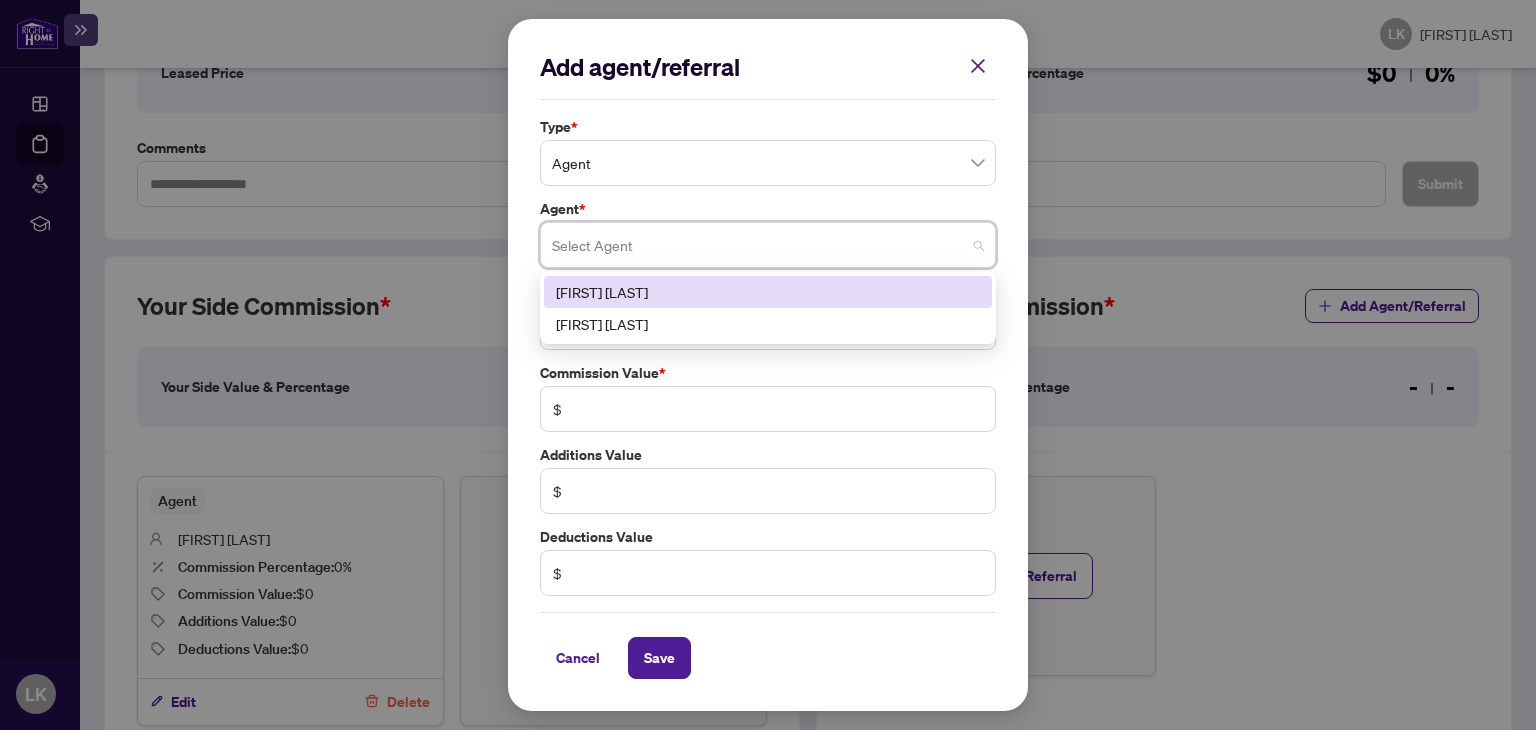 click on "Agent" at bounding box center [768, 163] 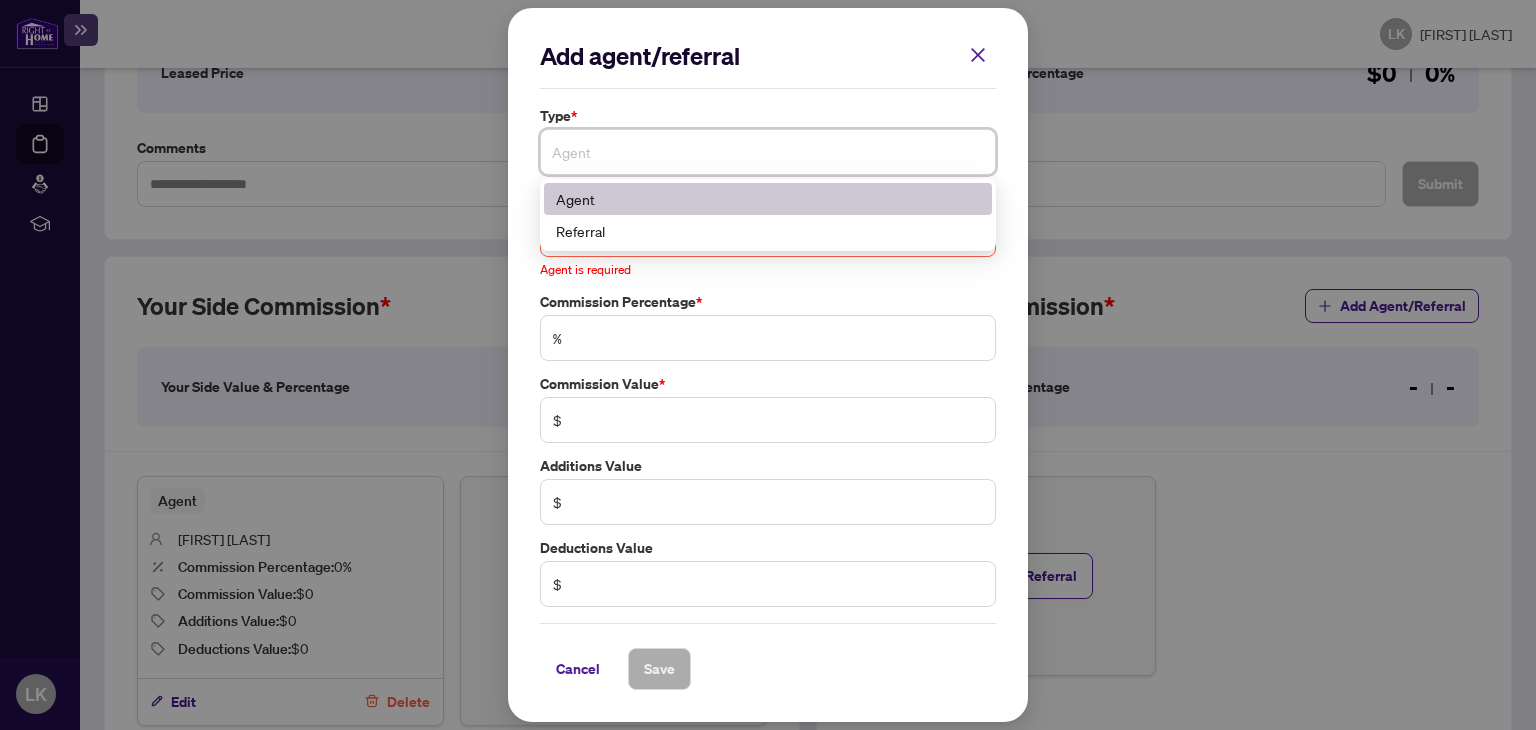 click on "Agent" at bounding box center [768, 199] 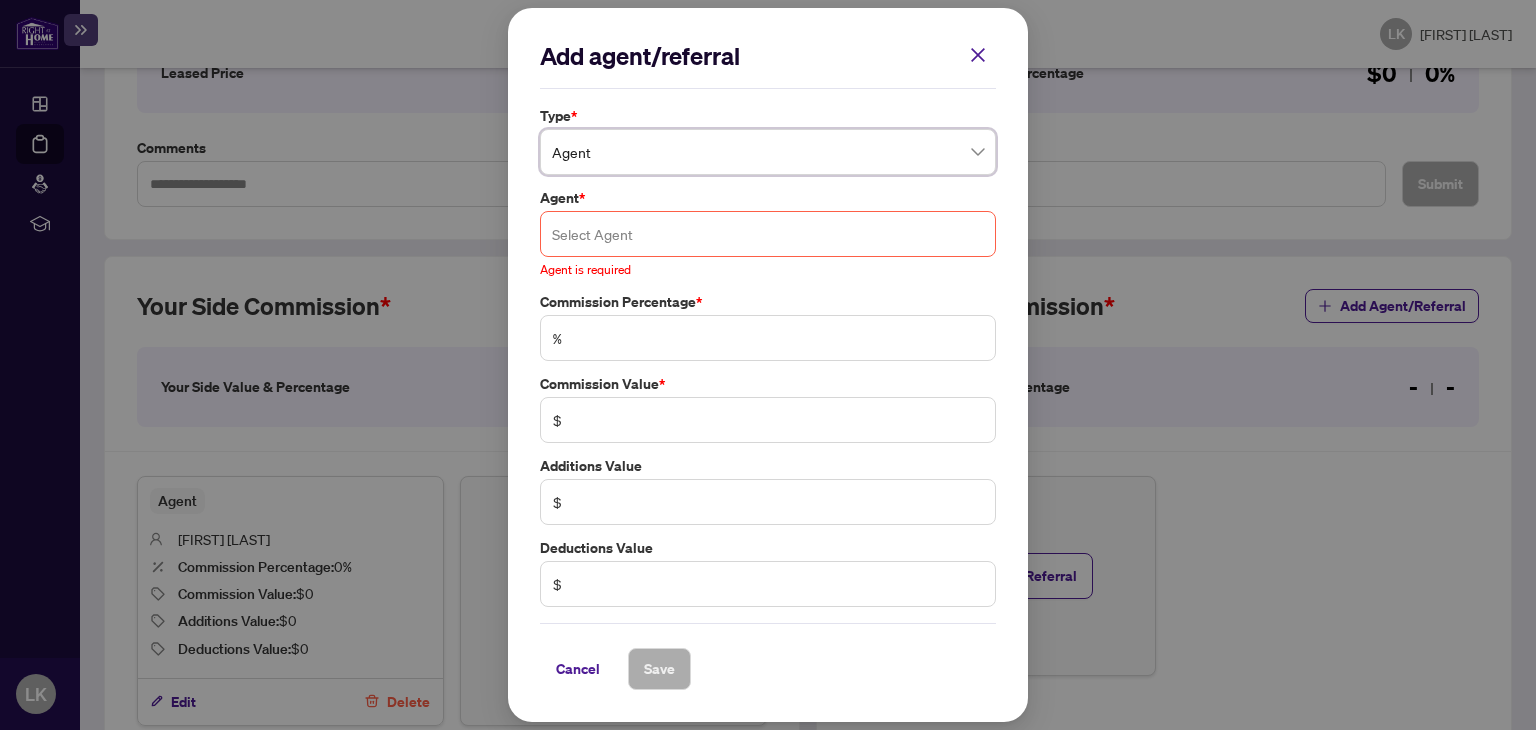 click at bounding box center [768, 234] 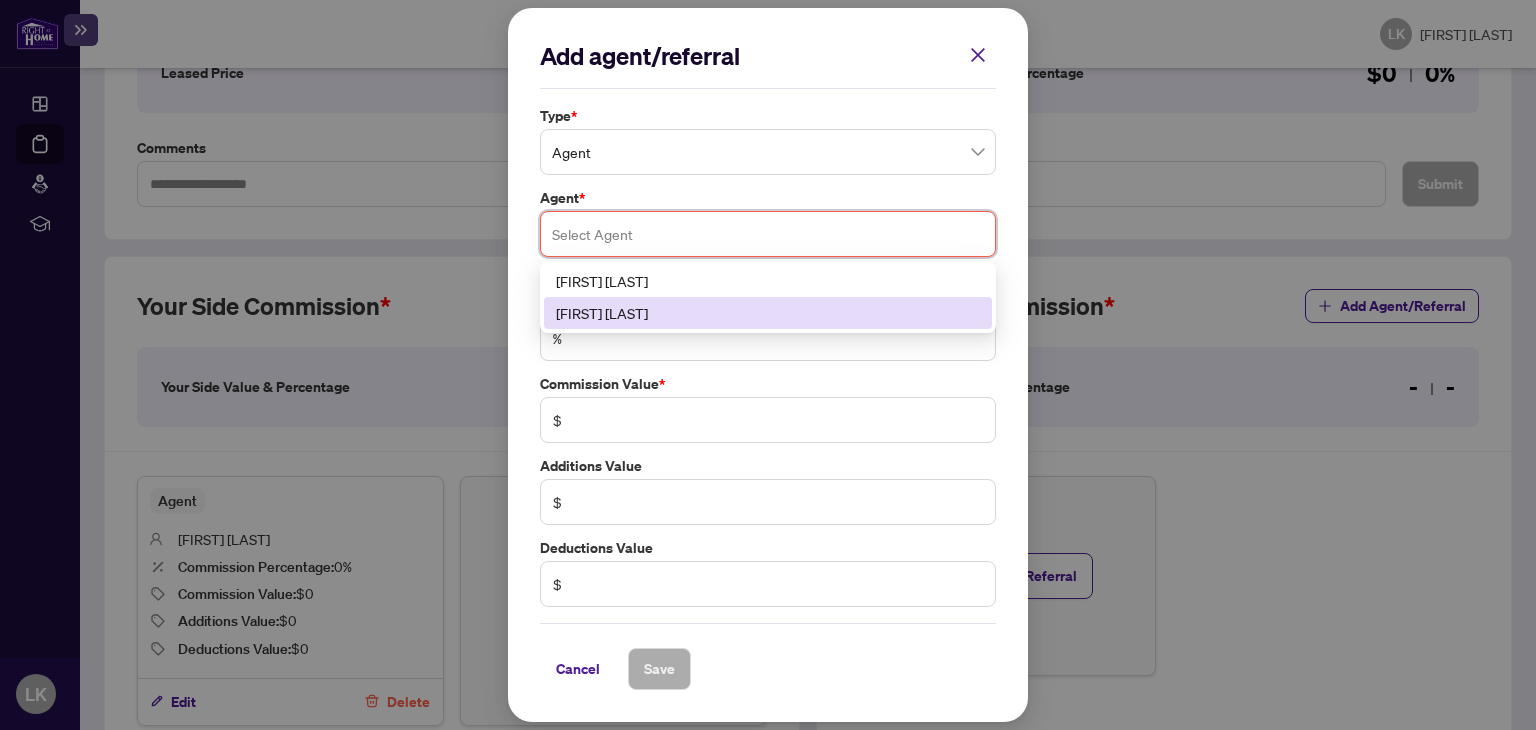 click on "[FIRST] [LAST]" at bounding box center [768, 313] 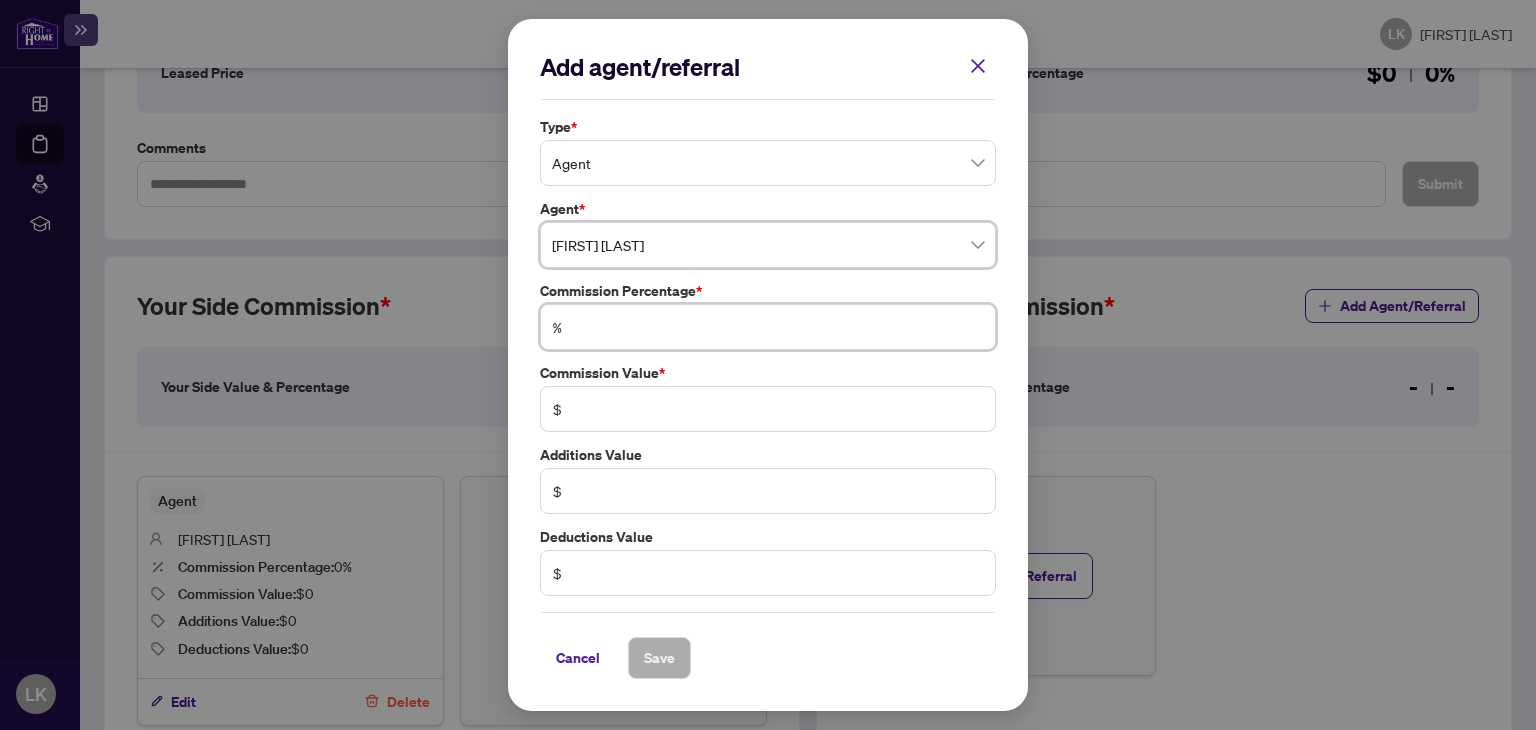 click at bounding box center [778, 327] 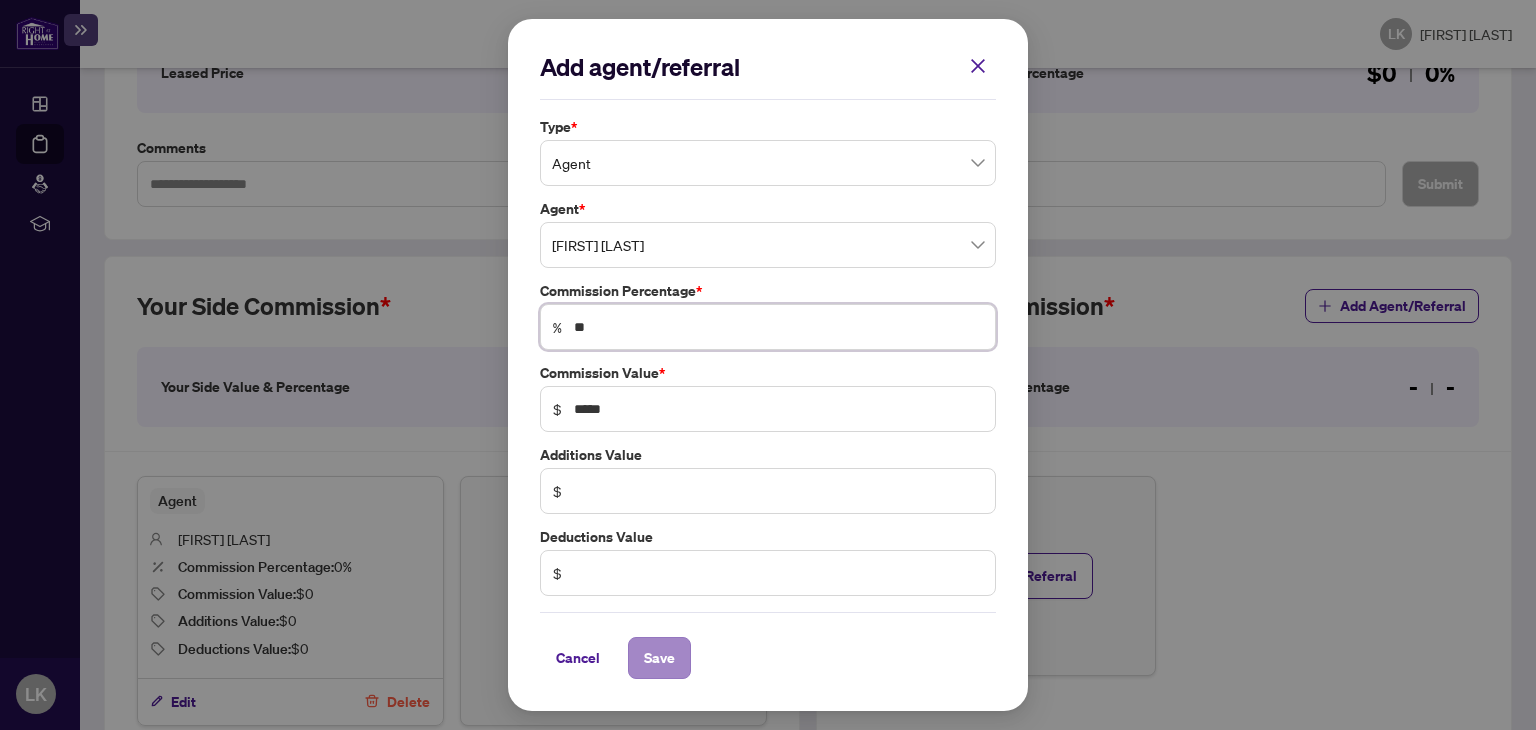 type on "**" 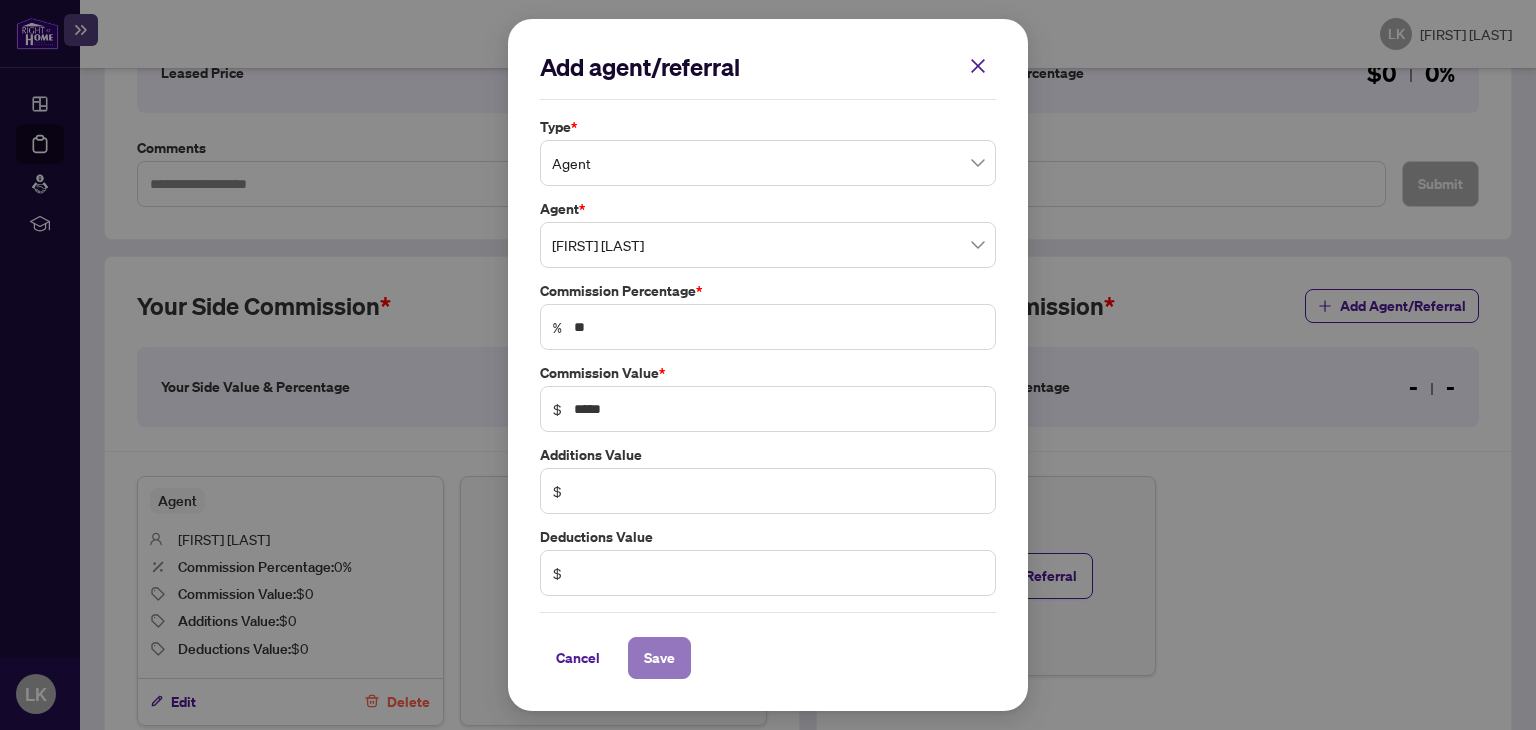 click on "Save" at bounding box center (0, 0) 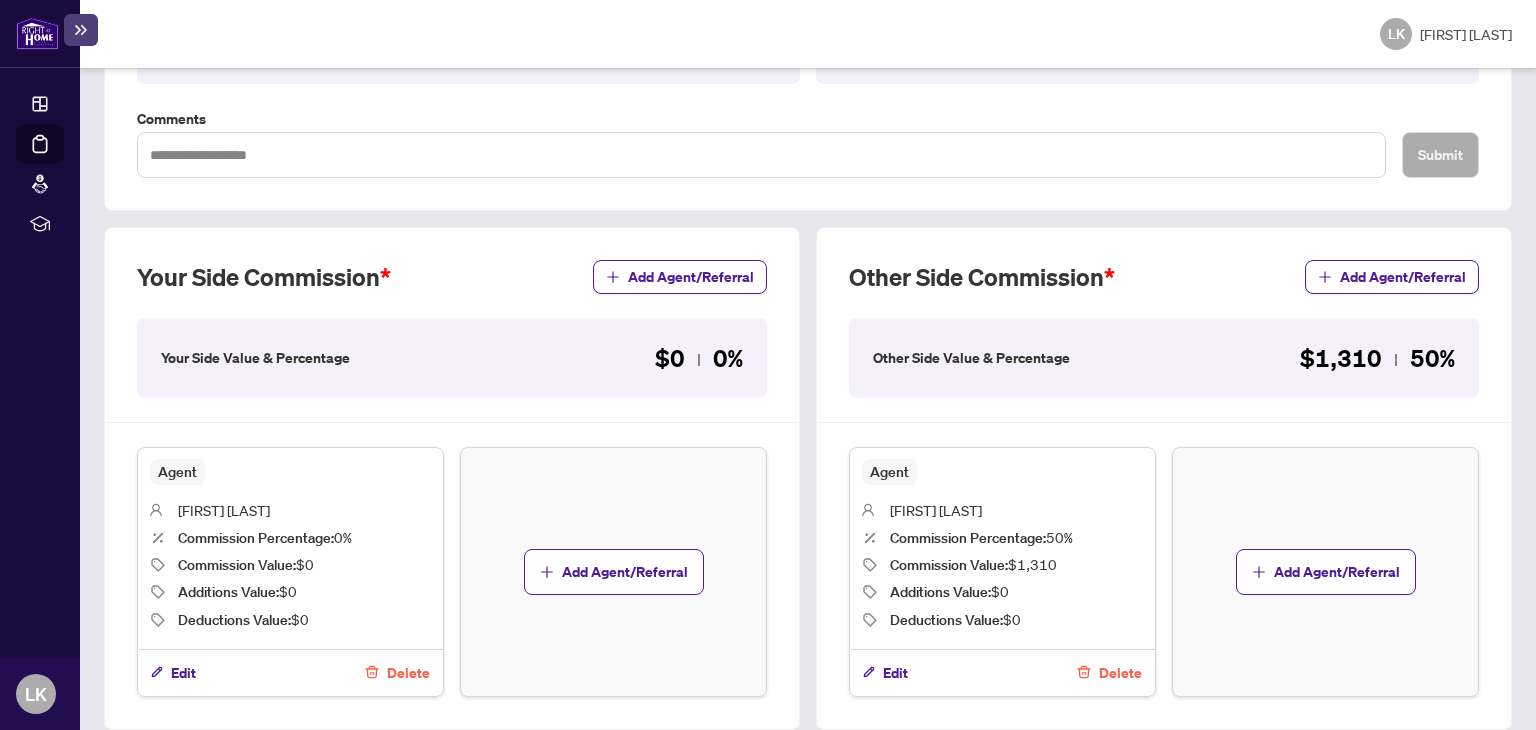 scroll, scrollTop: 571, scrollLeft: 0, axis: vertical 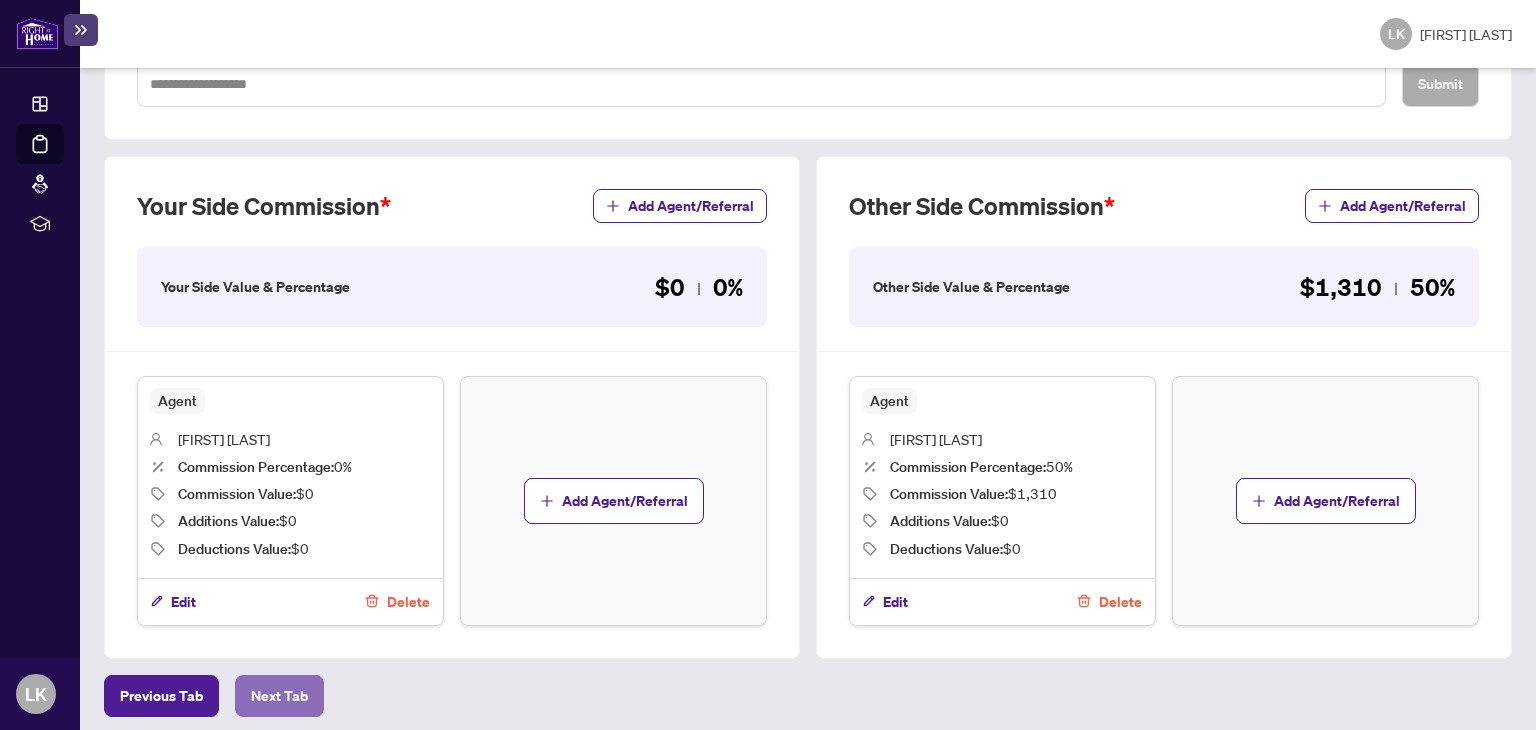 click on "Next Tab" at bounding box center [161, 696] 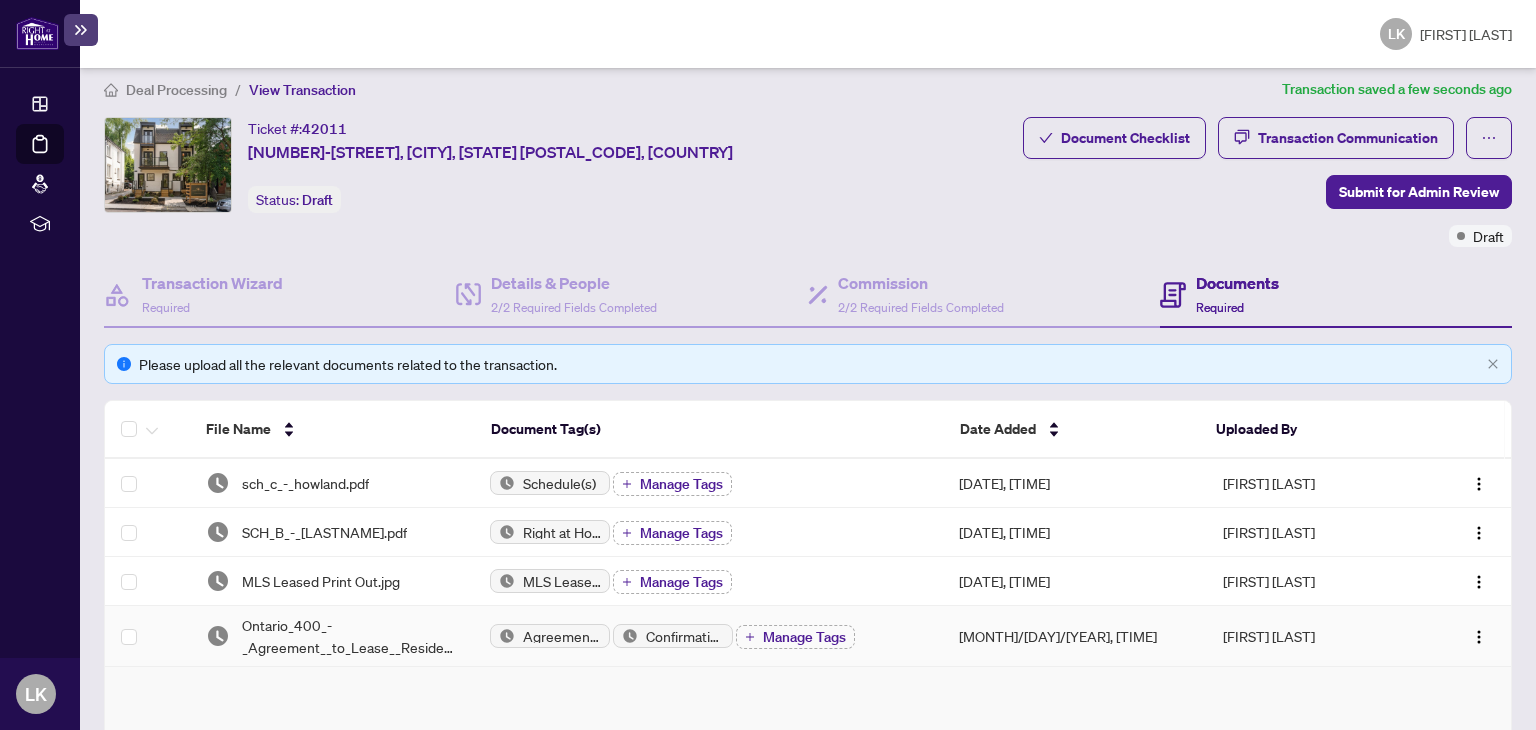 scroll, scrollTop: 0, scrollLeft: 0, axis: both 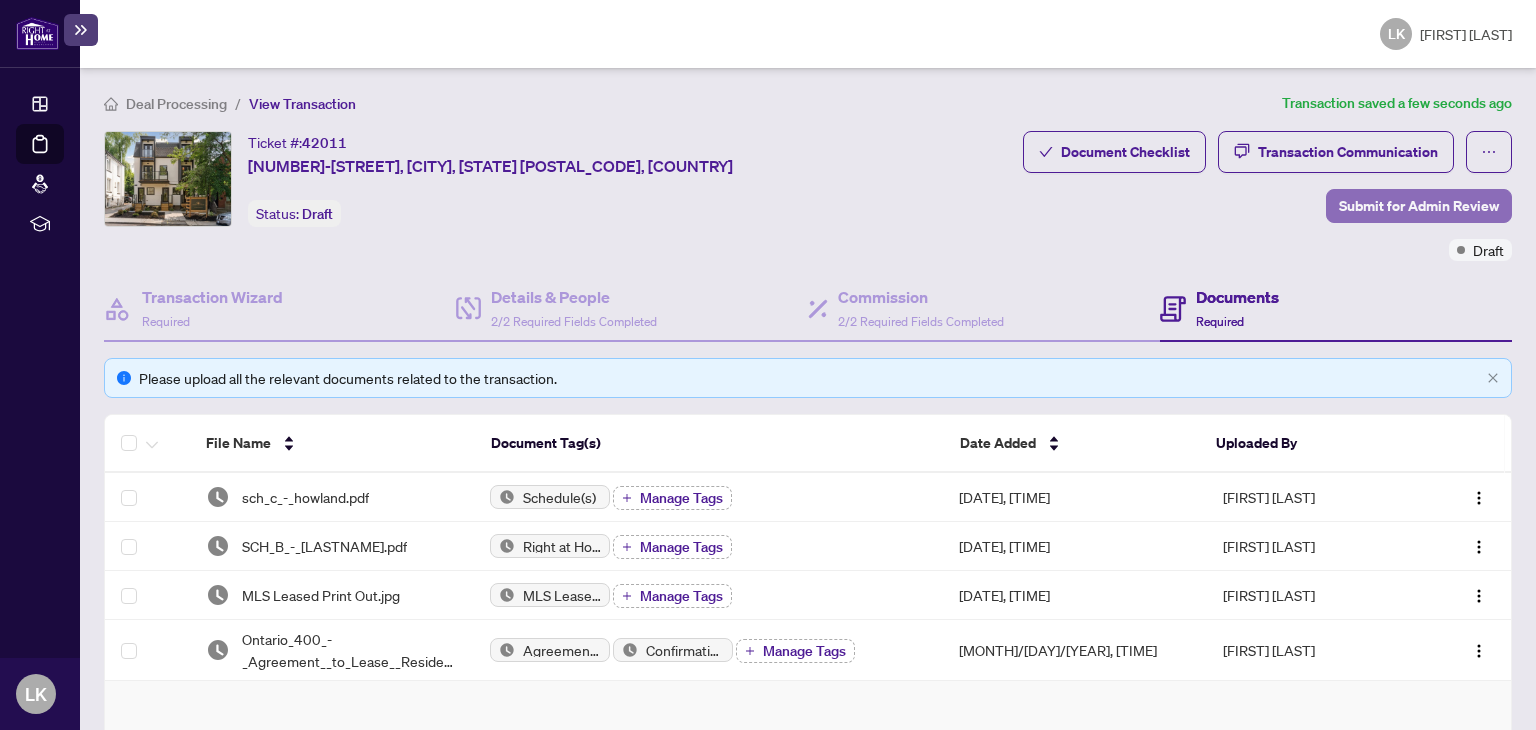 click on "Submit for Admin Review" at bounding box center (1419, 206) 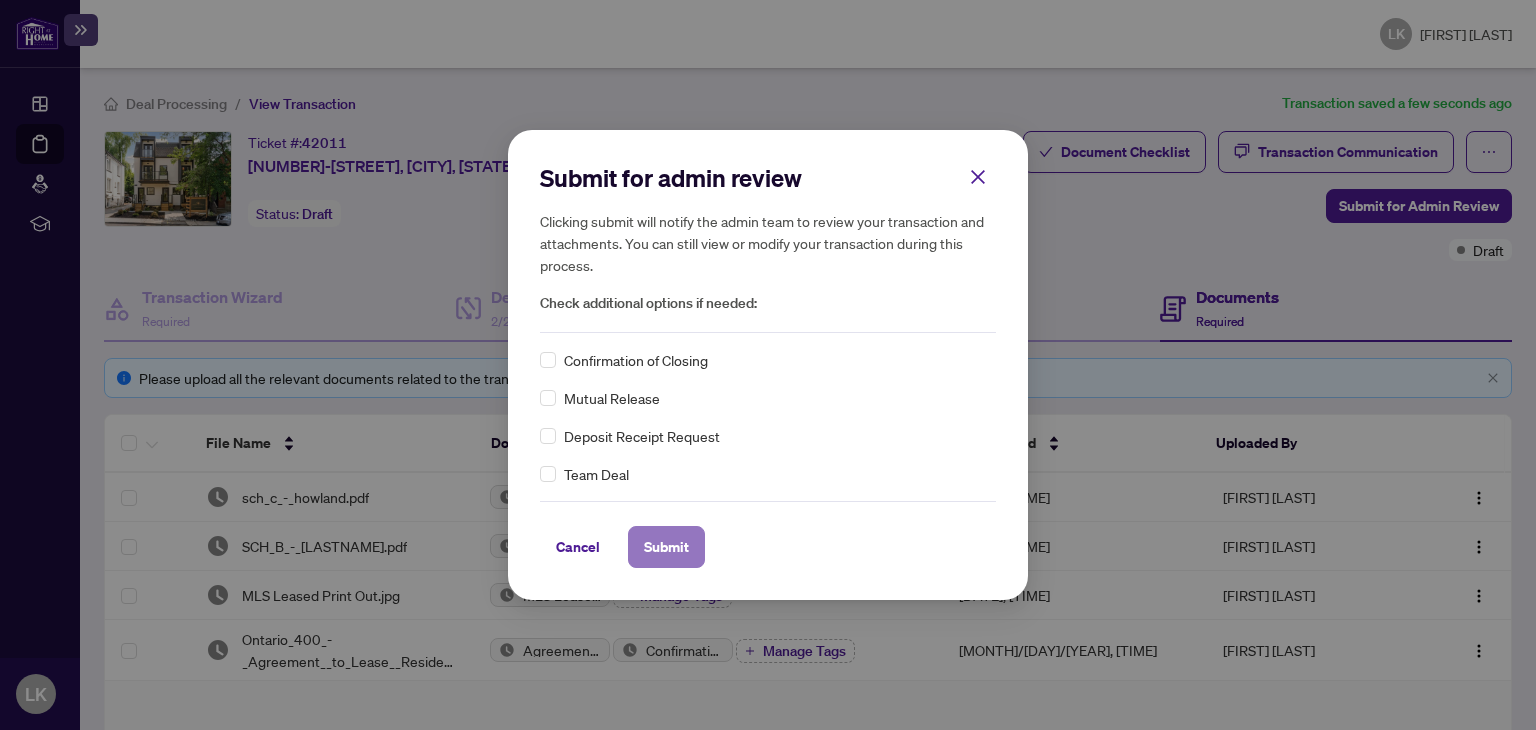 click on "Submit" at bounding box center [666, 547] 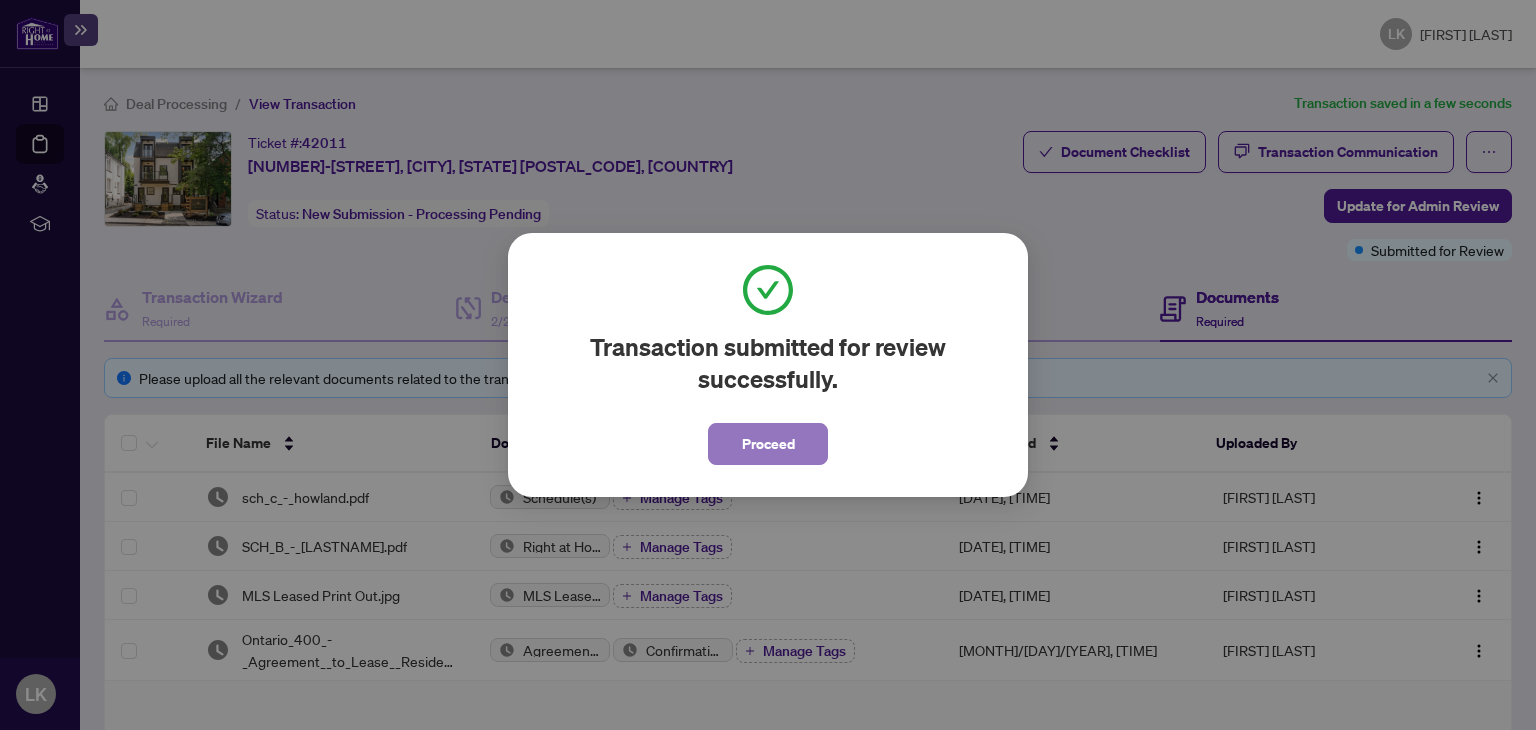 click on "Proceed" at bounding box center [768, 444] 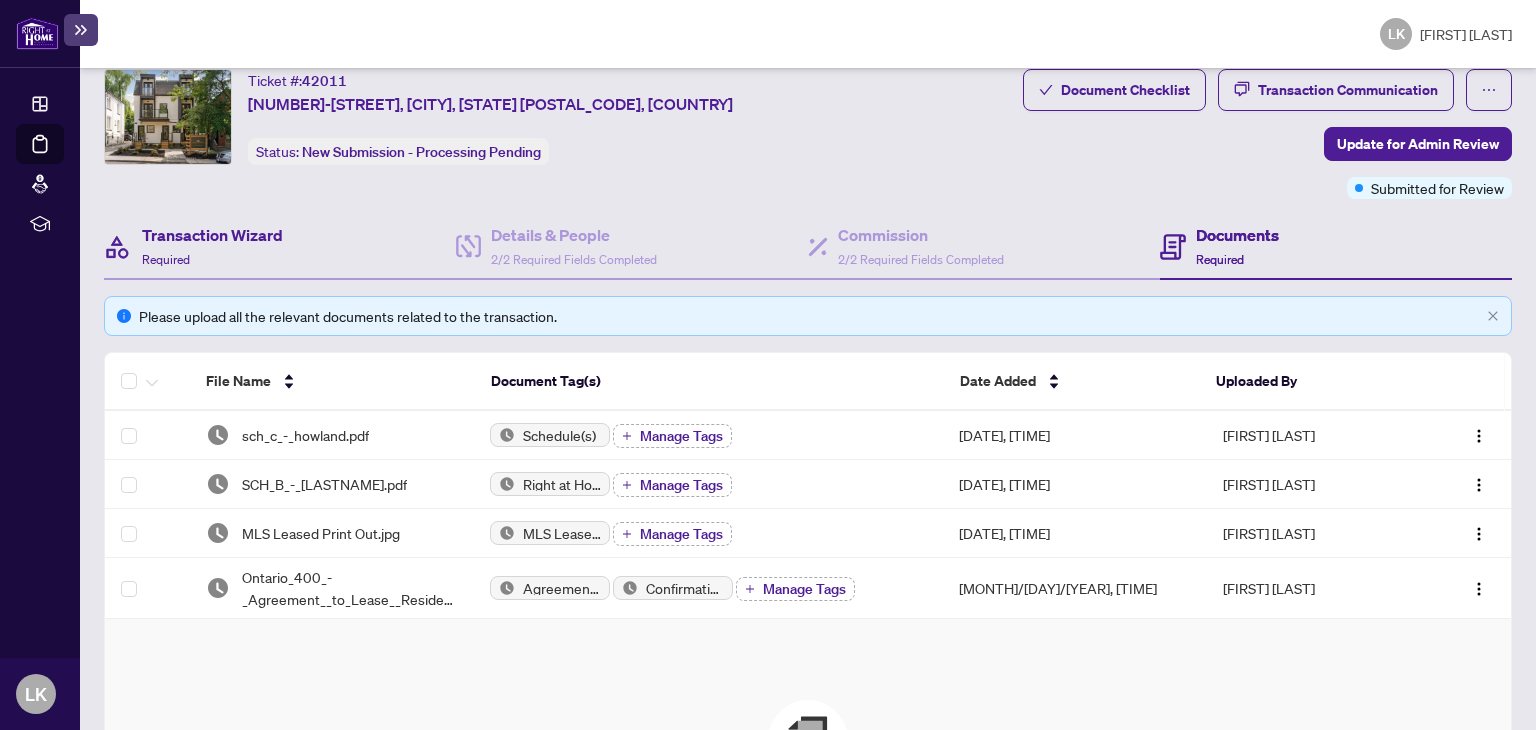 scroll, scrollTop: 0, scrollLeft: 0, axis: both 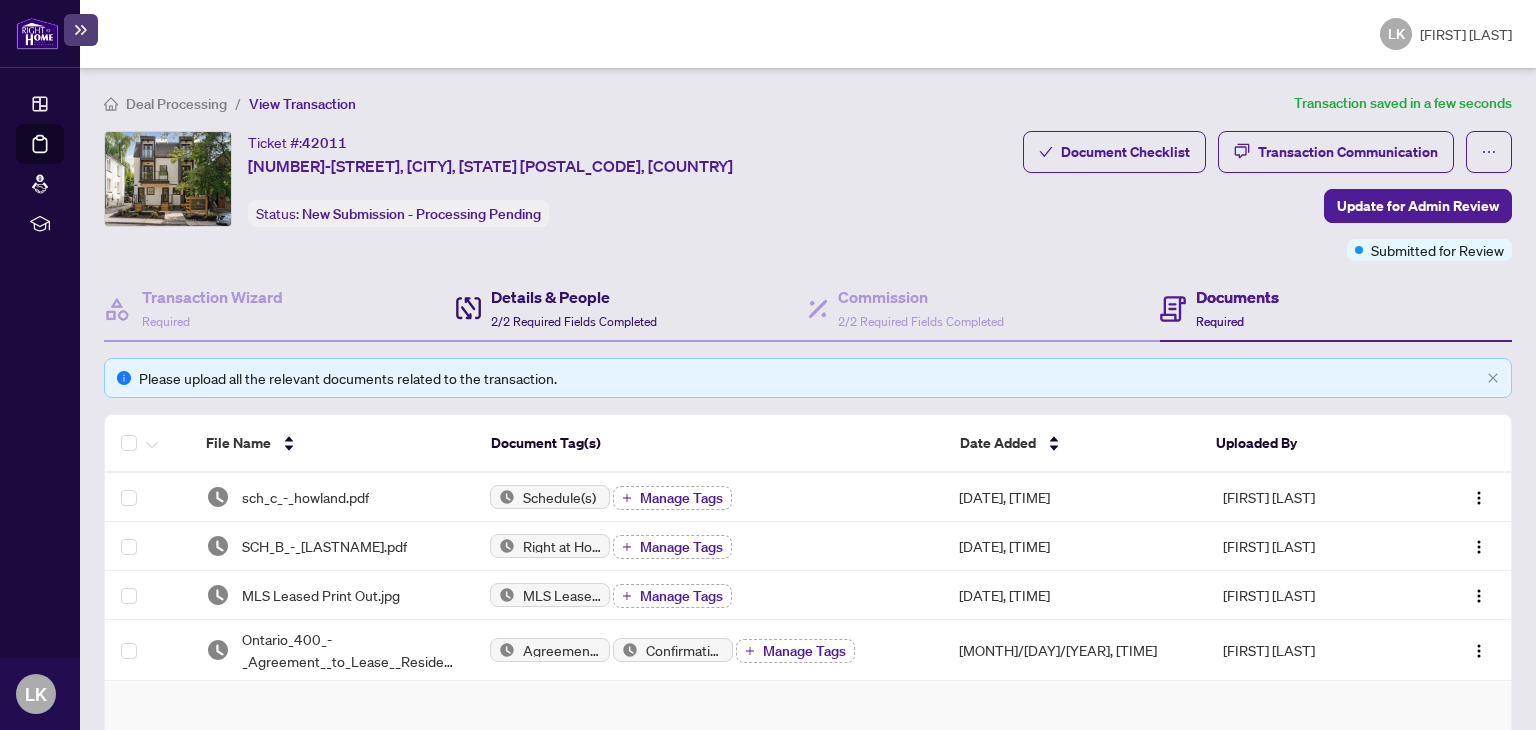 click on "Details & People" at bounding box center [574, 297] 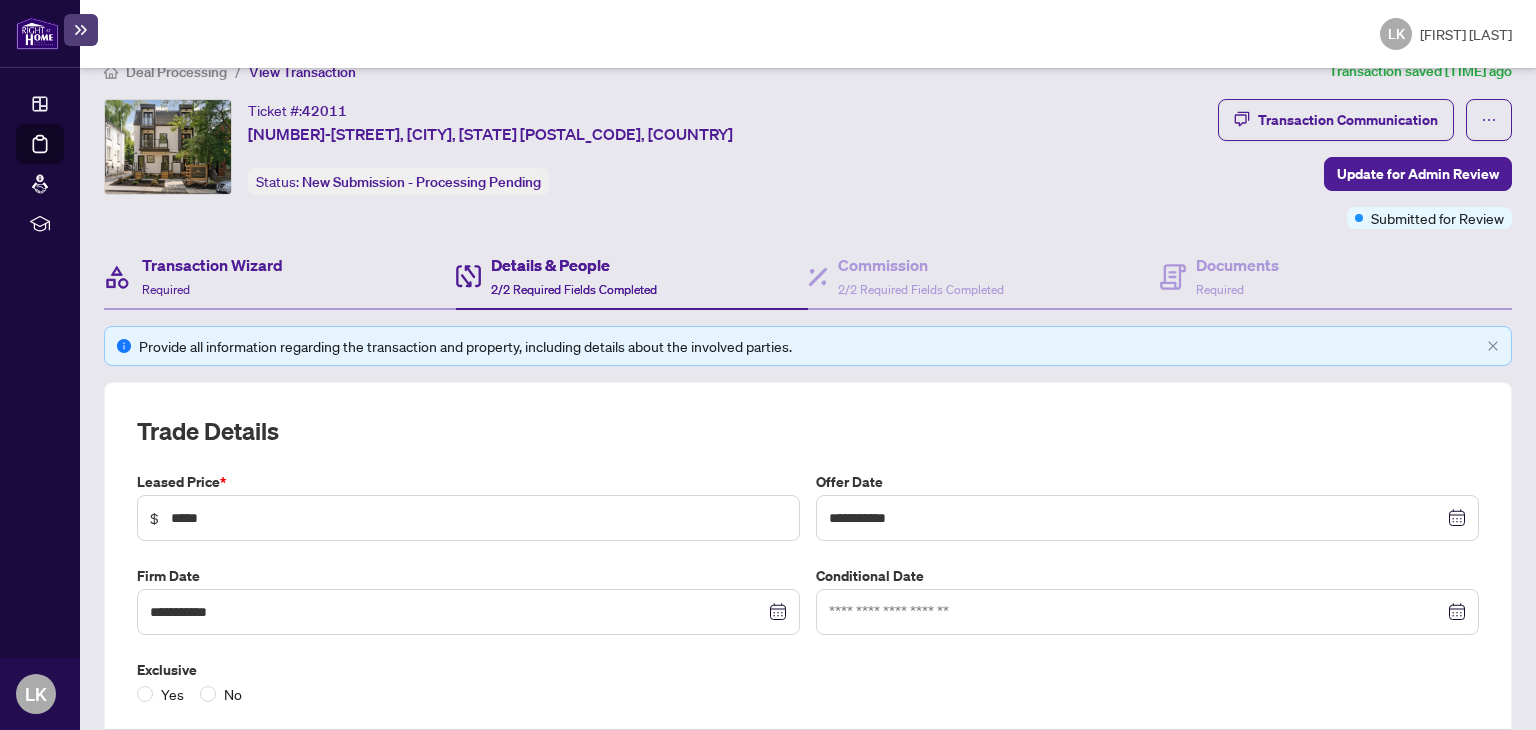 scroll, scrollTop: 0, scrollLeft: 0, axis: both 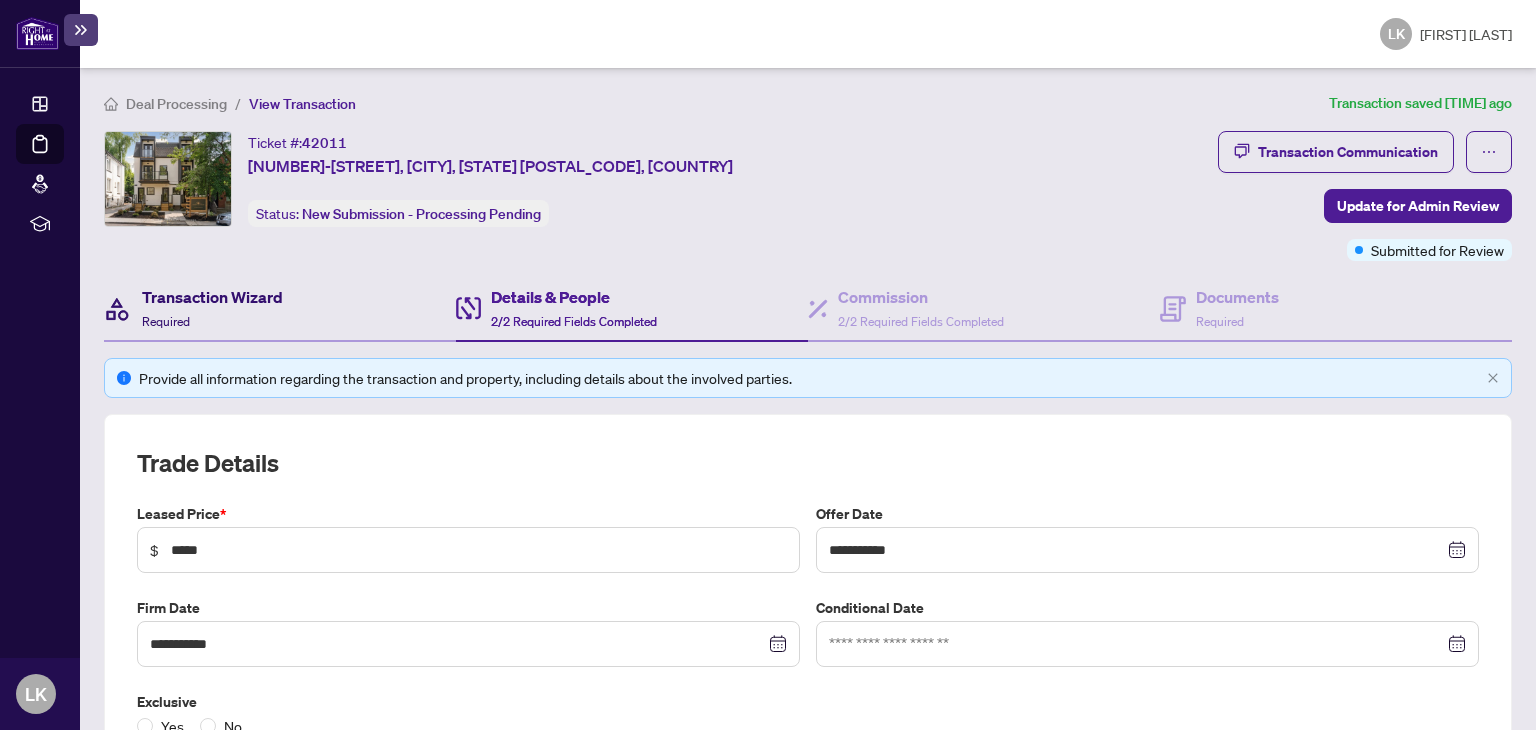 click on "Transaction Wizard" at bounding box center (212, 297) 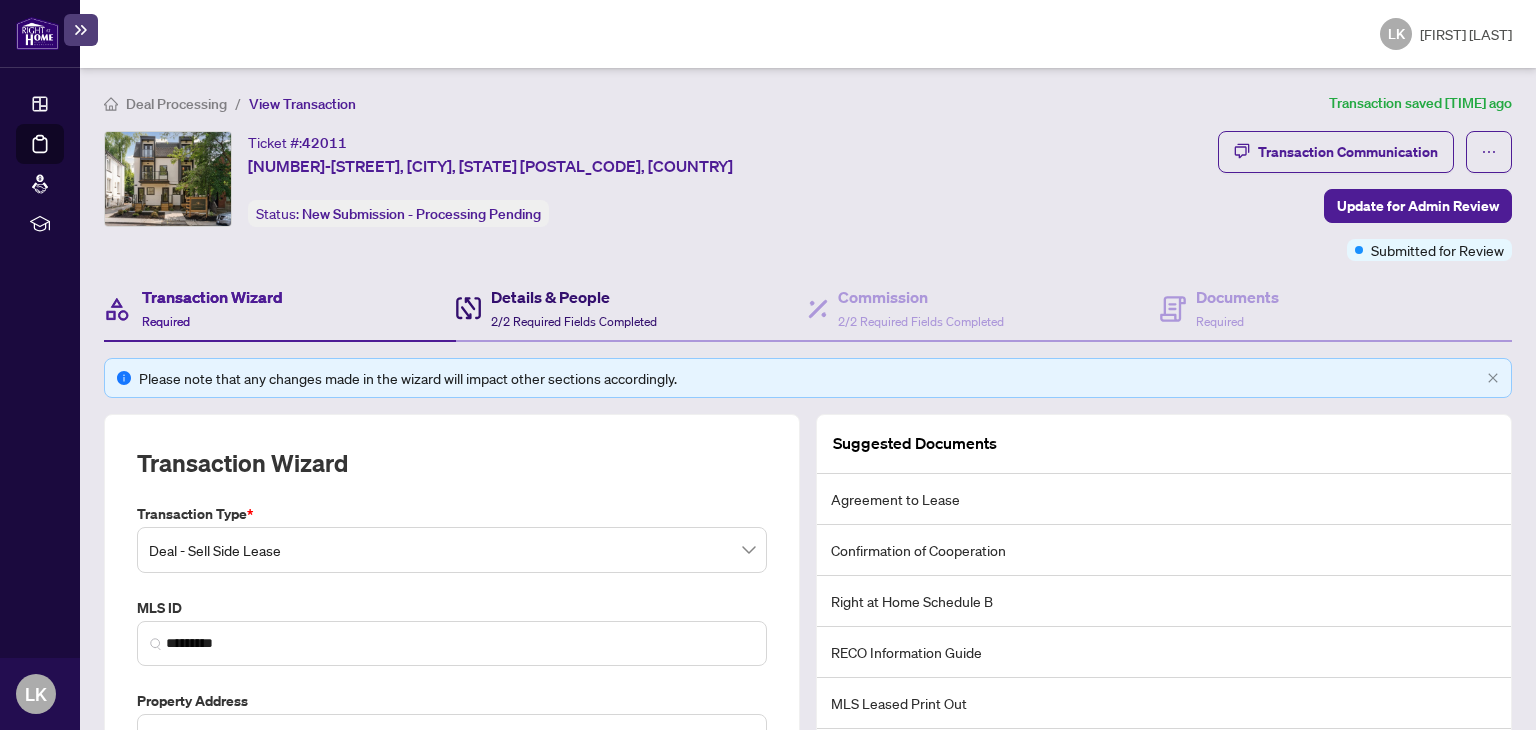 click on "2/2 Required Fields Completed" at bounding box center [574, 321] 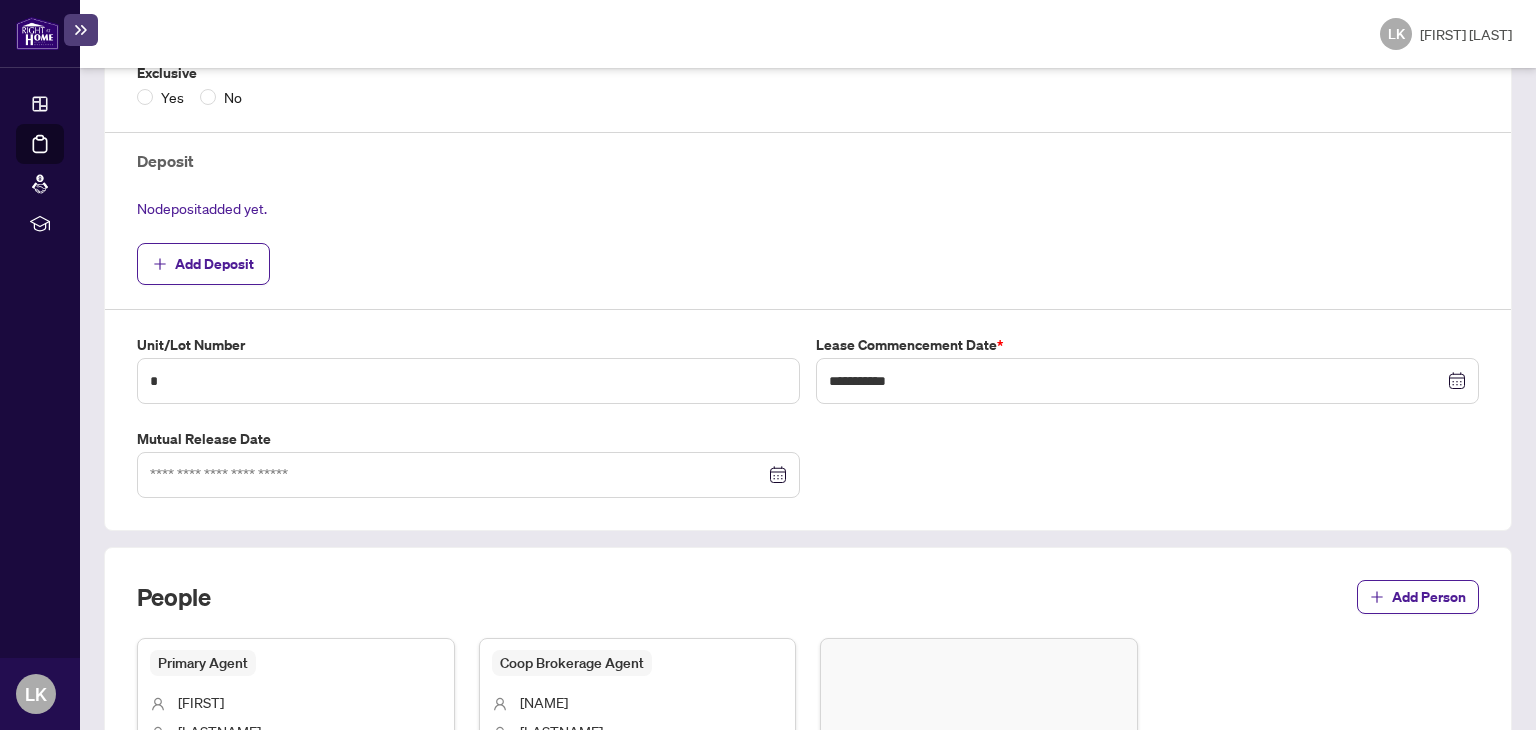 scroll, scrollTop: 600, scrollLeft: 0, axis: vertical 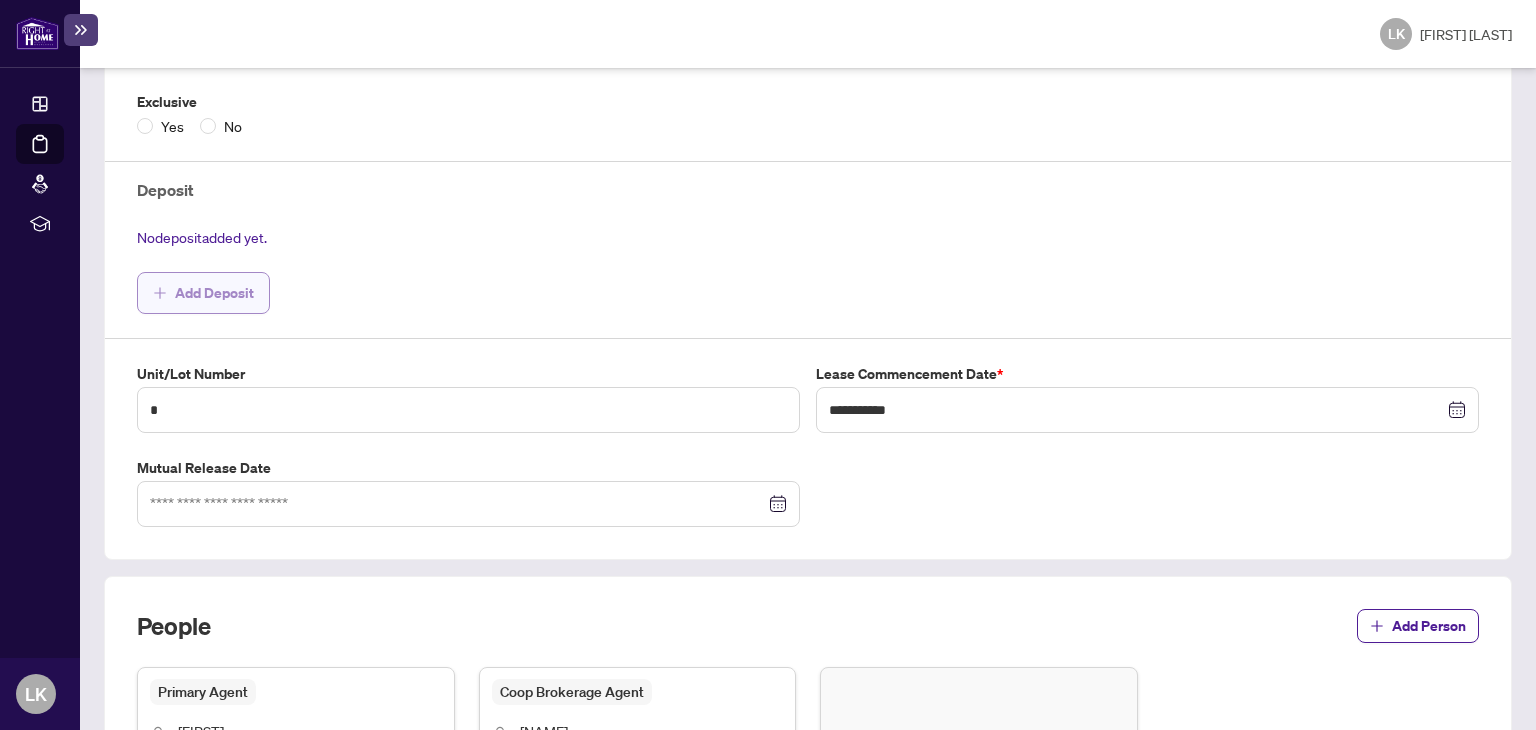 click on "Add Deposit" at bounding box center [214, 293] 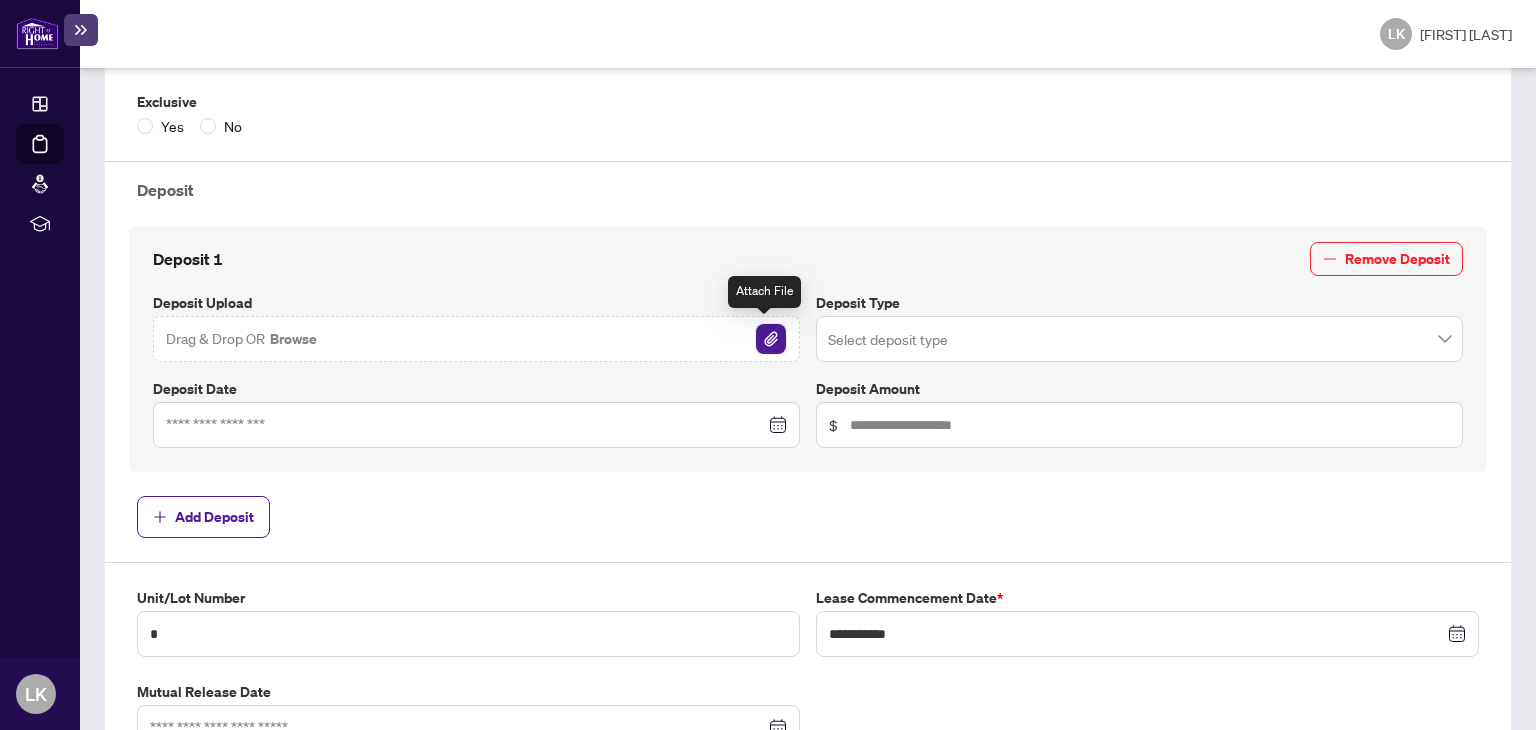 click at bounding box center [771, 339] 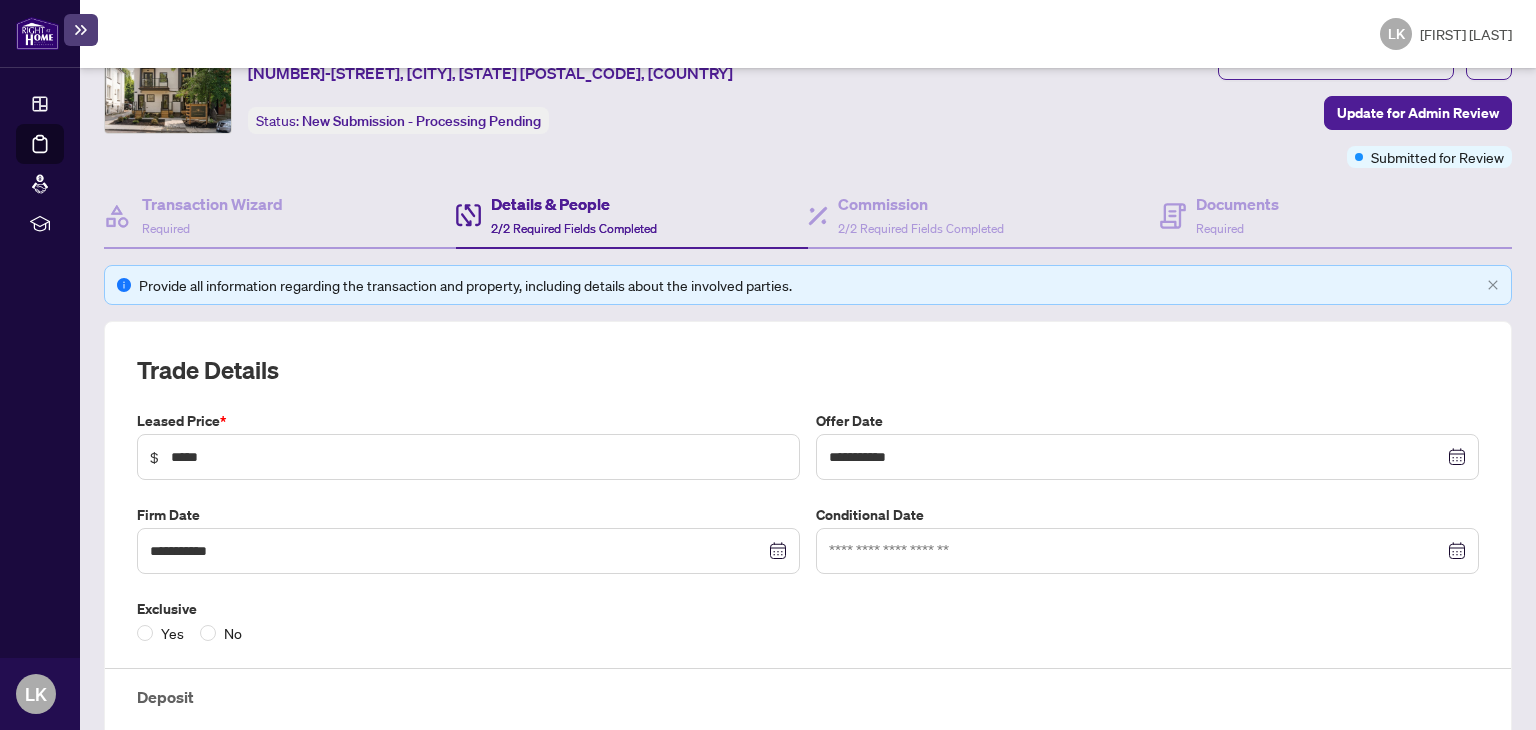 scroll, scrollTop: 0, scrollLeft: 0, axis: both 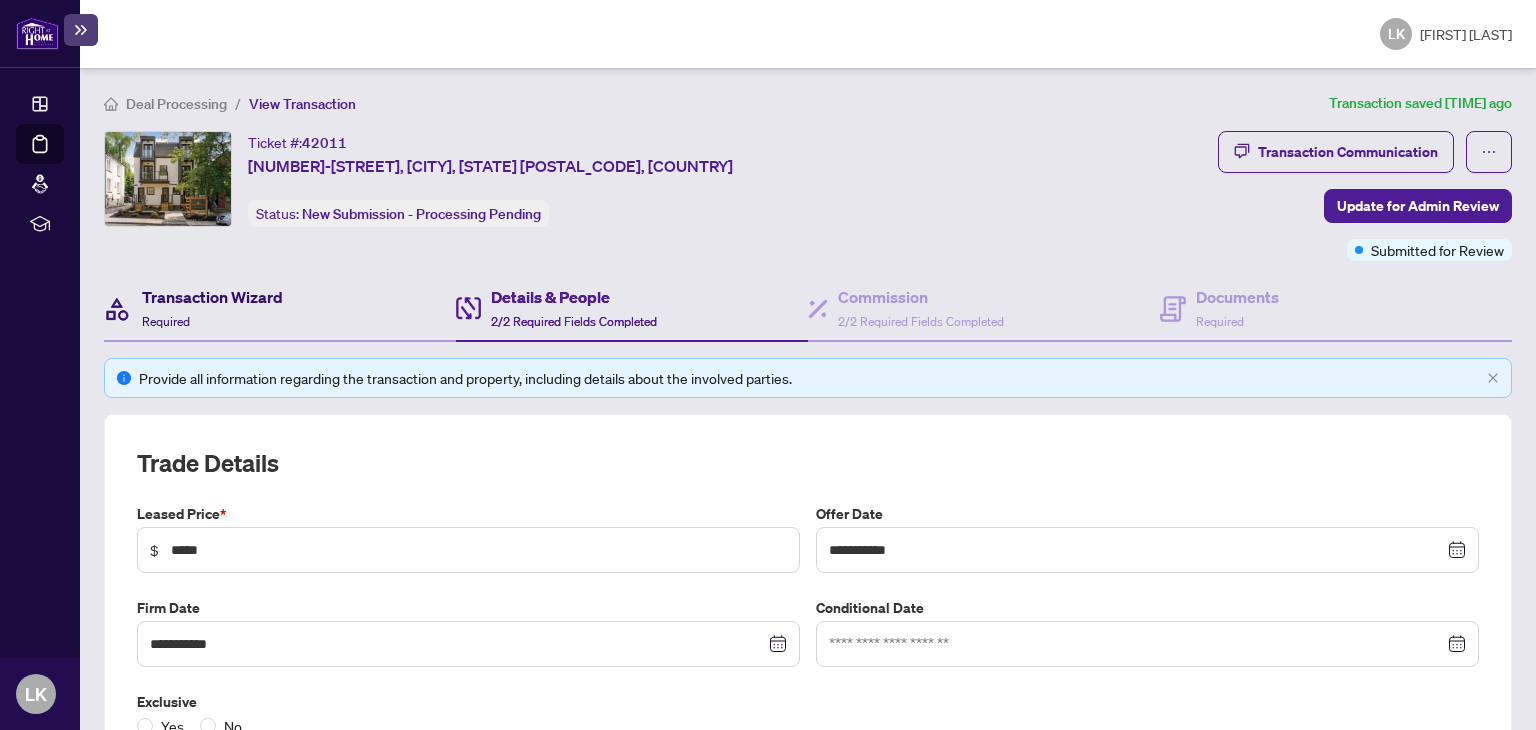 click on "Transaction Wizard" at bounding box center [212, 297] 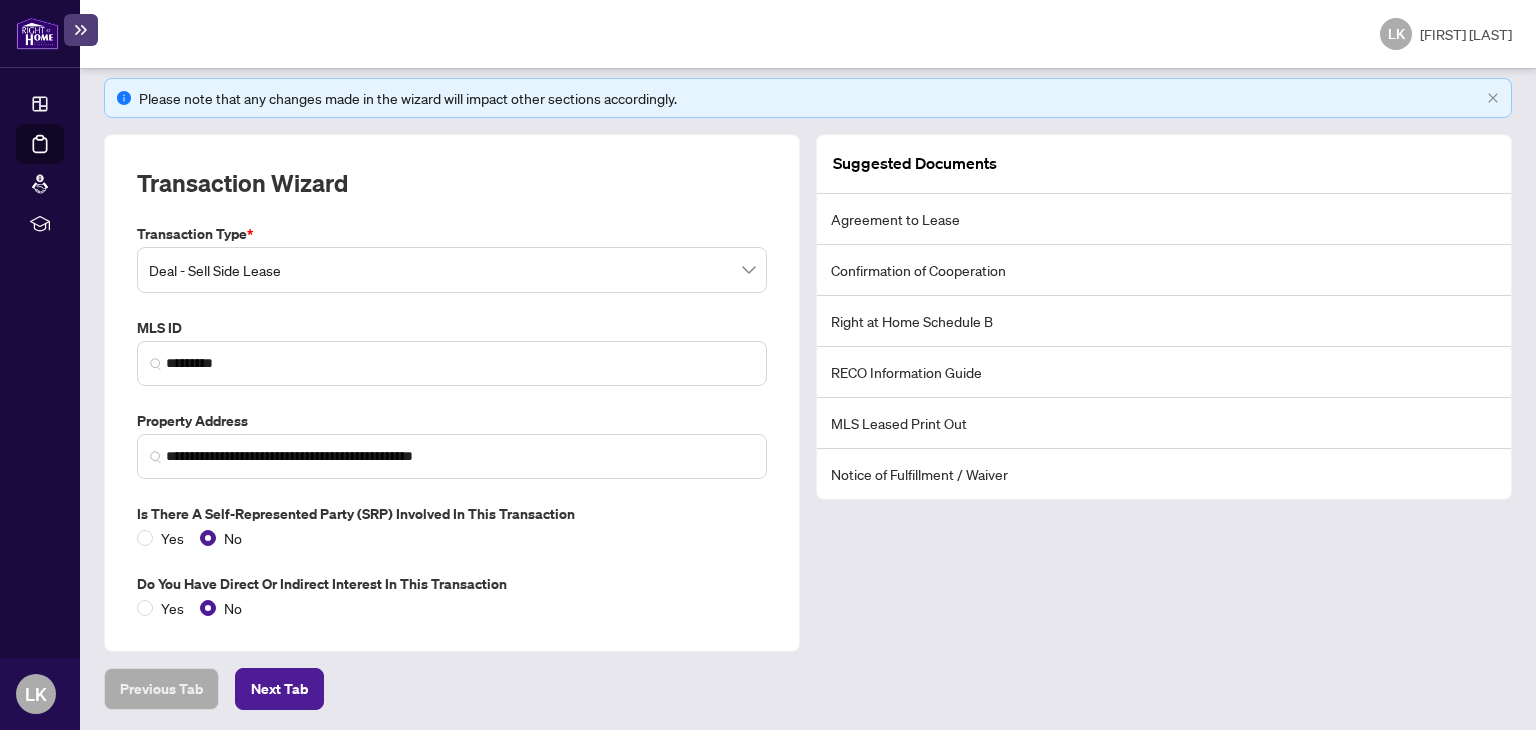 scroll, scrollTop: 0, scrollLeft: 0, axis: both 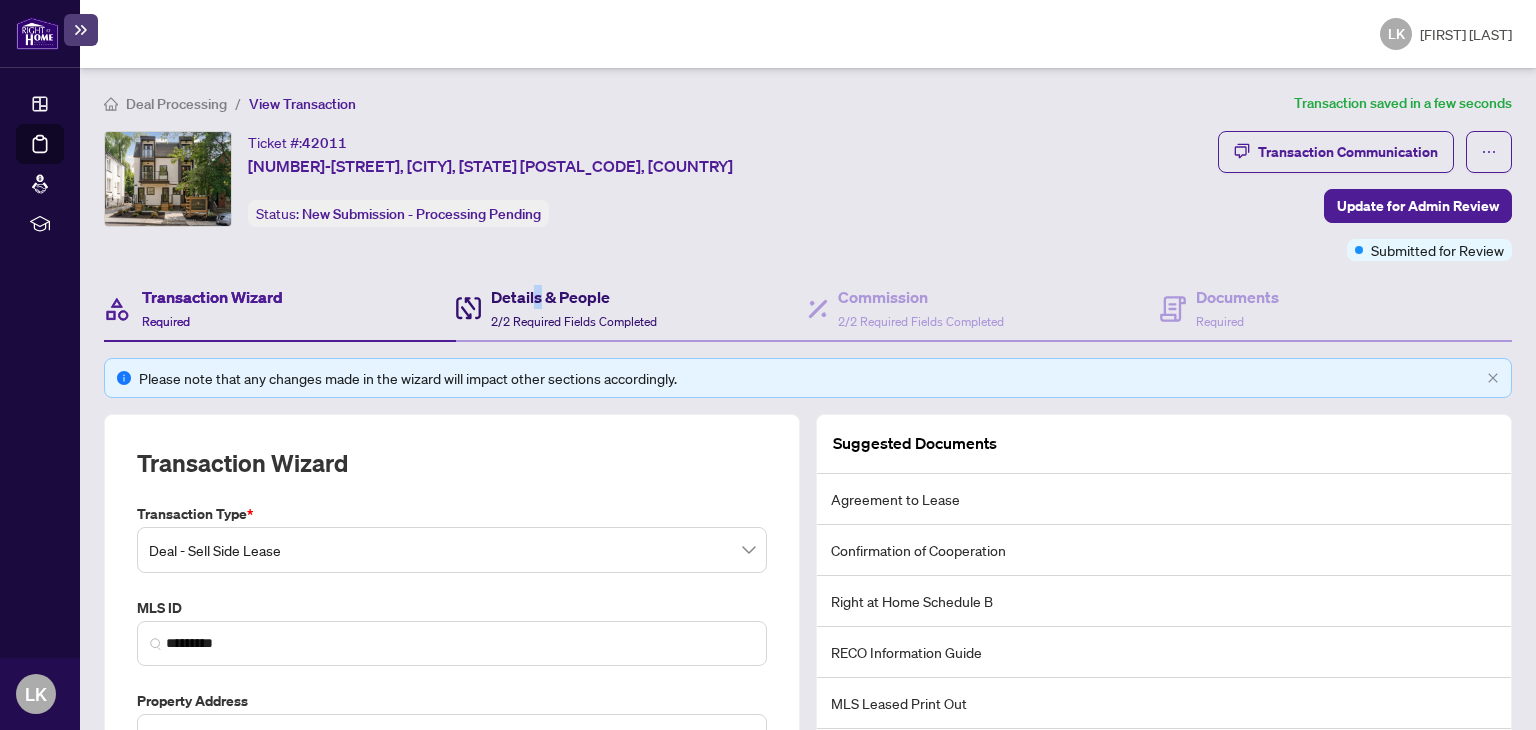 click on "Details & People" at bounding box center [574, 297] 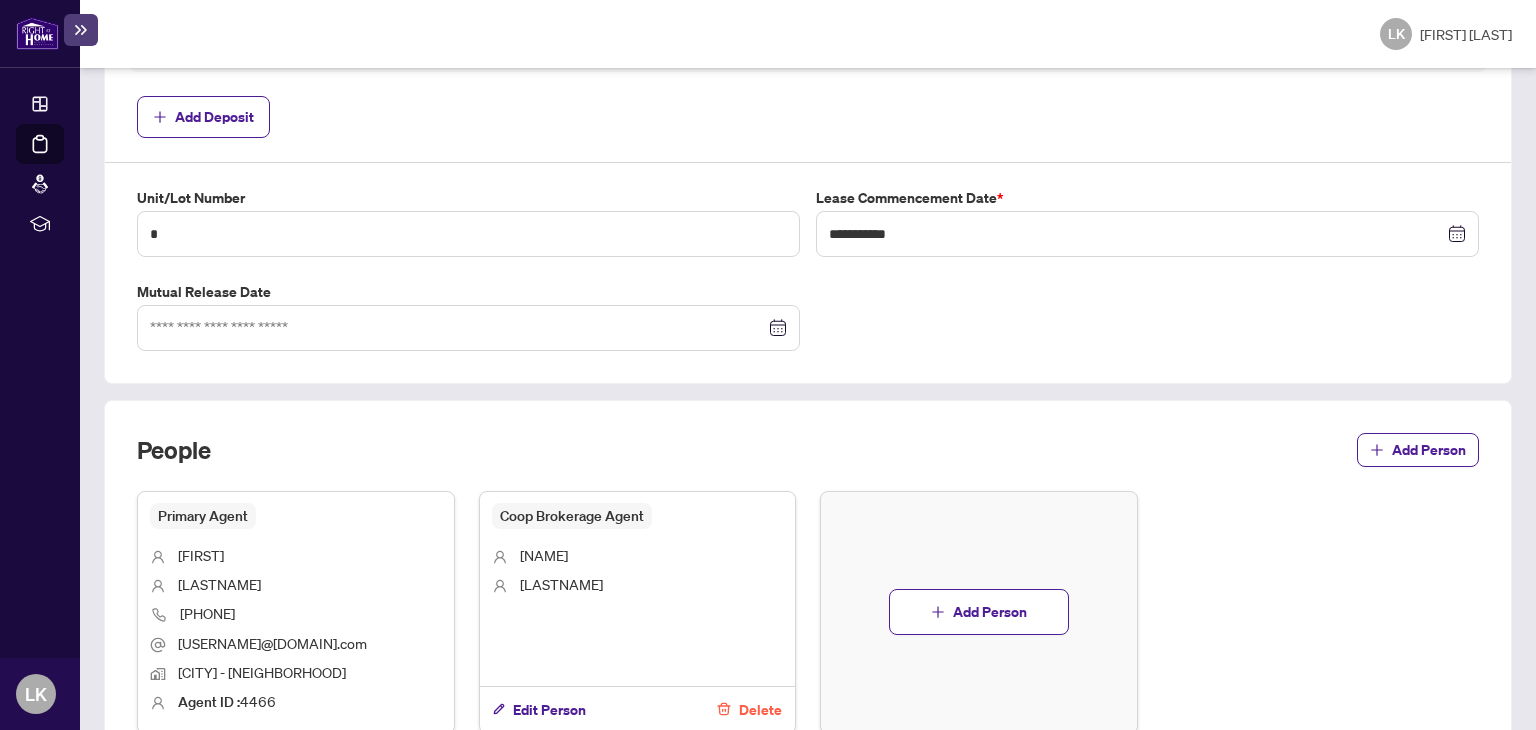 scroll, scrollTop: 1110, scrollLeft: 0, axis: vertical 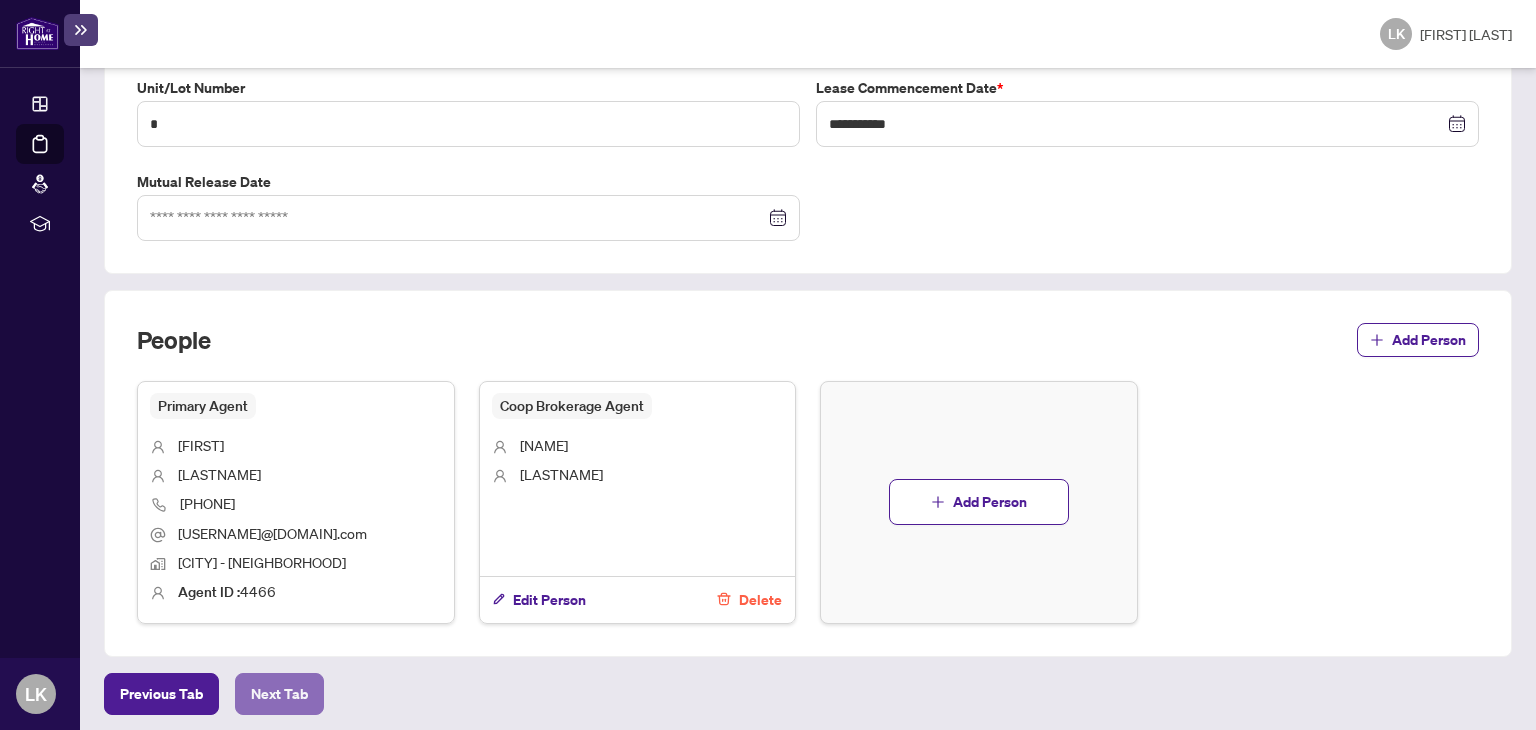 click on "Next Tab" at bounding box center (161, 694) 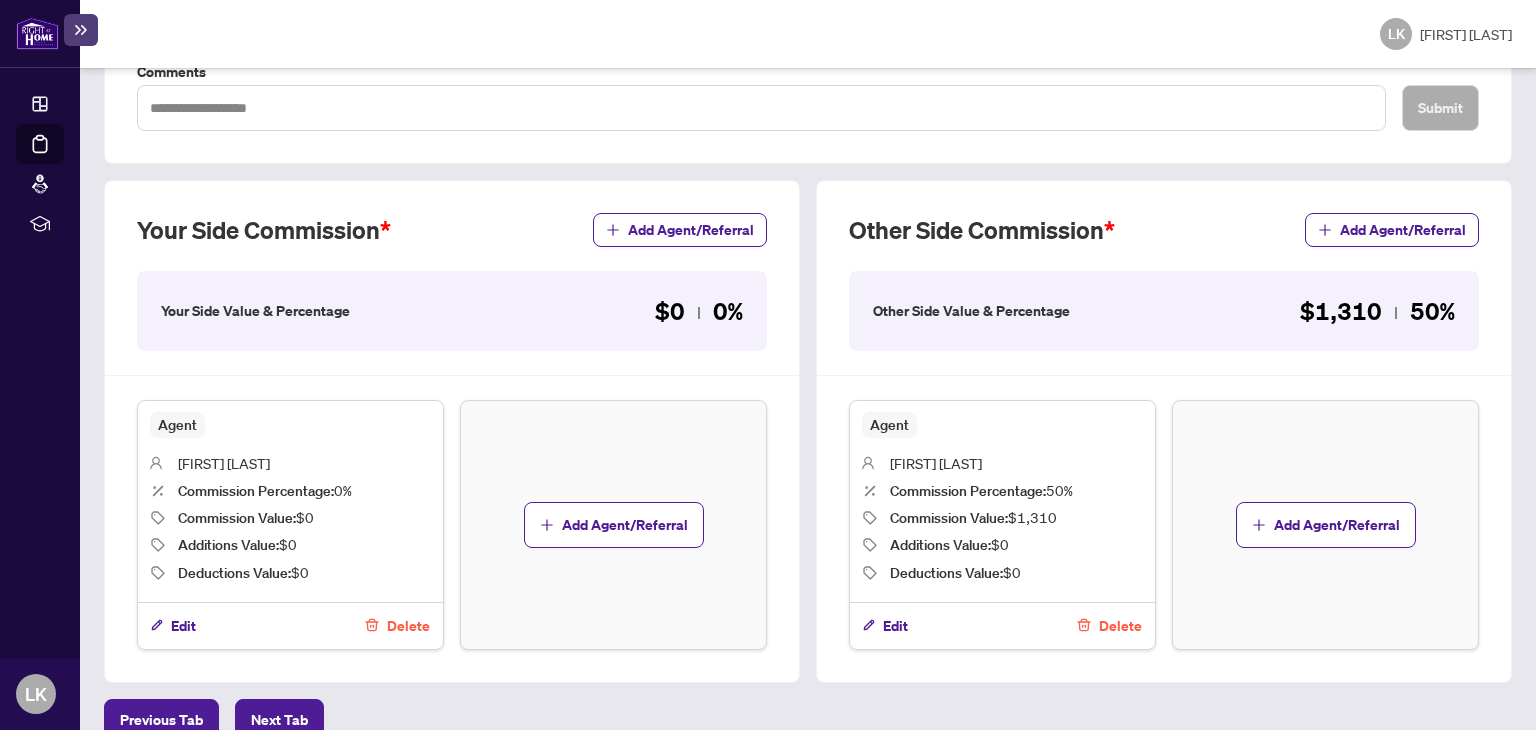 scroll, scrollTop: 571, scrollLeft: 0, axis: vertical 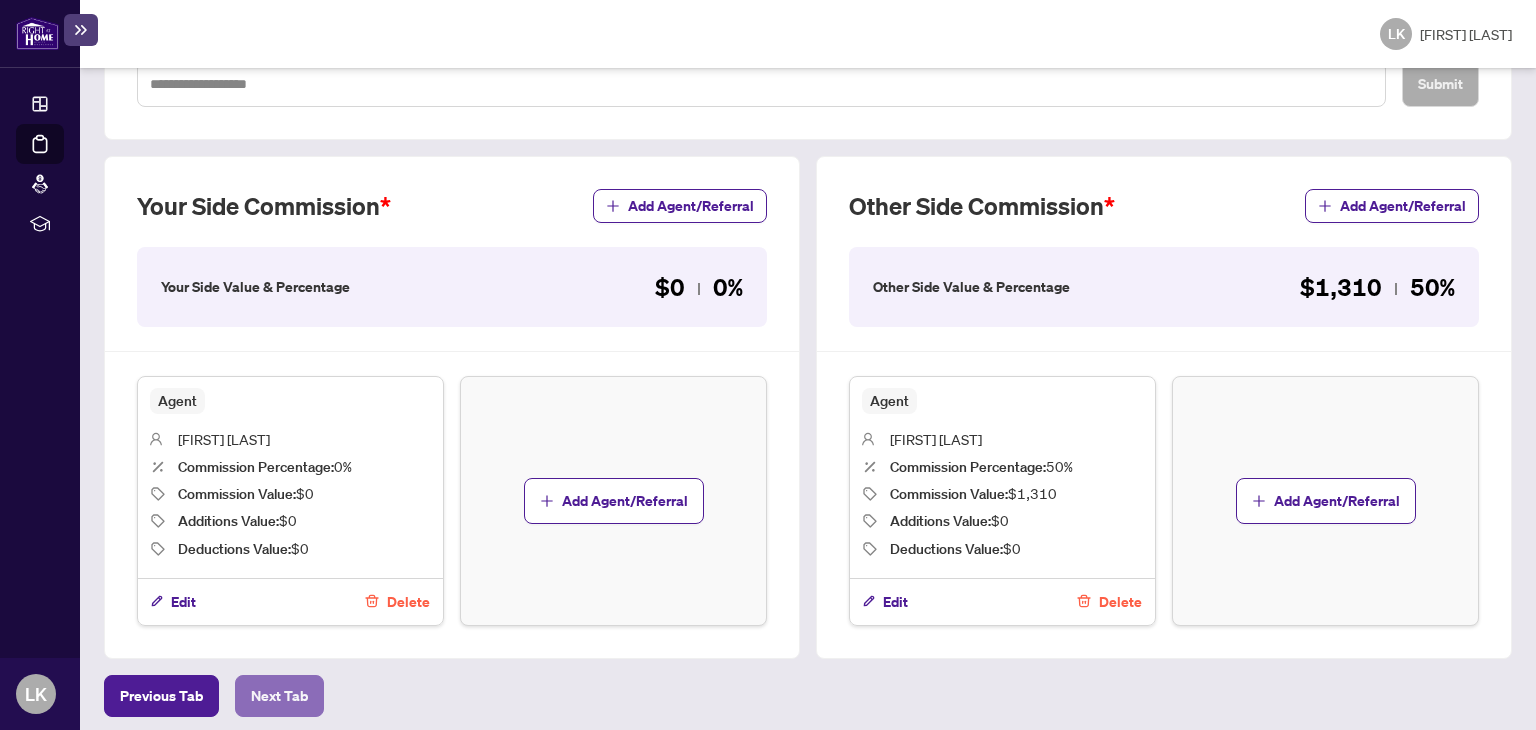 click on "Next Tab" at bounding box center [161, 696] 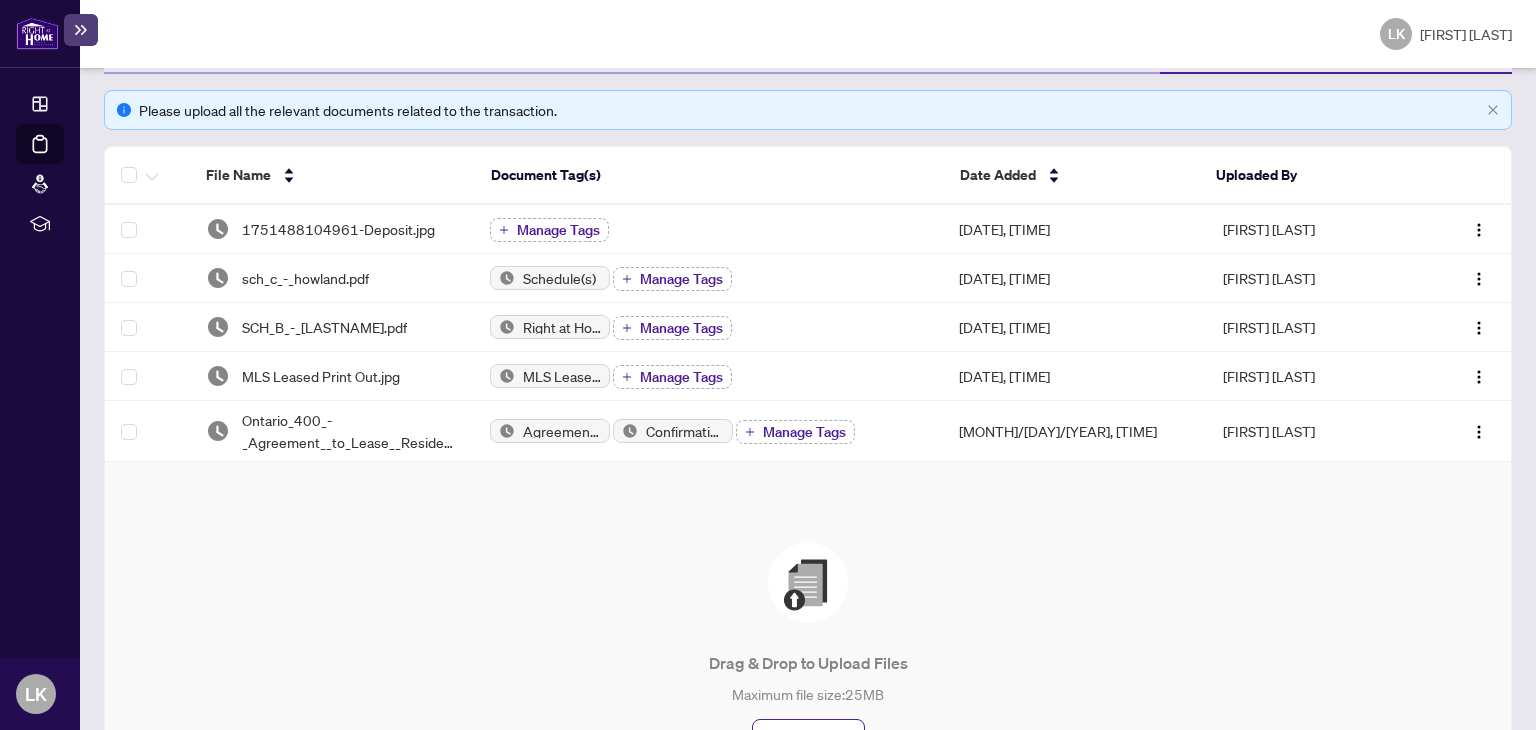 scroll, scrollTop: 300, scrollLeft: 0, axis: vertical 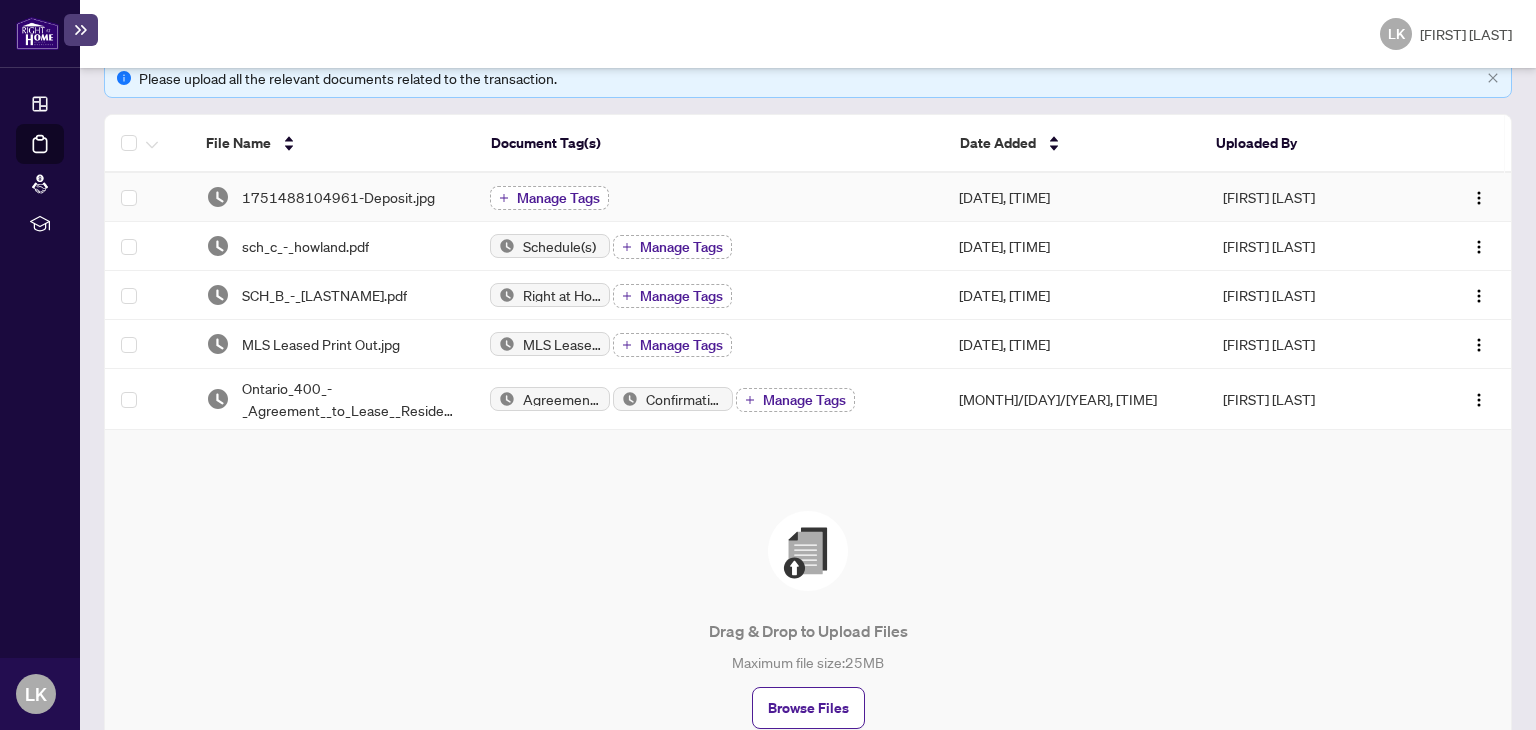 click on "Manage Tags" at bounding box center (558, 198) 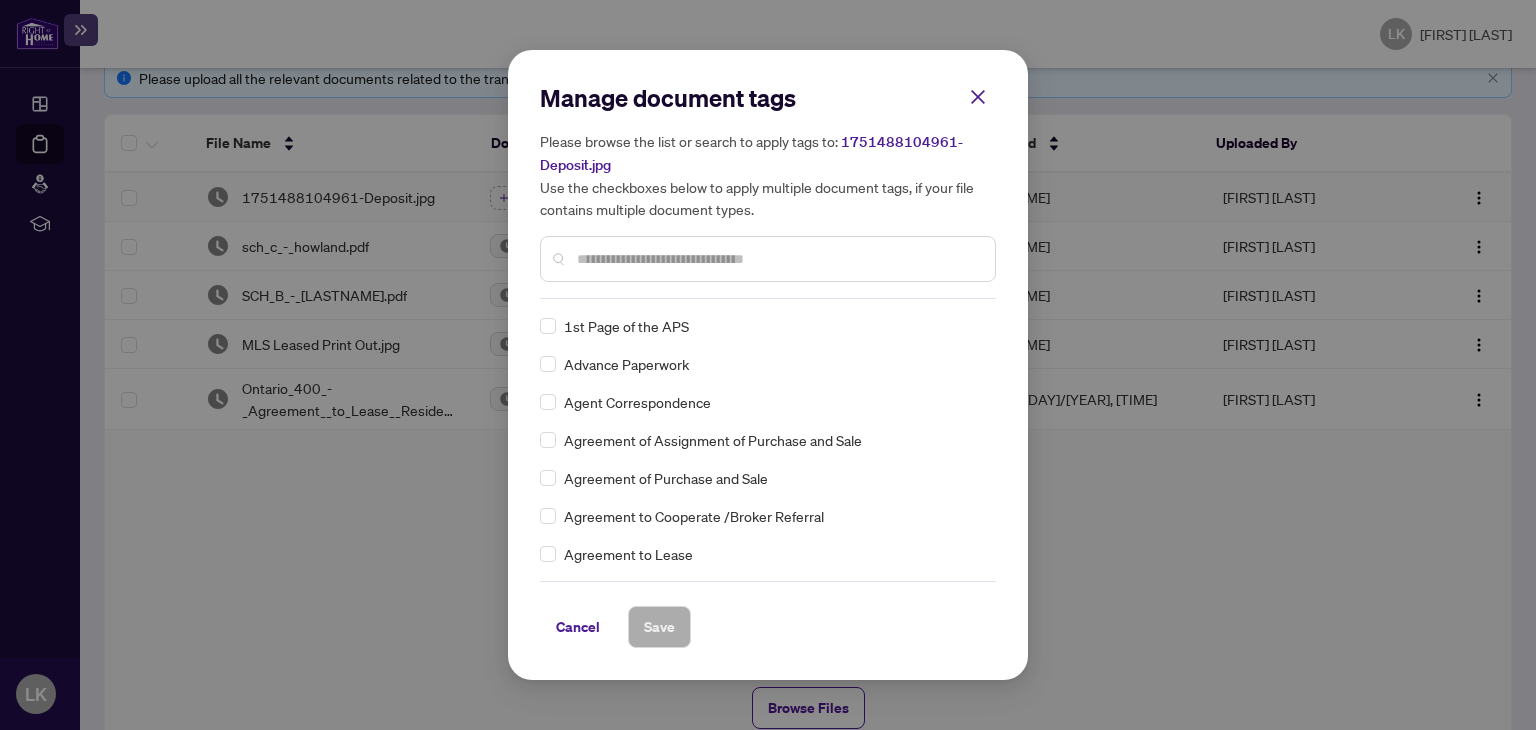click at bounding box center (778, 259) 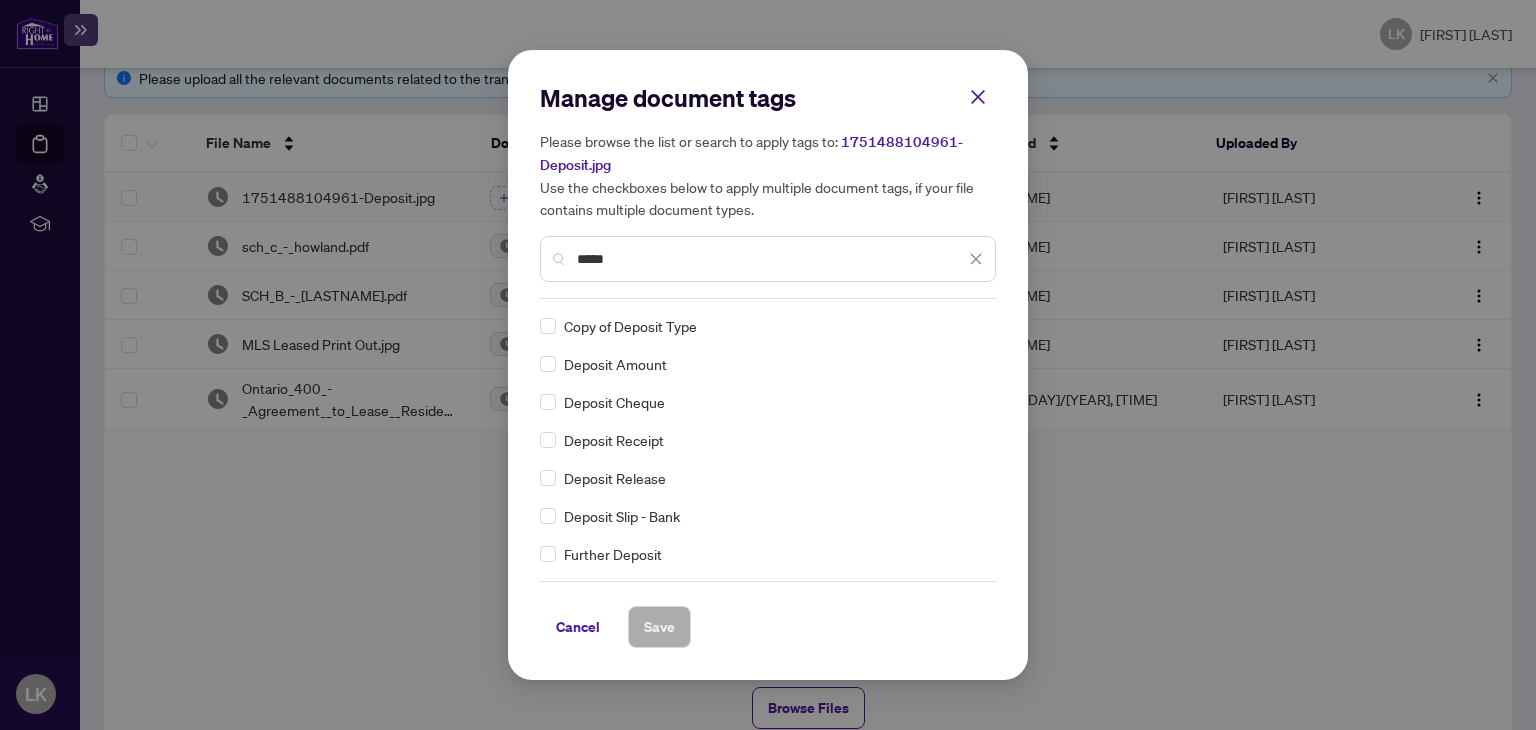 type on "*****" 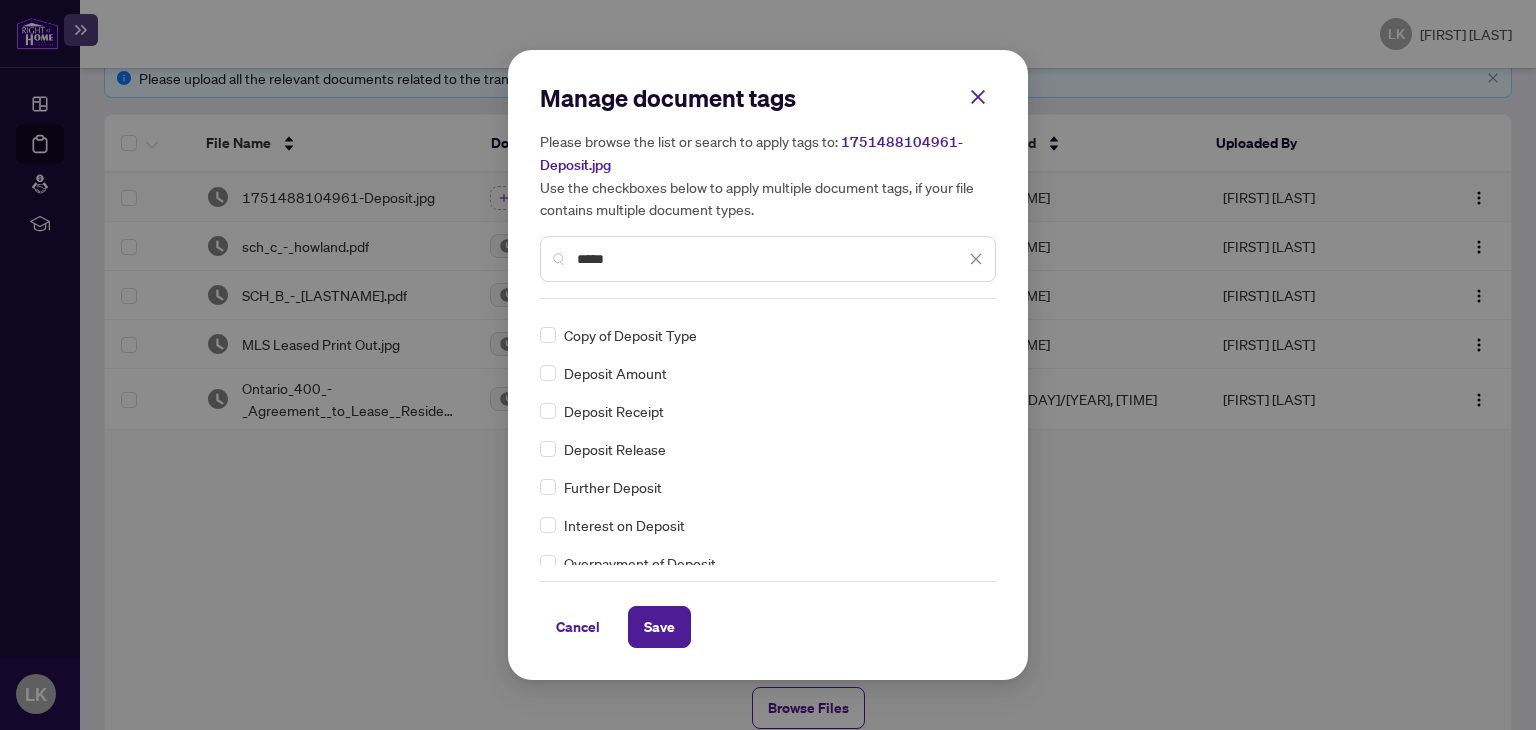 scroll, scrollTop: 113, scrollLeft: 0, axis: vertical 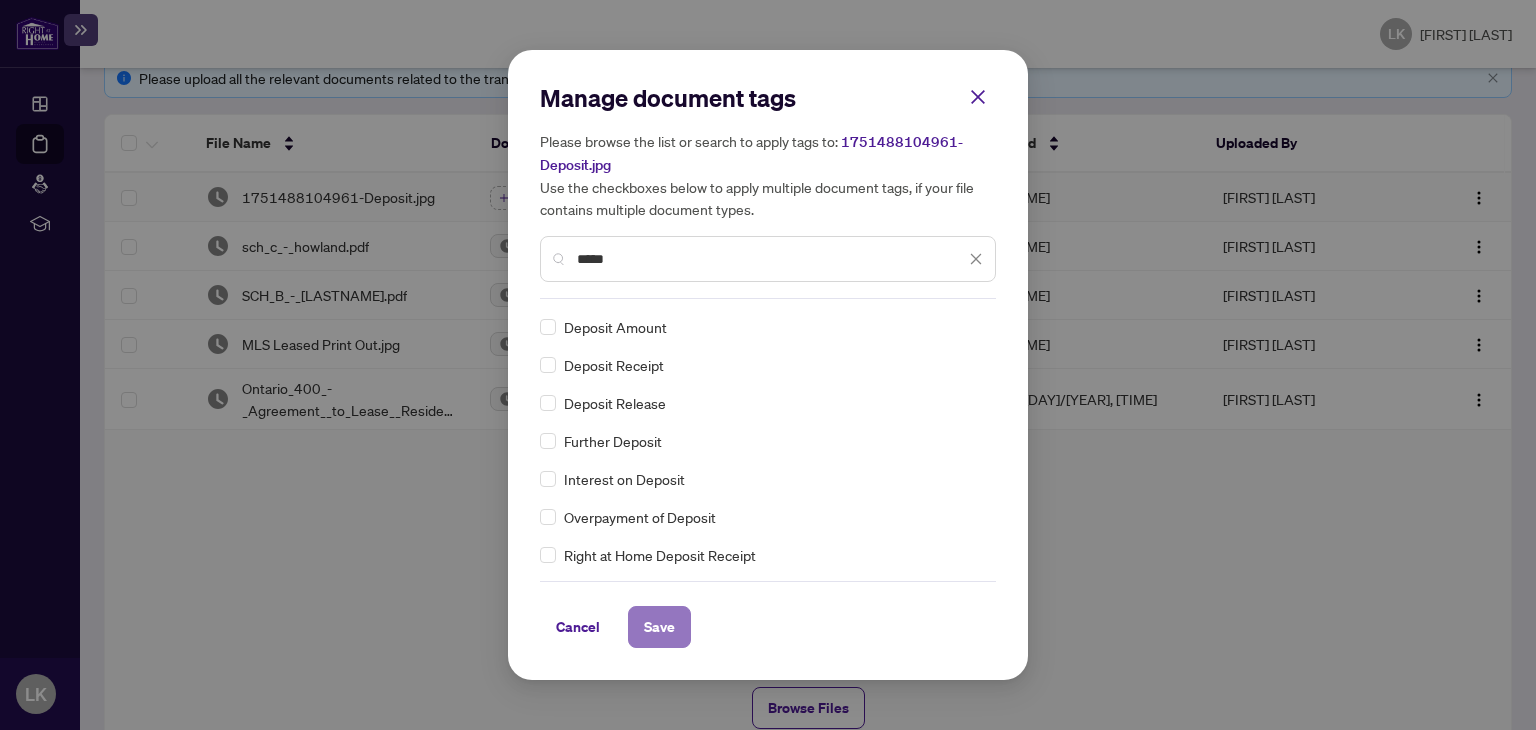 click on "Save" at bounding box center (0, 0) 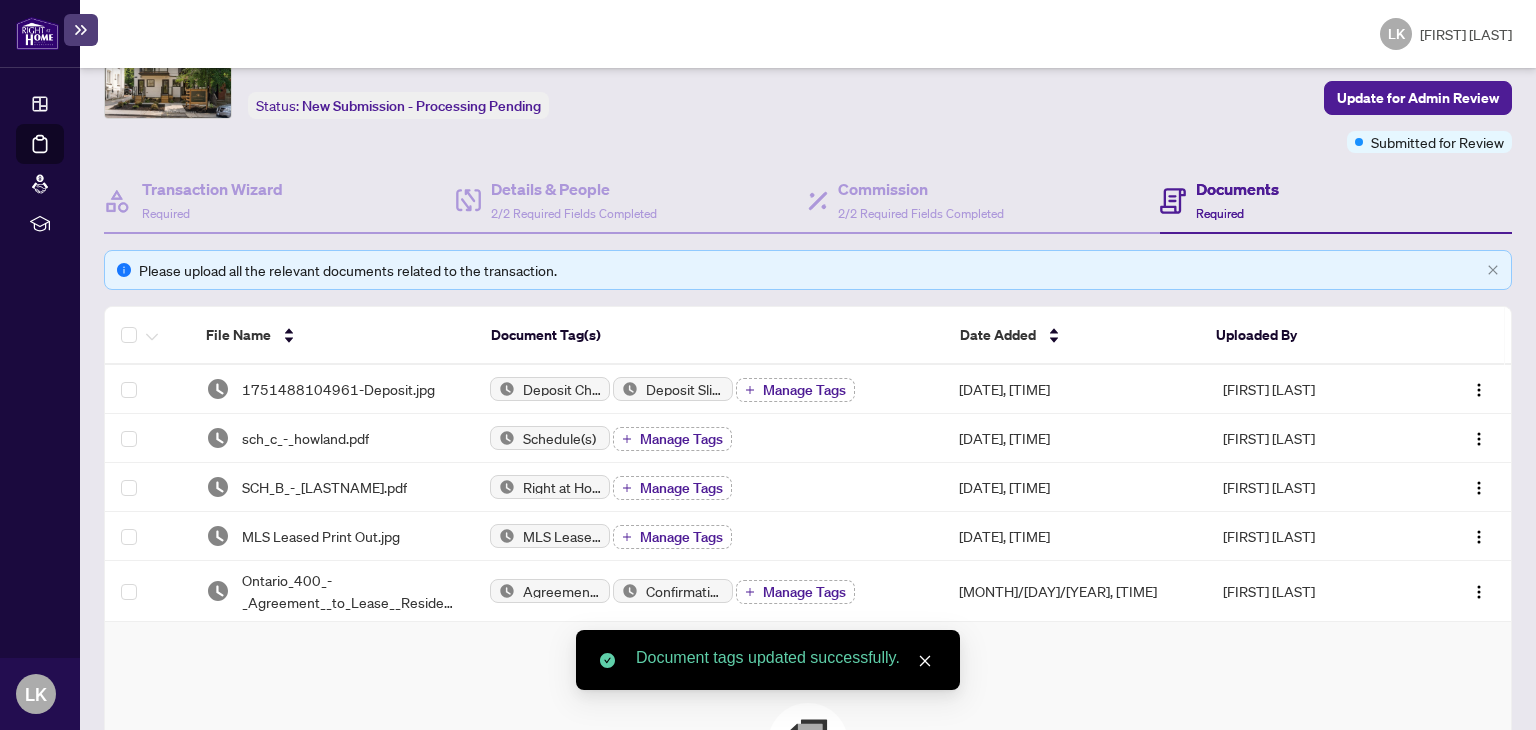 scroll, scrollTop: 0, scrollLeft: 0, axis: both 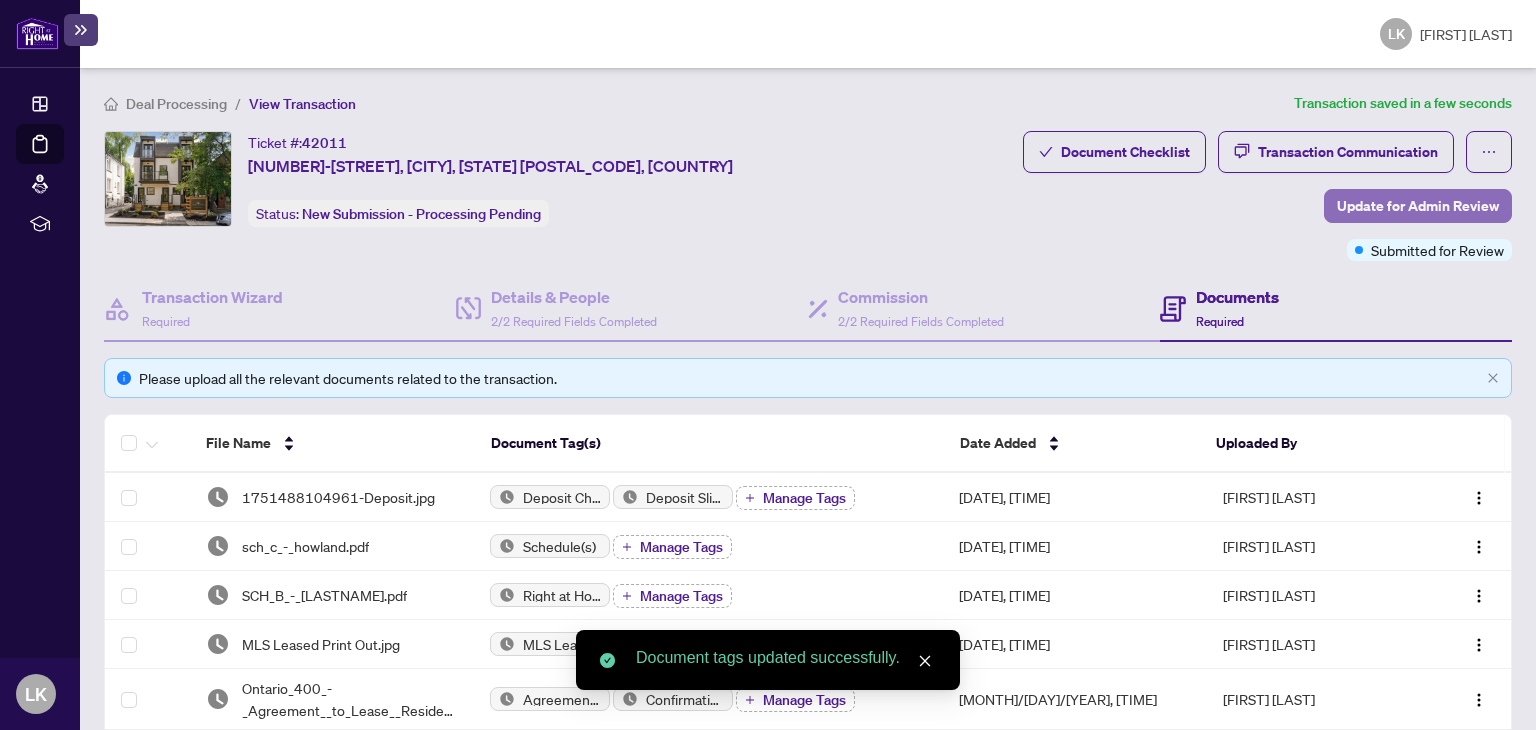 click on "Update for Admin Review" at bounding box center (1418, 206) 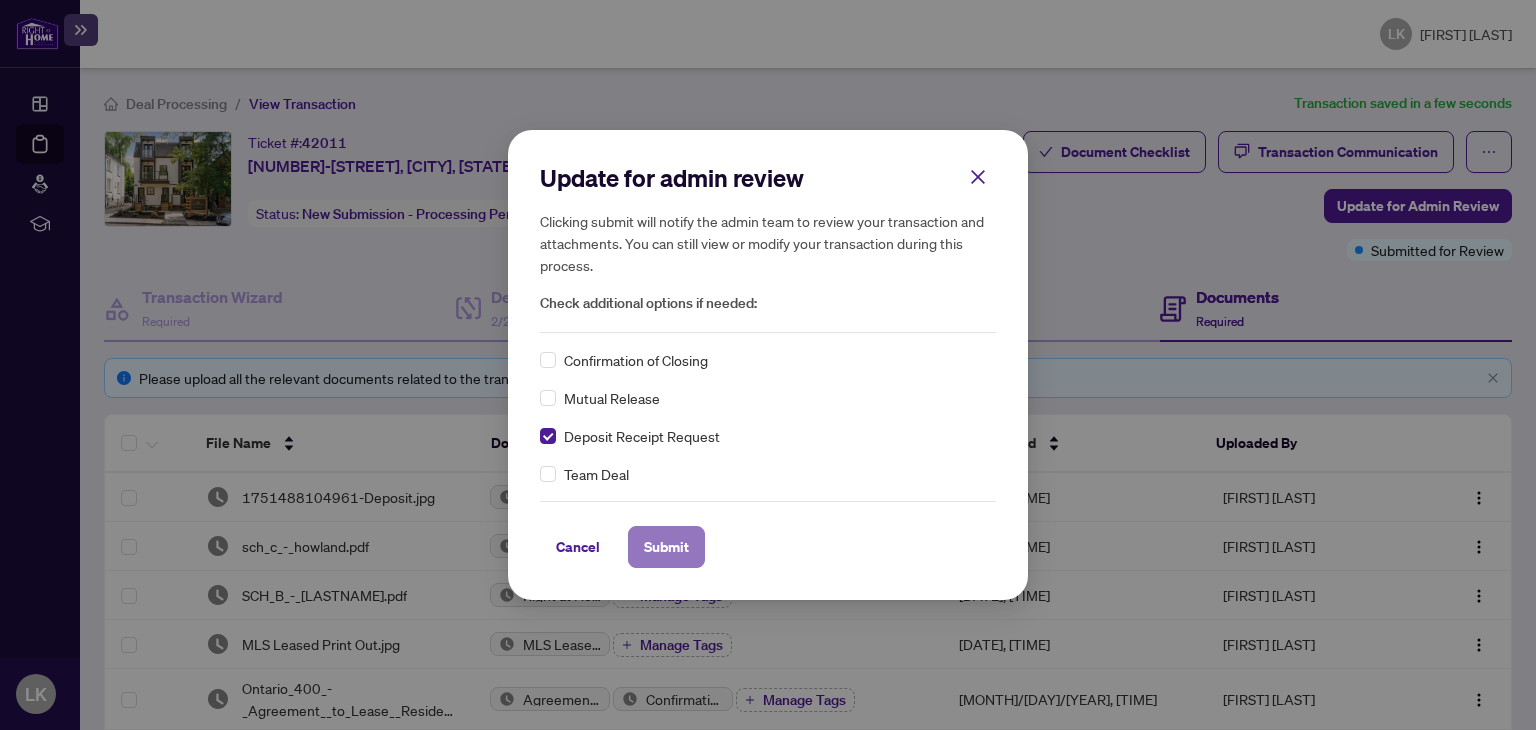 click on "Submit" at bounding box center (666, 547) 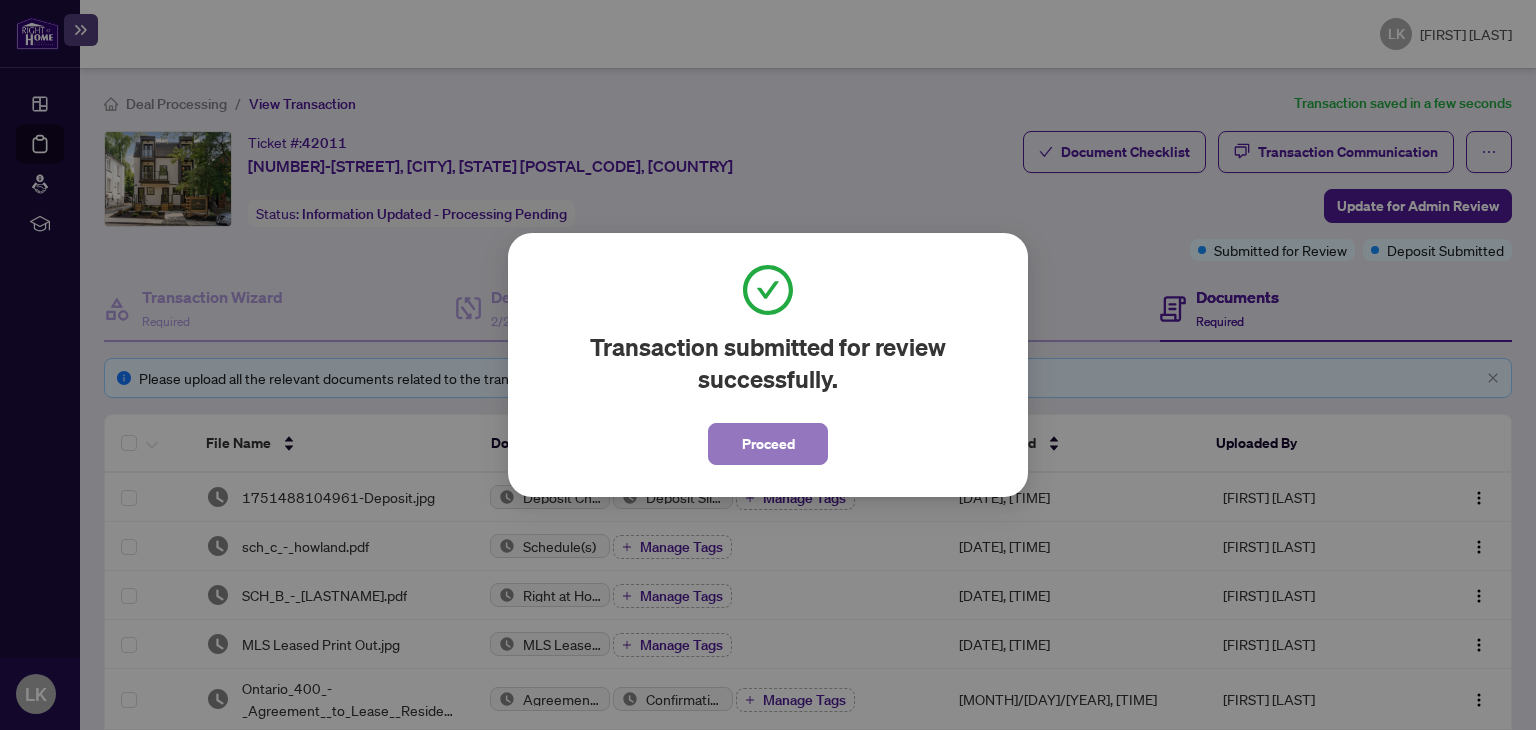click on "Proceed" at bounding box center [768, 444] 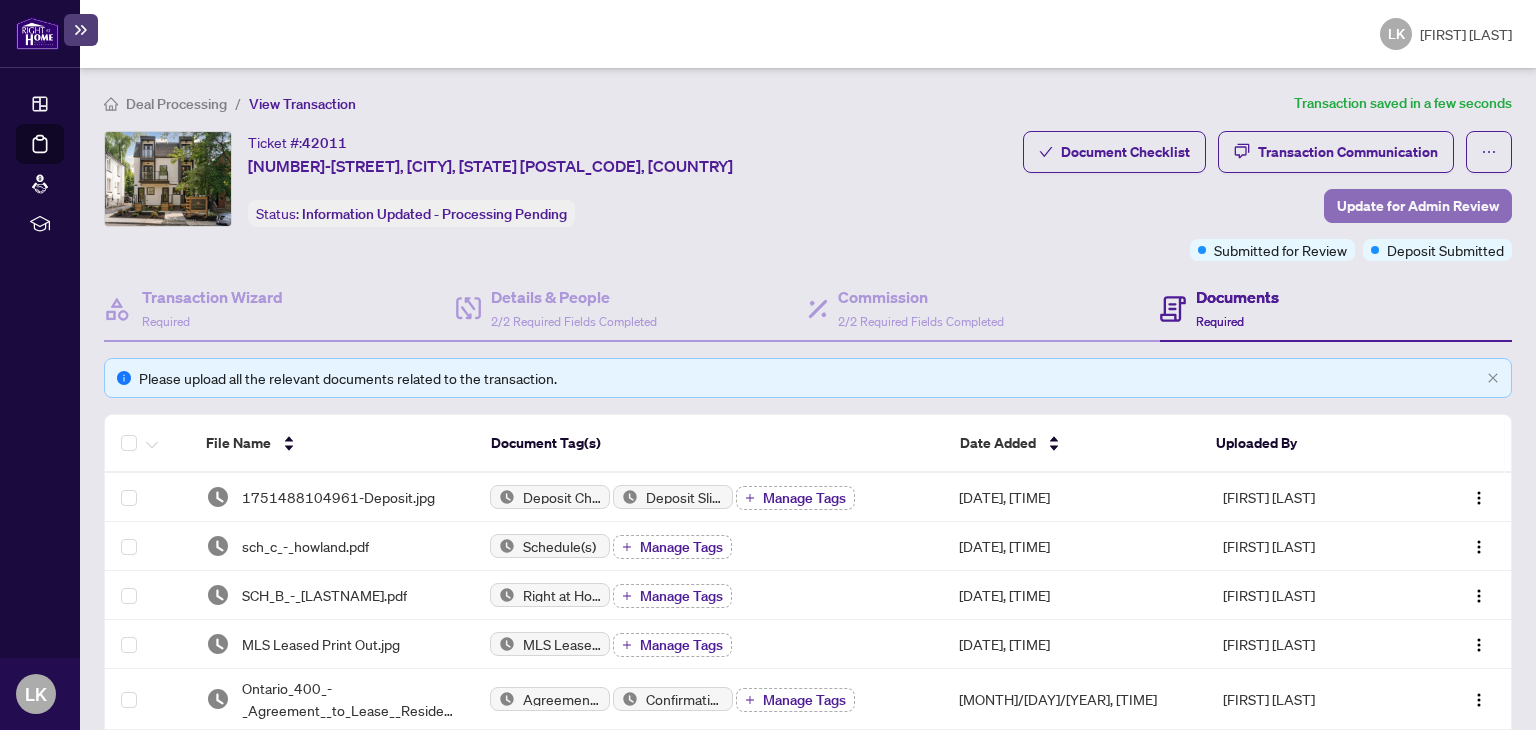 click on "Update for Admin Review" at bounding box center (1418, 206) 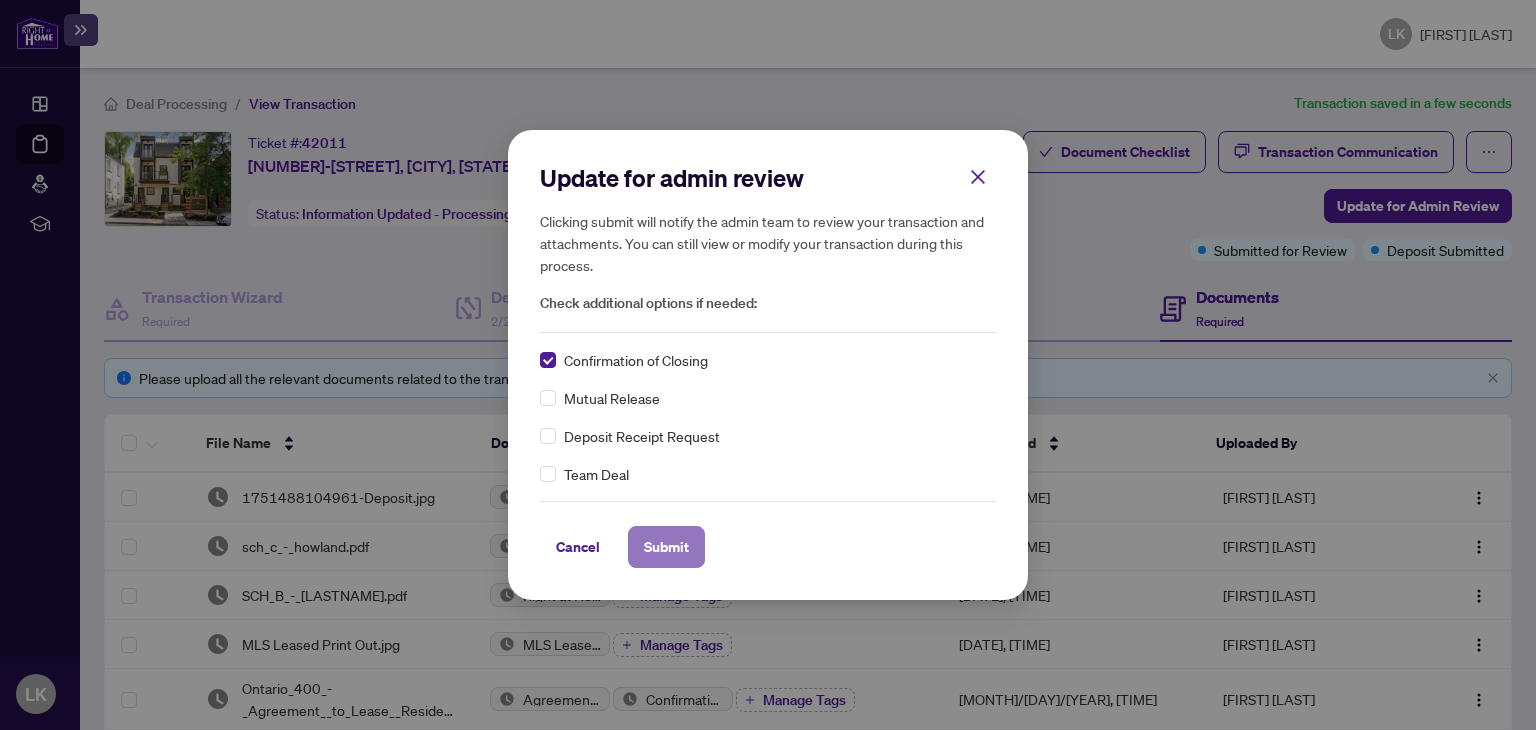 click on "Submit" at bounding box center [666, 547] 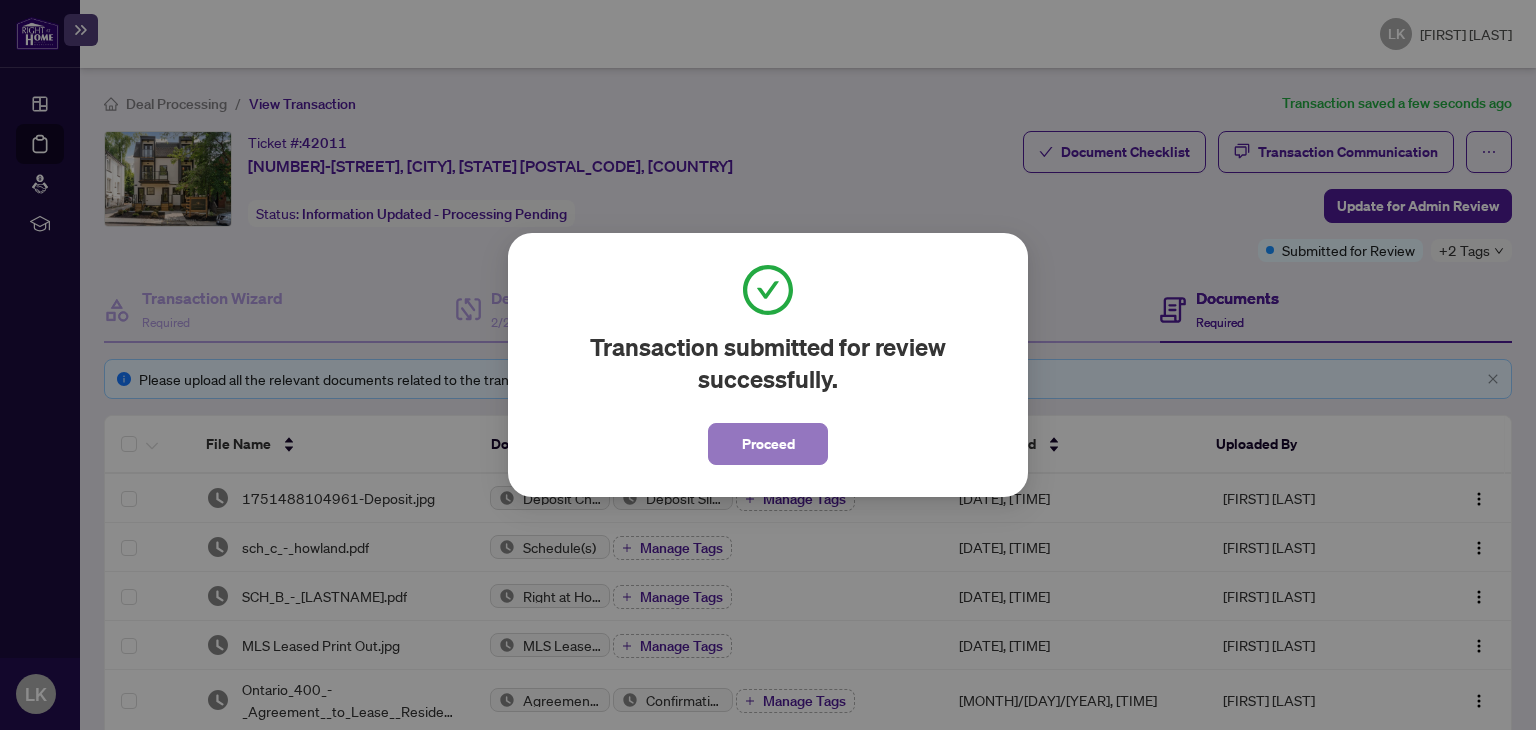 click on "Proceed" at bounding box center [768, 444] 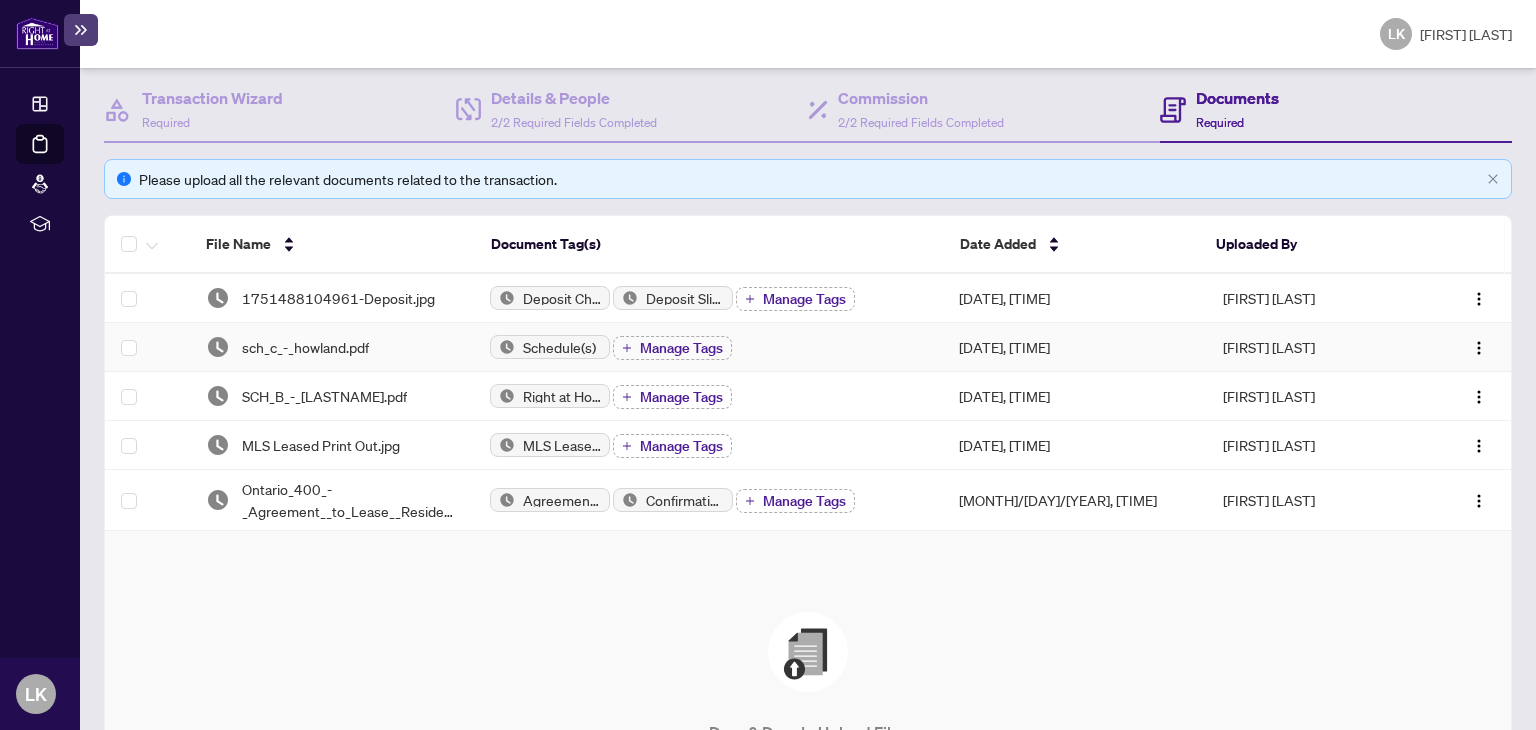 scroll, scrollTop: 0, scrollLeft: 0, axis: both 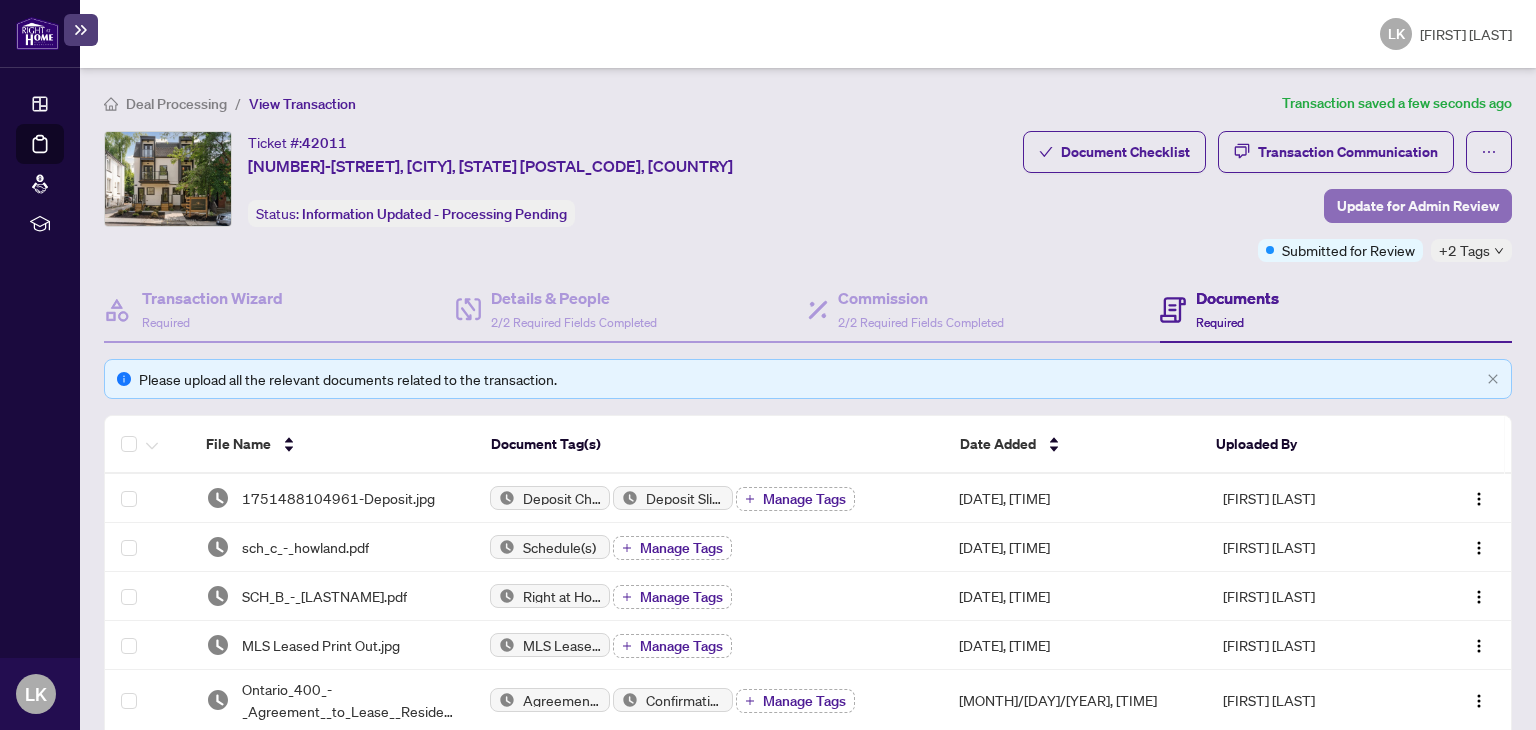 click on "Update for Admin Review" at bounding box center [1418, 206] 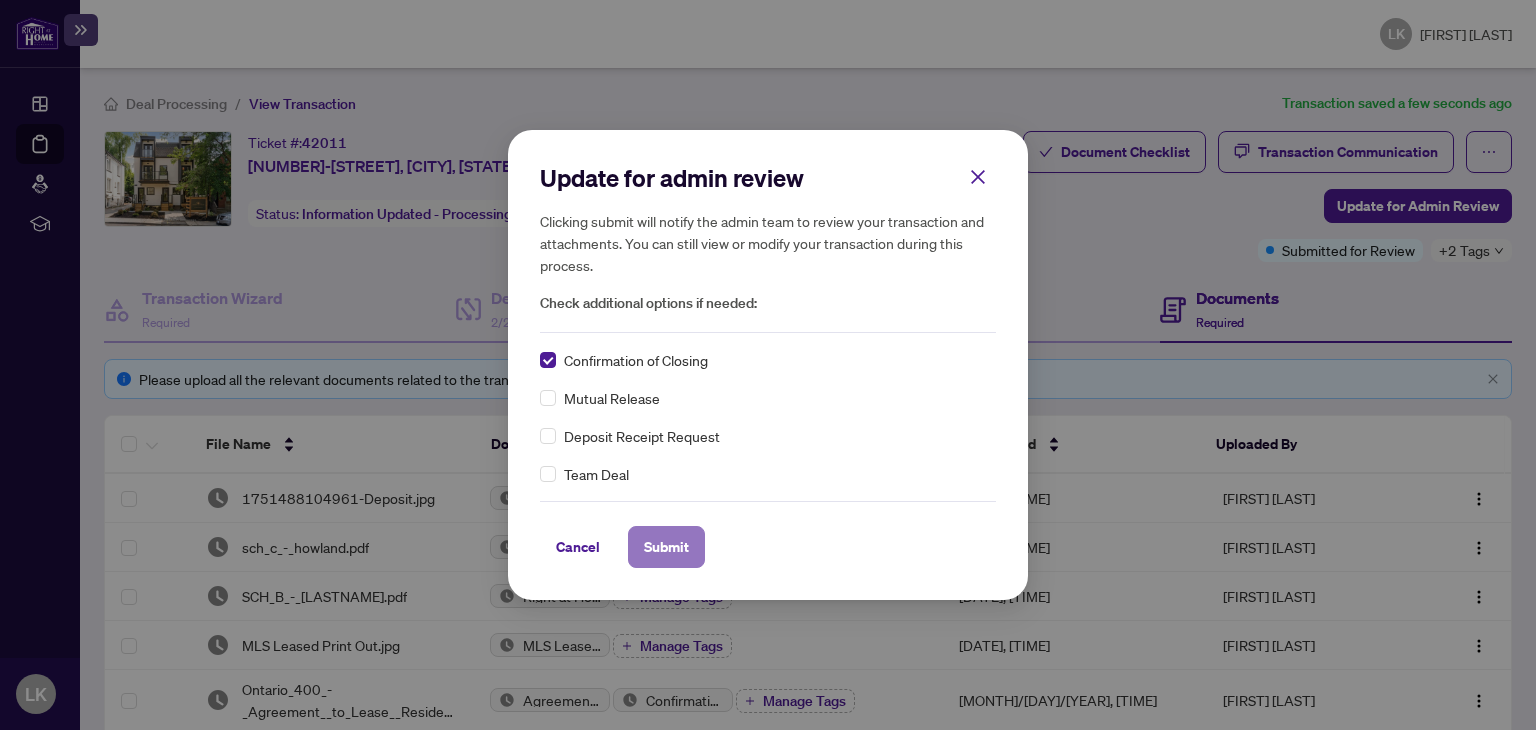 click on "Submit" at bounding box center [666, 547] 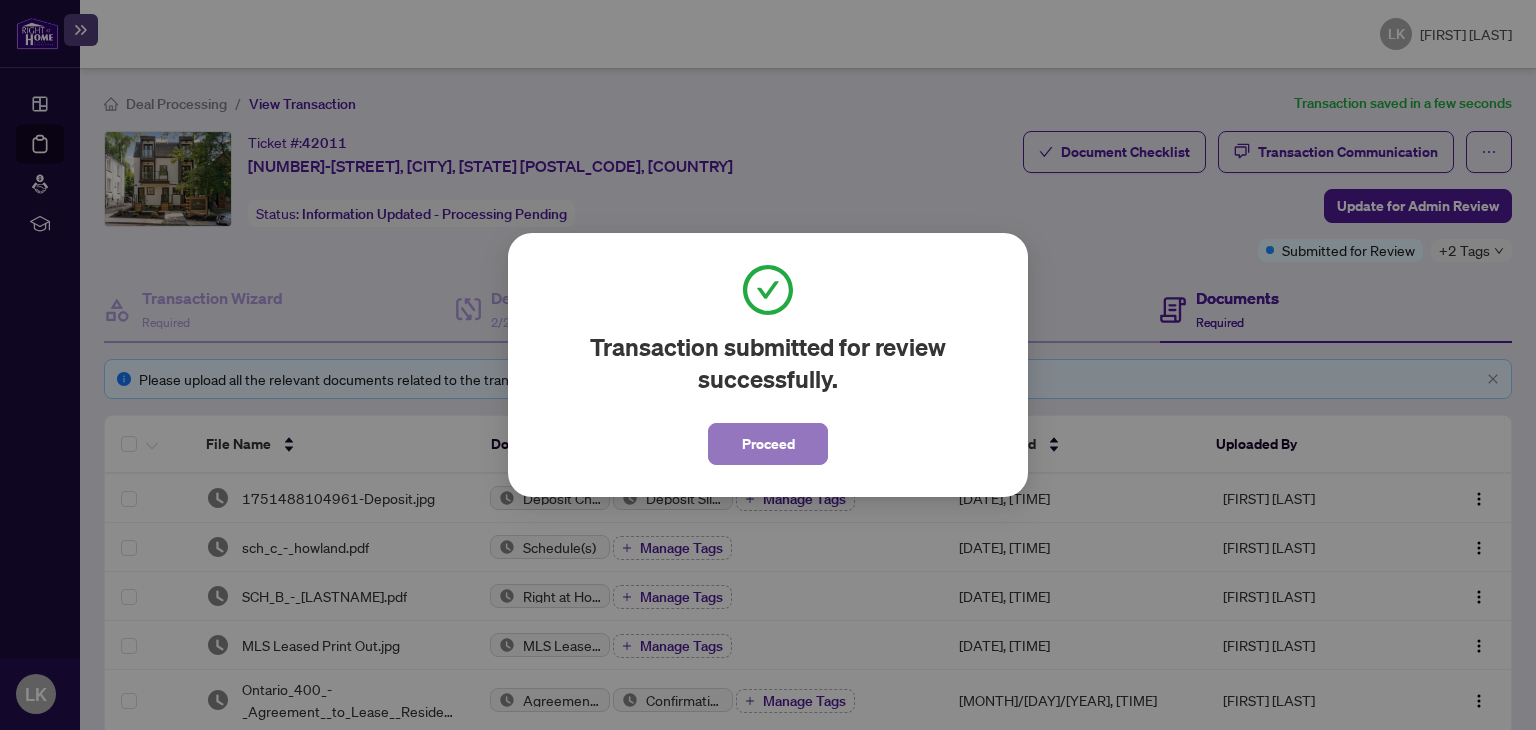 click on "Proceed" at bounding box center [768, 444] 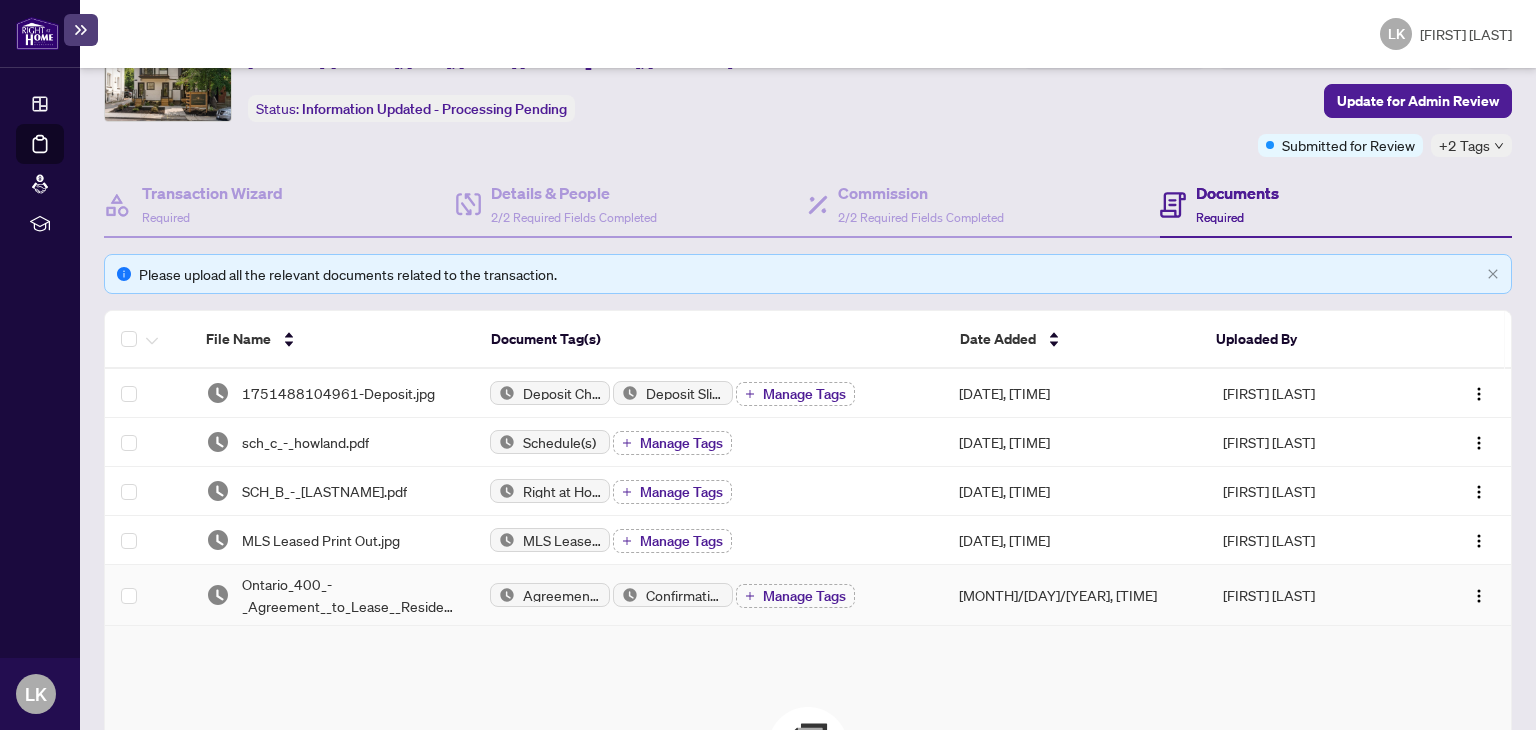 scroll, scrollTop: 0, scrollLeft: 0, axis: both 